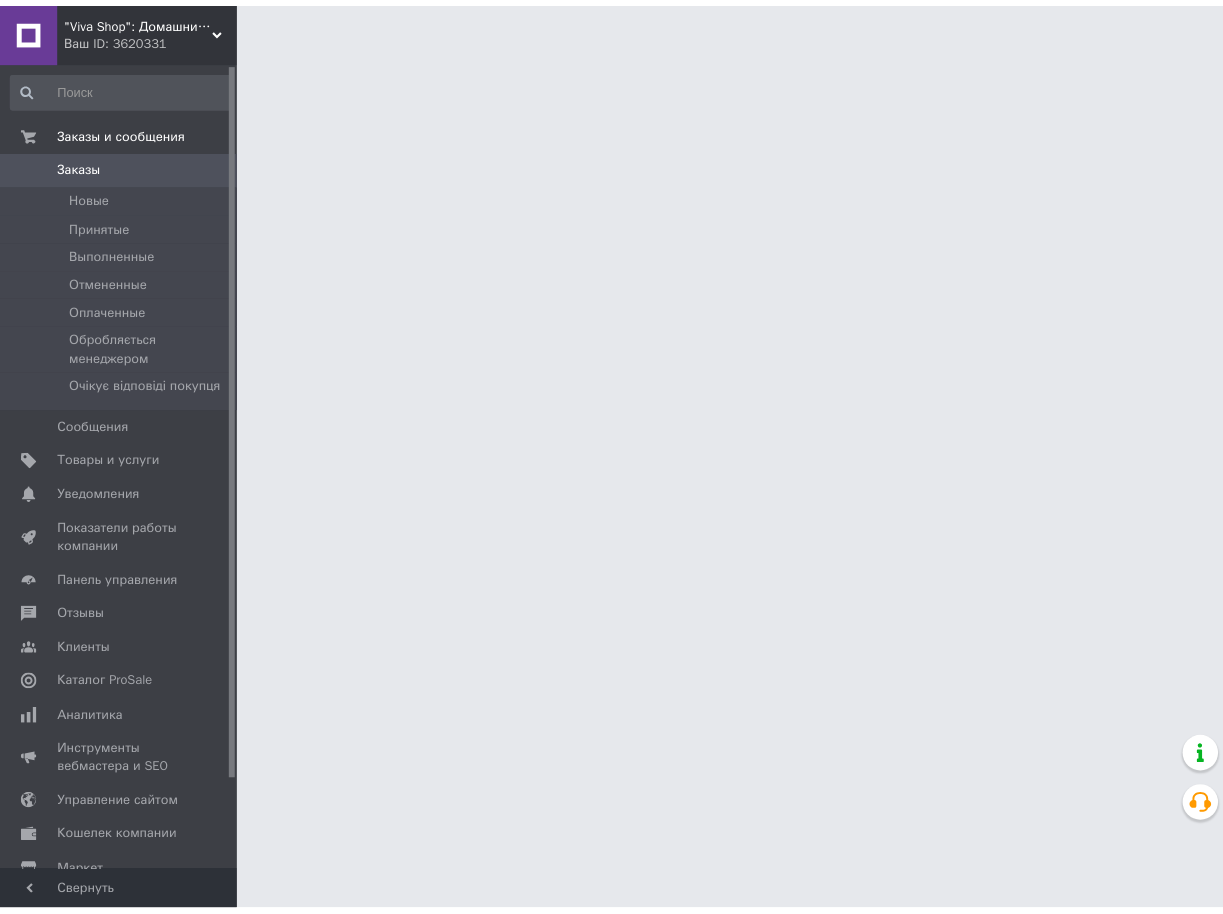 scroll, scrollTop: 0, scrollLeft: 0, axis: both 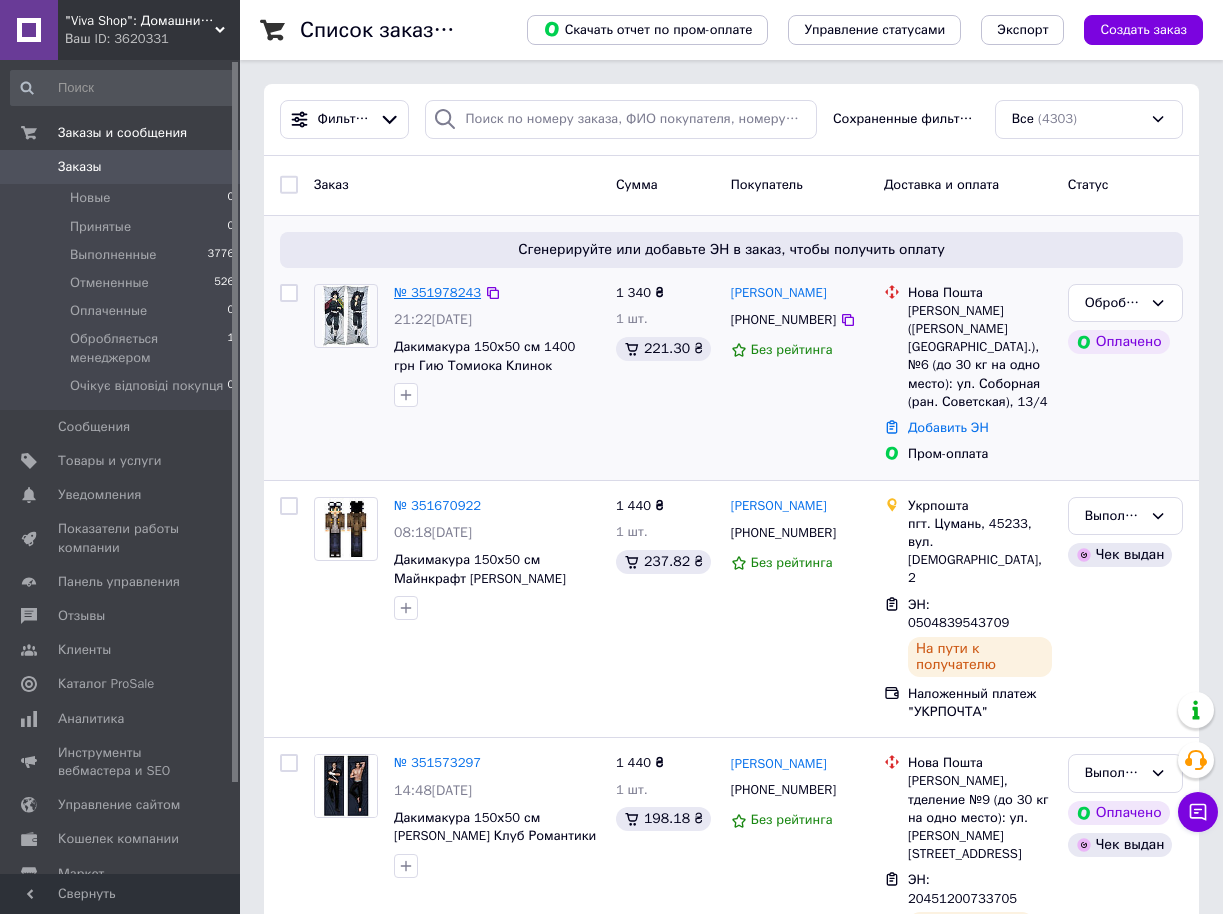 click on "№ 351978243" at bounding box center (437, 292) 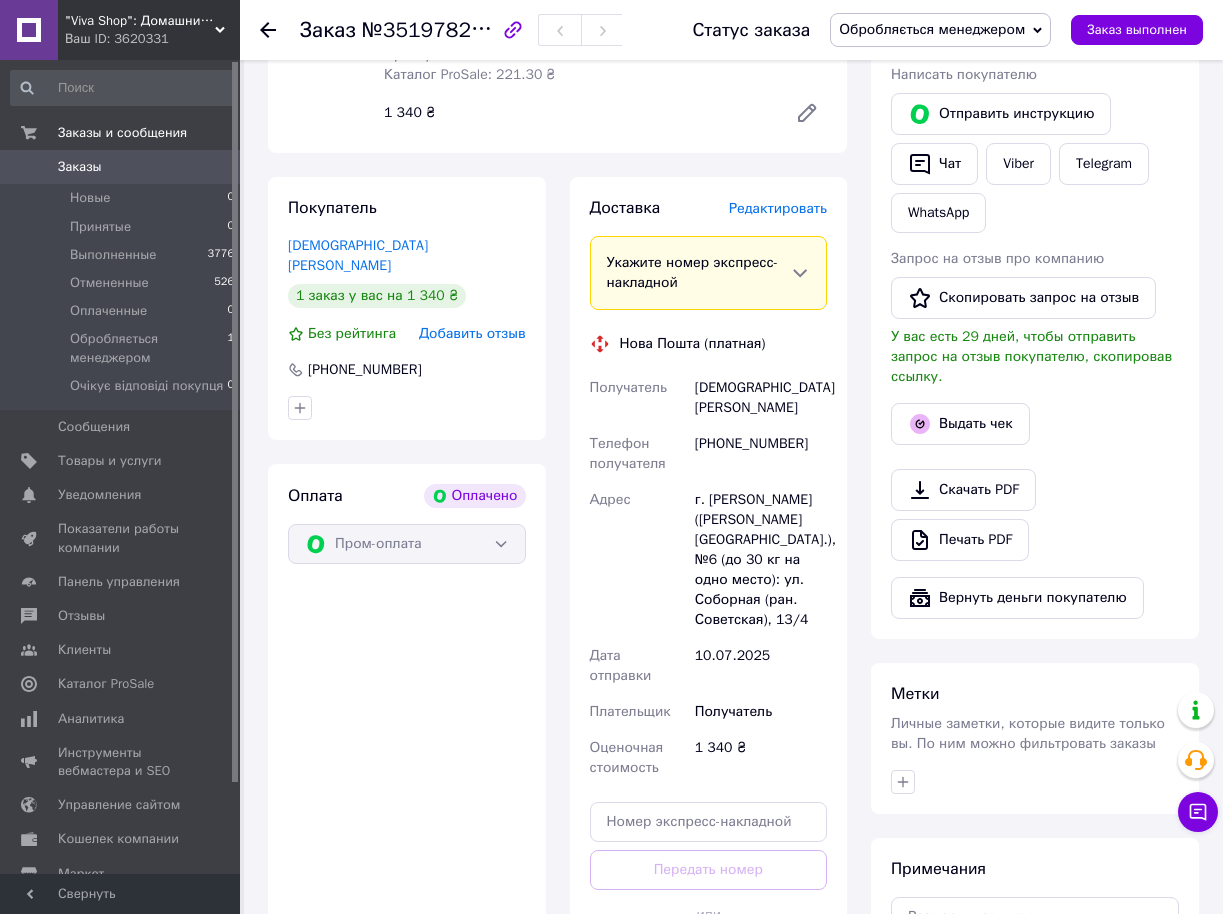scroll, scrollTop: 500, scrollLeft: 0, axis: vertical 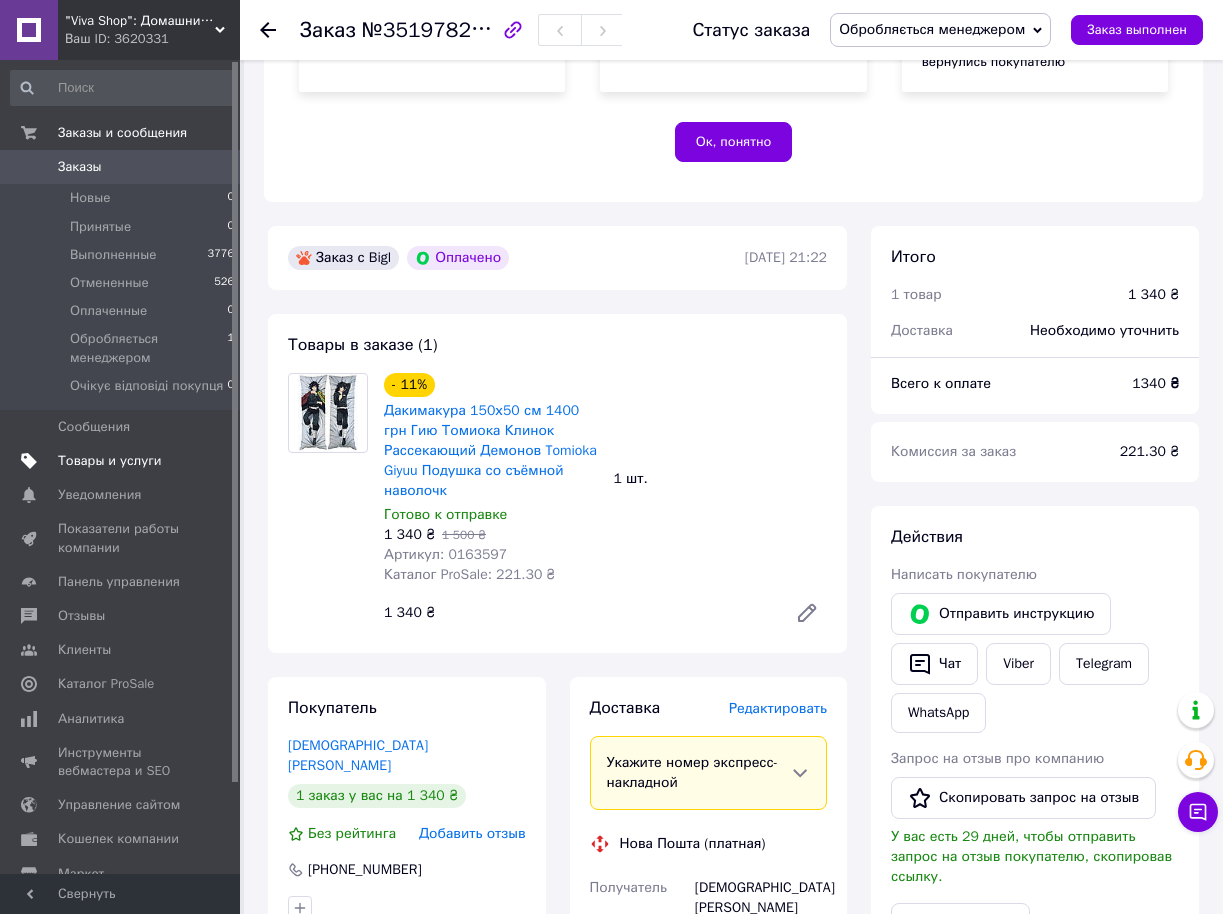 click on "Товары и услуги" at bounding box center [110, 461] 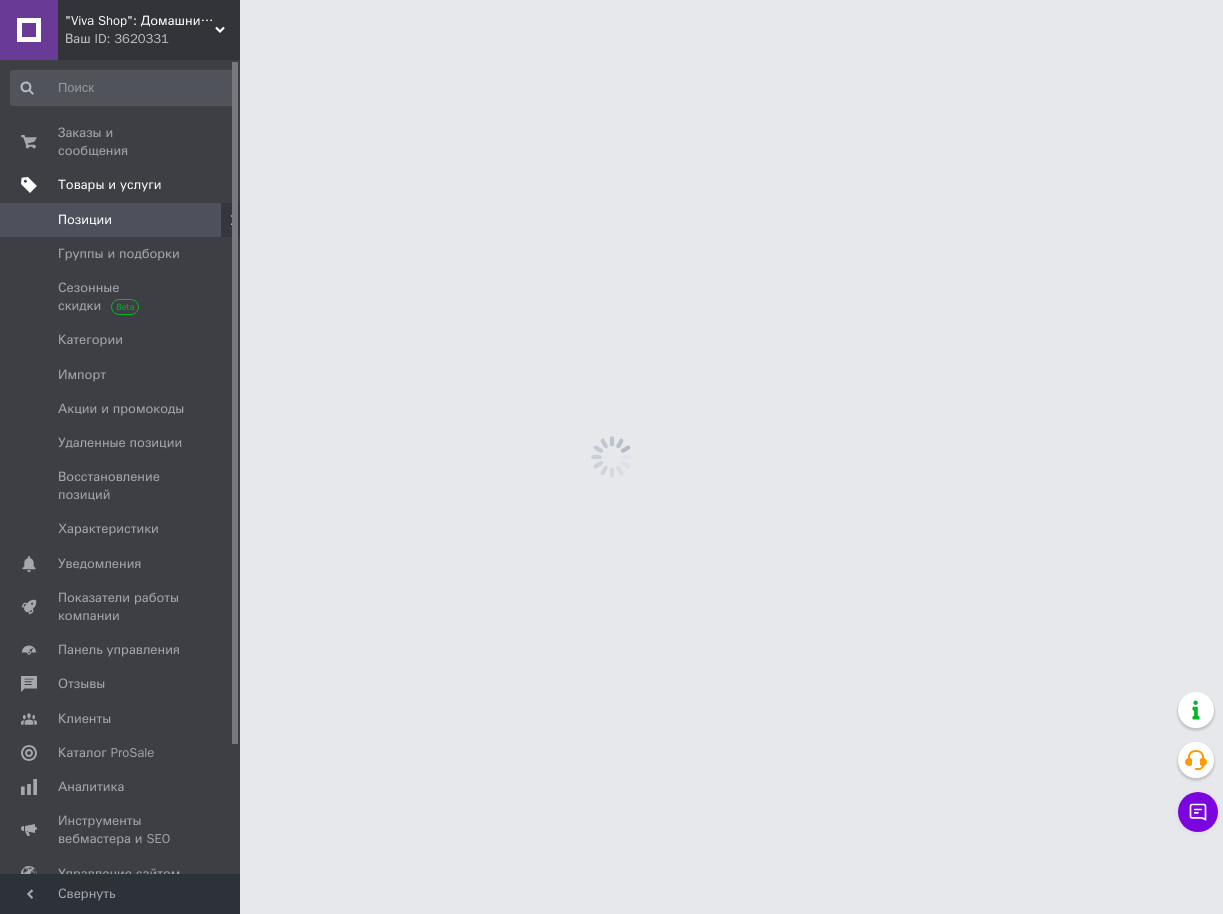 scroll, scrollTop: 0, scrollLeft: 0, axis: both 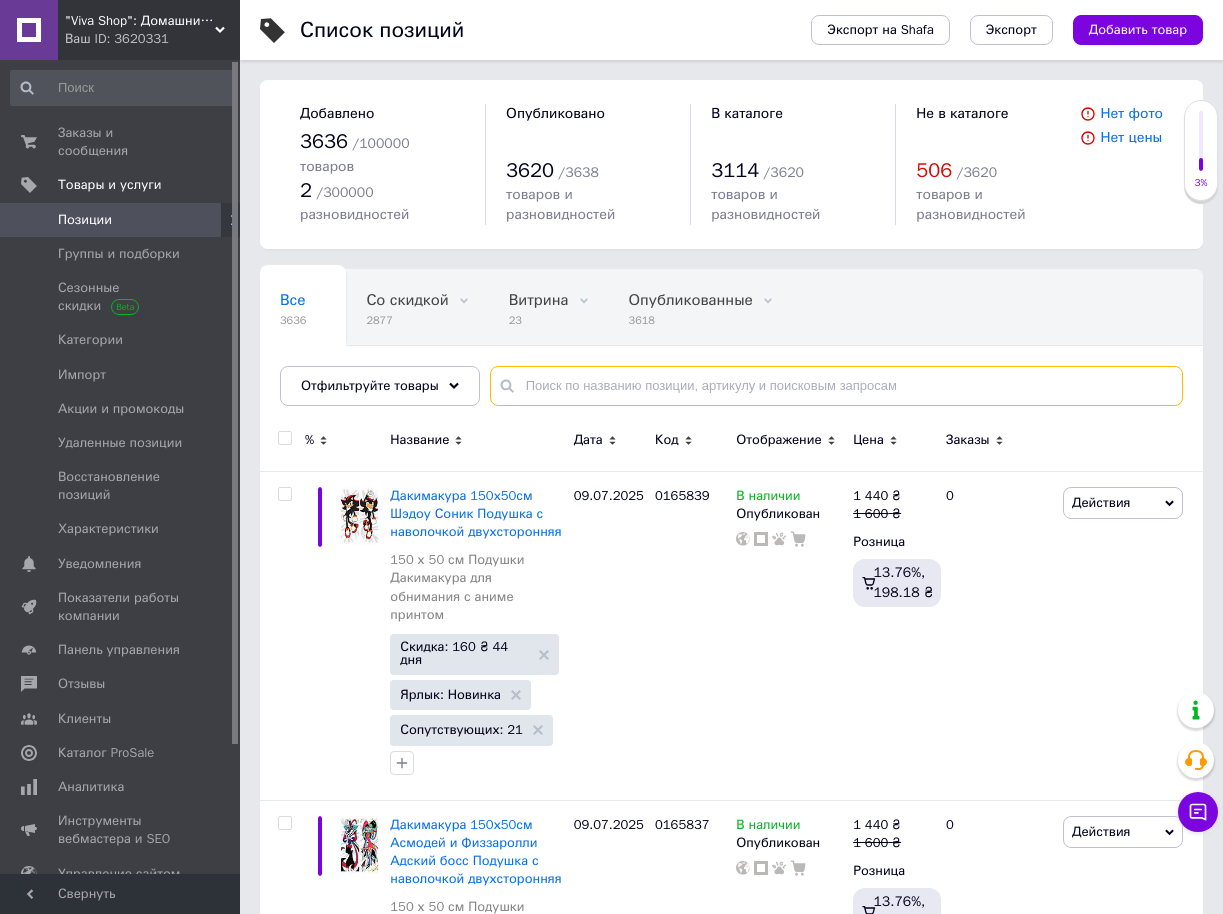 click at bounding box center (836, 386) 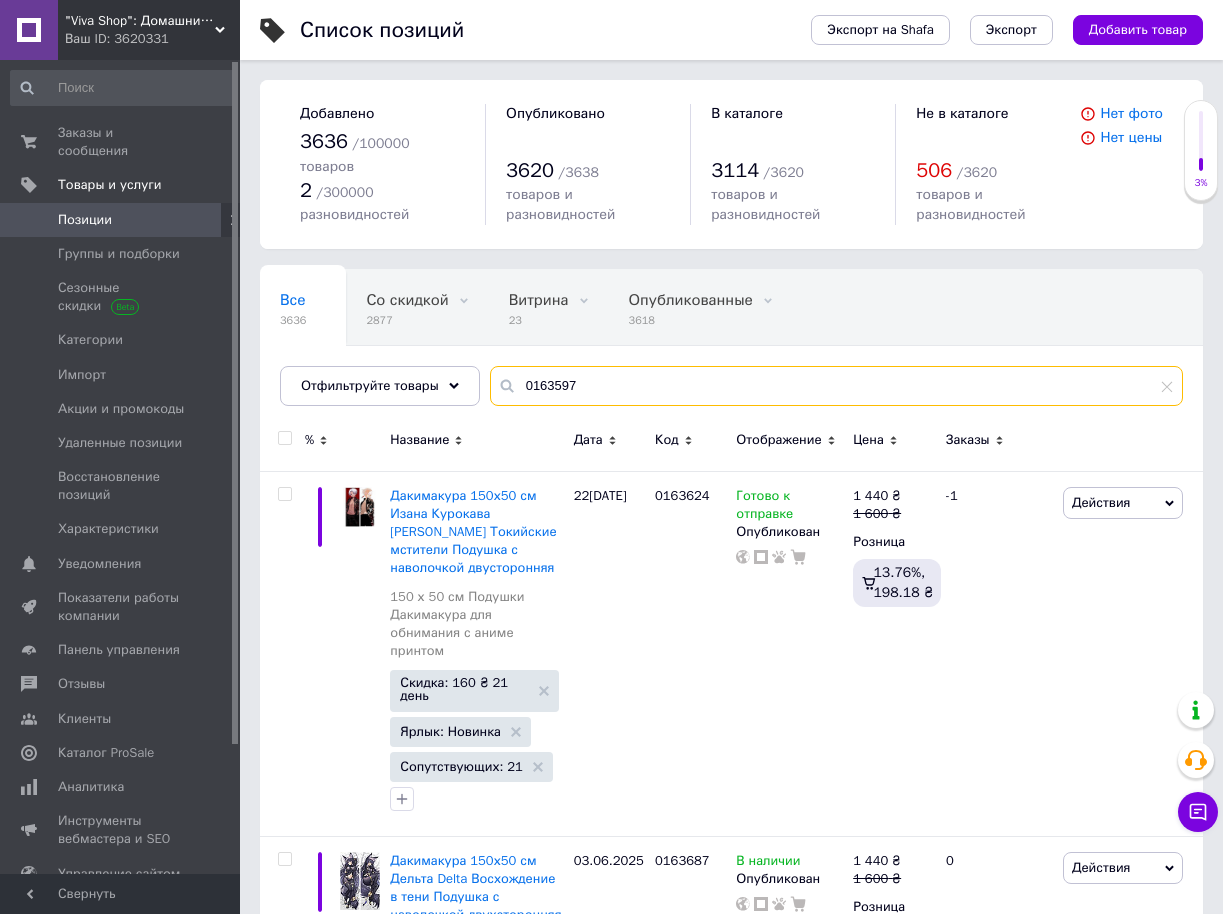 drag, startPoint x: 520, startPoint y: 363, endPoint x: 850, endPoint y: 395, distance: 331.54788 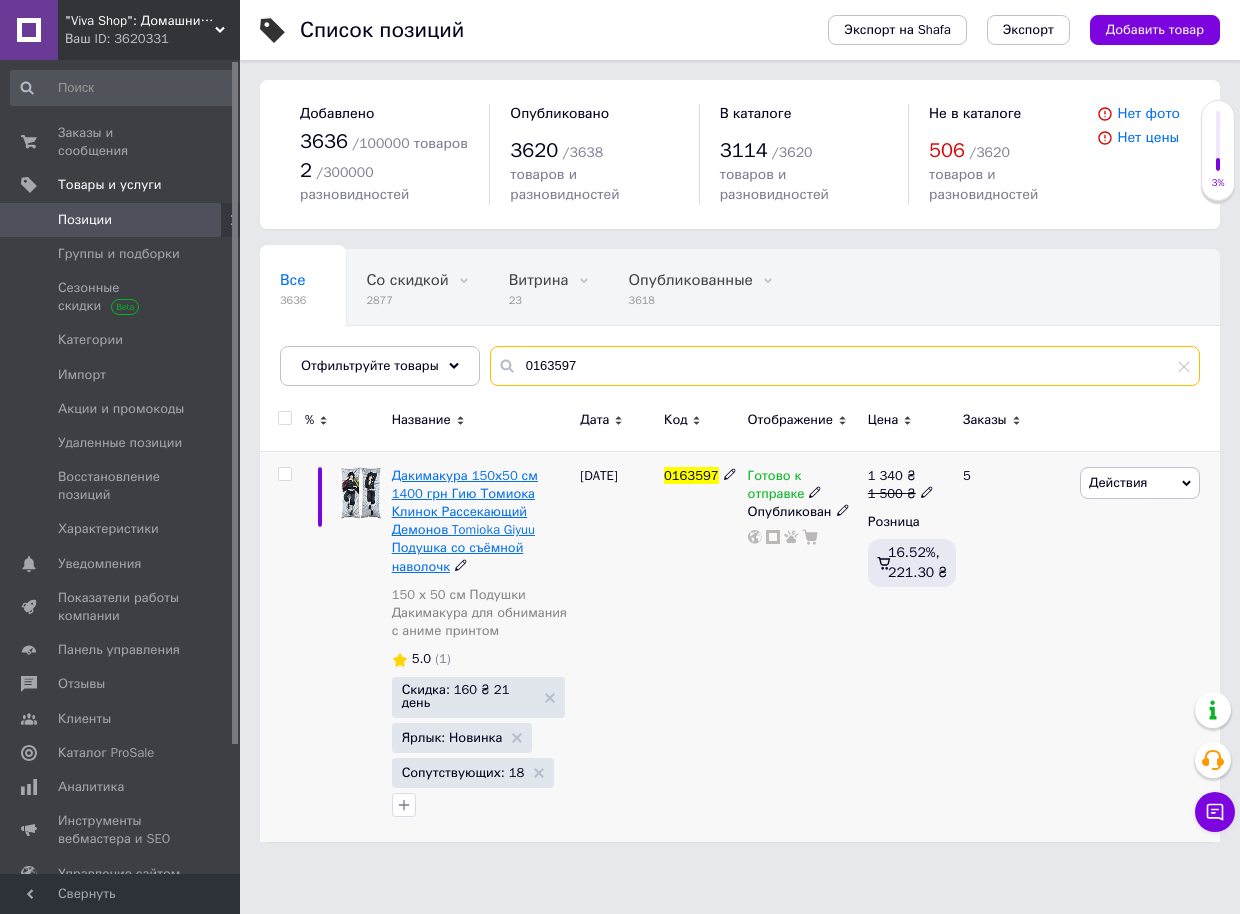 type on "0163597" 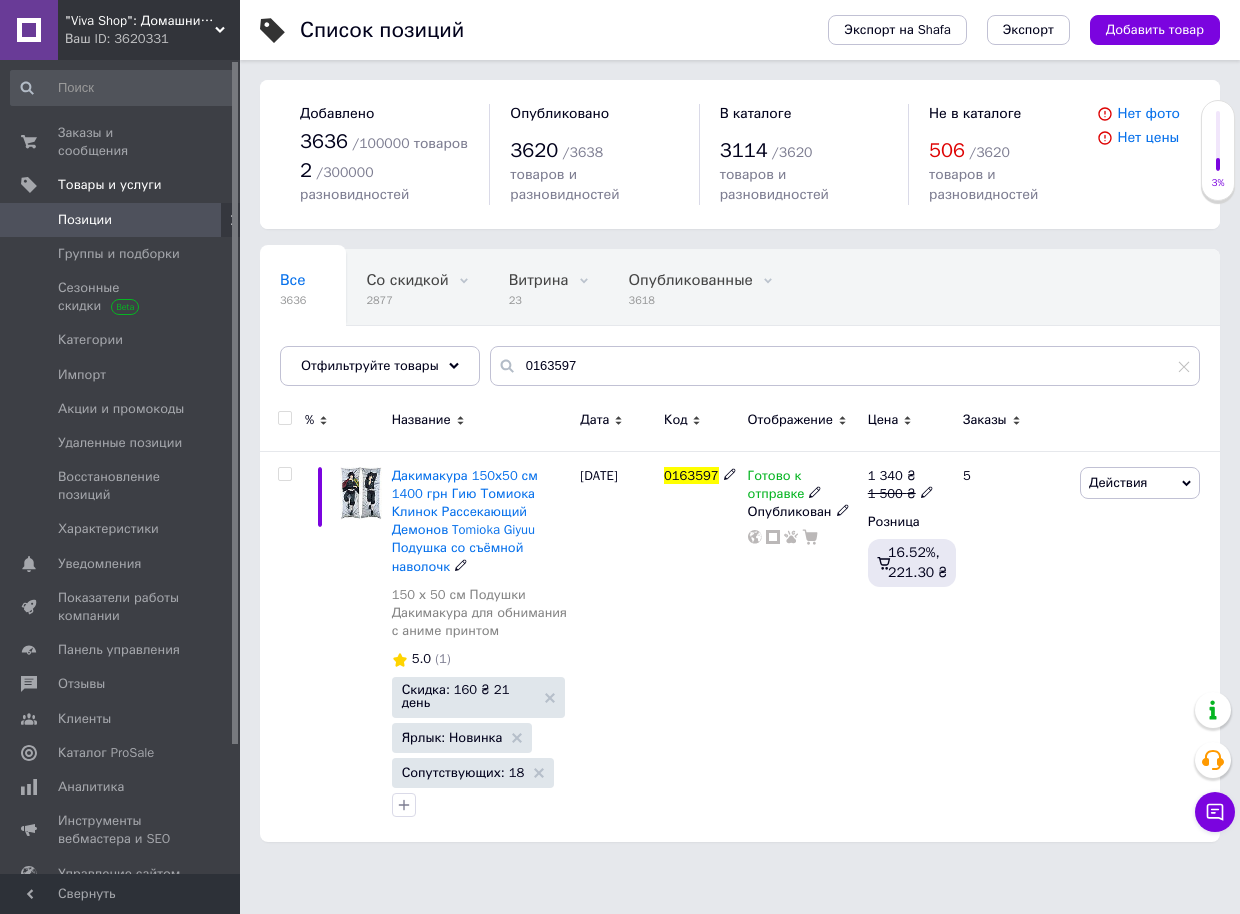 click on "Дакимакура 150х50 см 1400 грн Гию Томиока Клинок Рассекающий Демонов Tomioka Giyuu Подушка со съёмной наволочк" at bounding box center (465, 521) 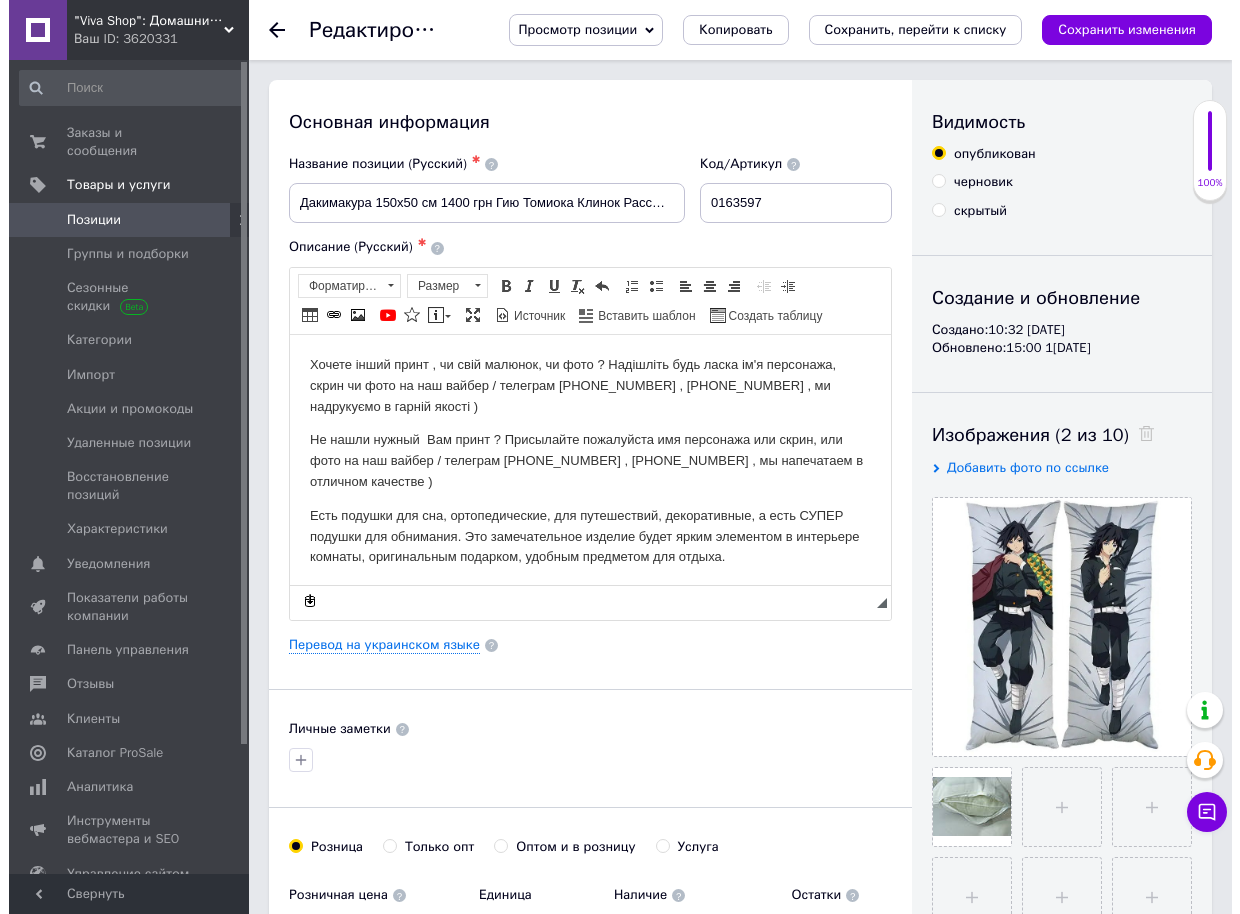 scroll, scrollTop: 0, scrollLeft: 0, axis: both 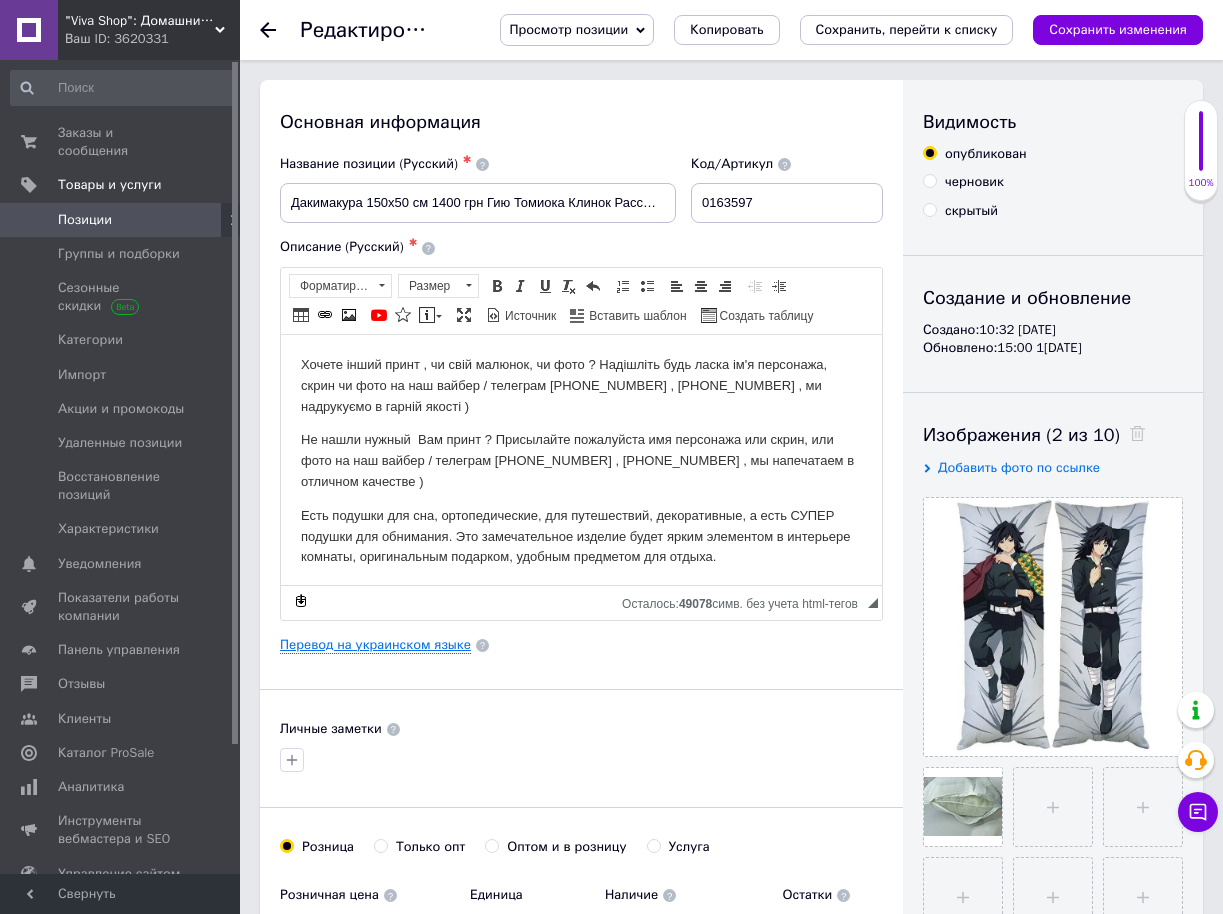 click on "Перевод на украинском языке" at bounding box center (375, 645) 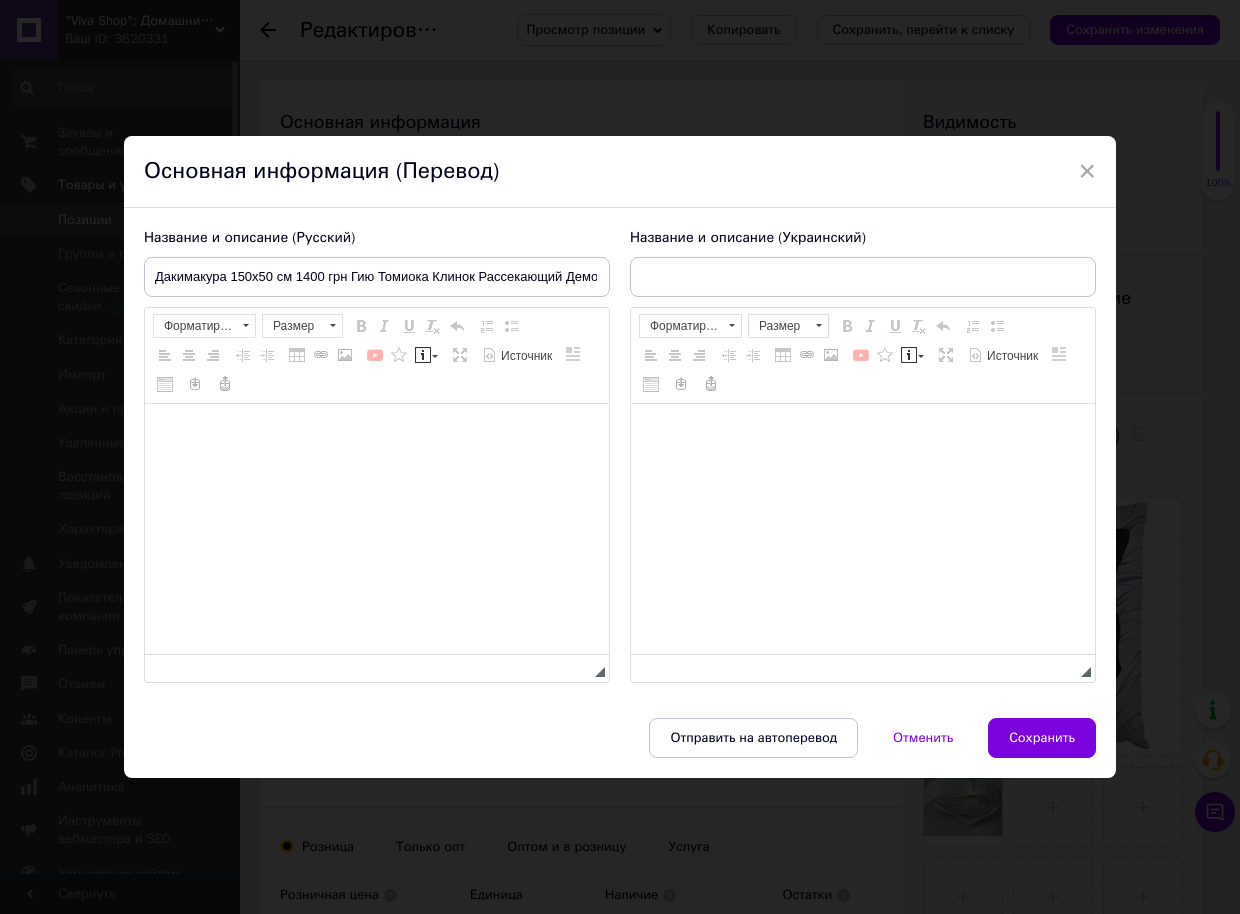 type on "Дакімакура 150х50 см 1400 грн [PERSON_NAME] Розсікаючий Демонів Tomioka Giyuu Подушка зі знімною наволочкою" 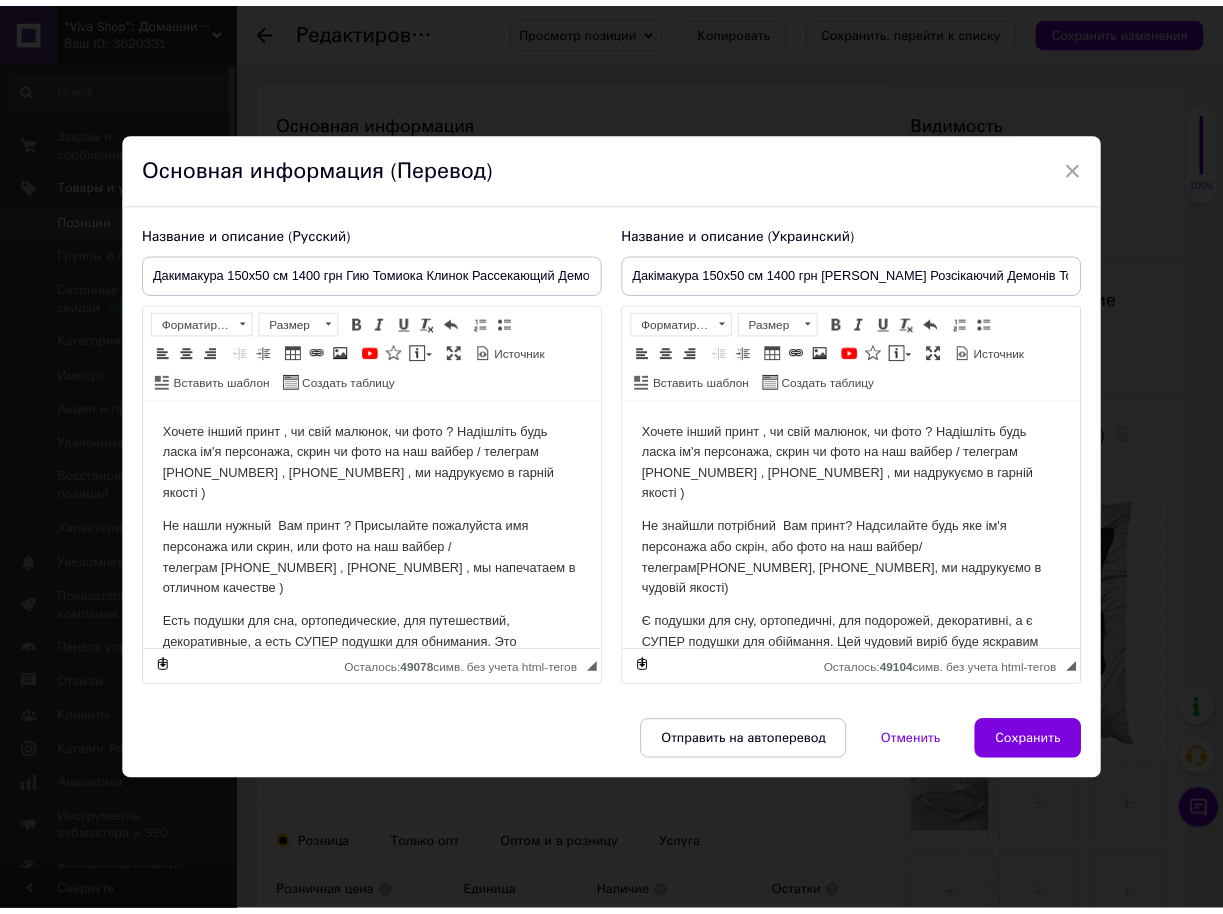 scroll, scrollTop: 0, scrollLeft: 0, axis: both 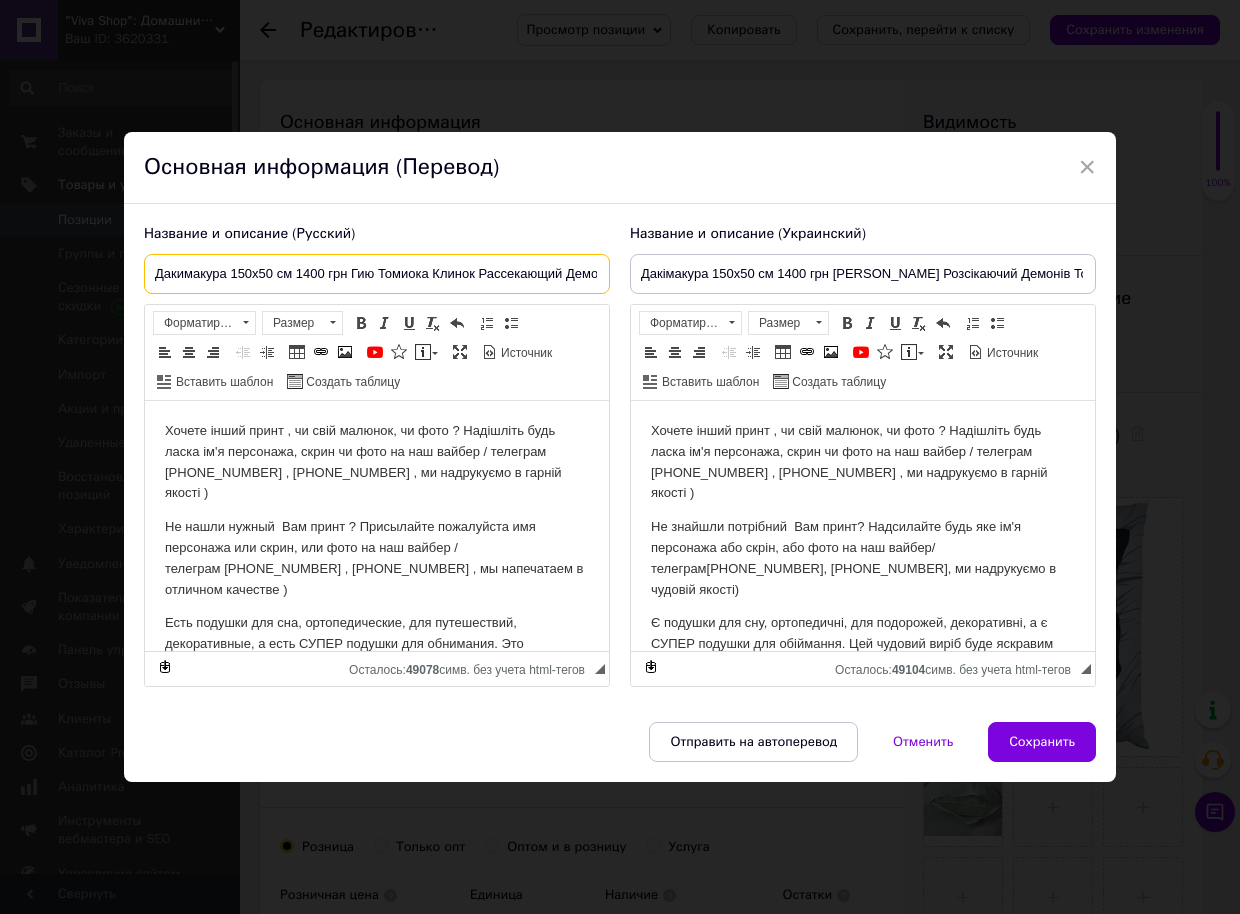 drag, startPoint x: 297, startPoint y: 264, endPoint x: 347, endPoint y: 273, distance: 50.803543 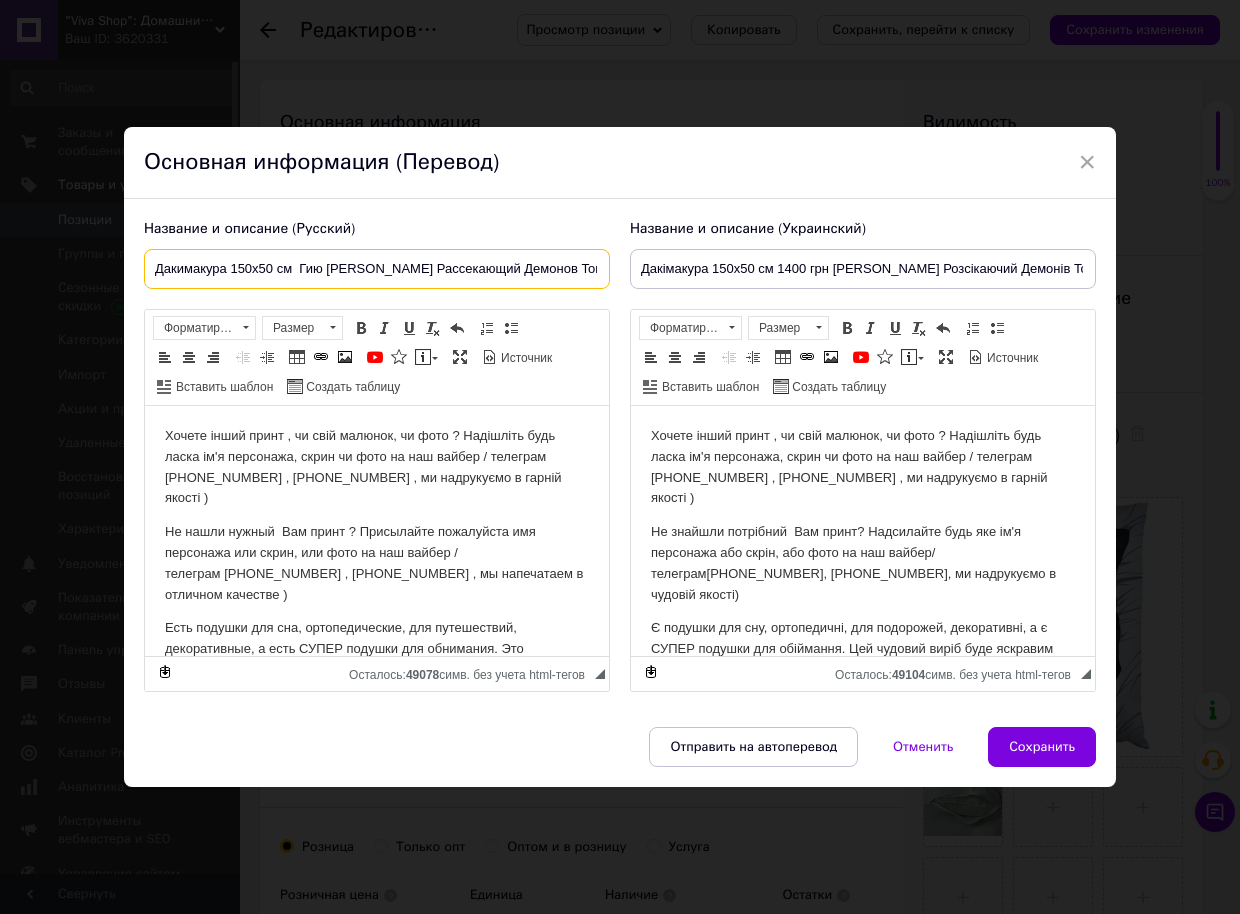 type on "Дакимакура 150х50 см  Гию [PERSON_NAME] Рассекающий Демонов Tomioka Giyuu Подушка со съёмной наволочк" 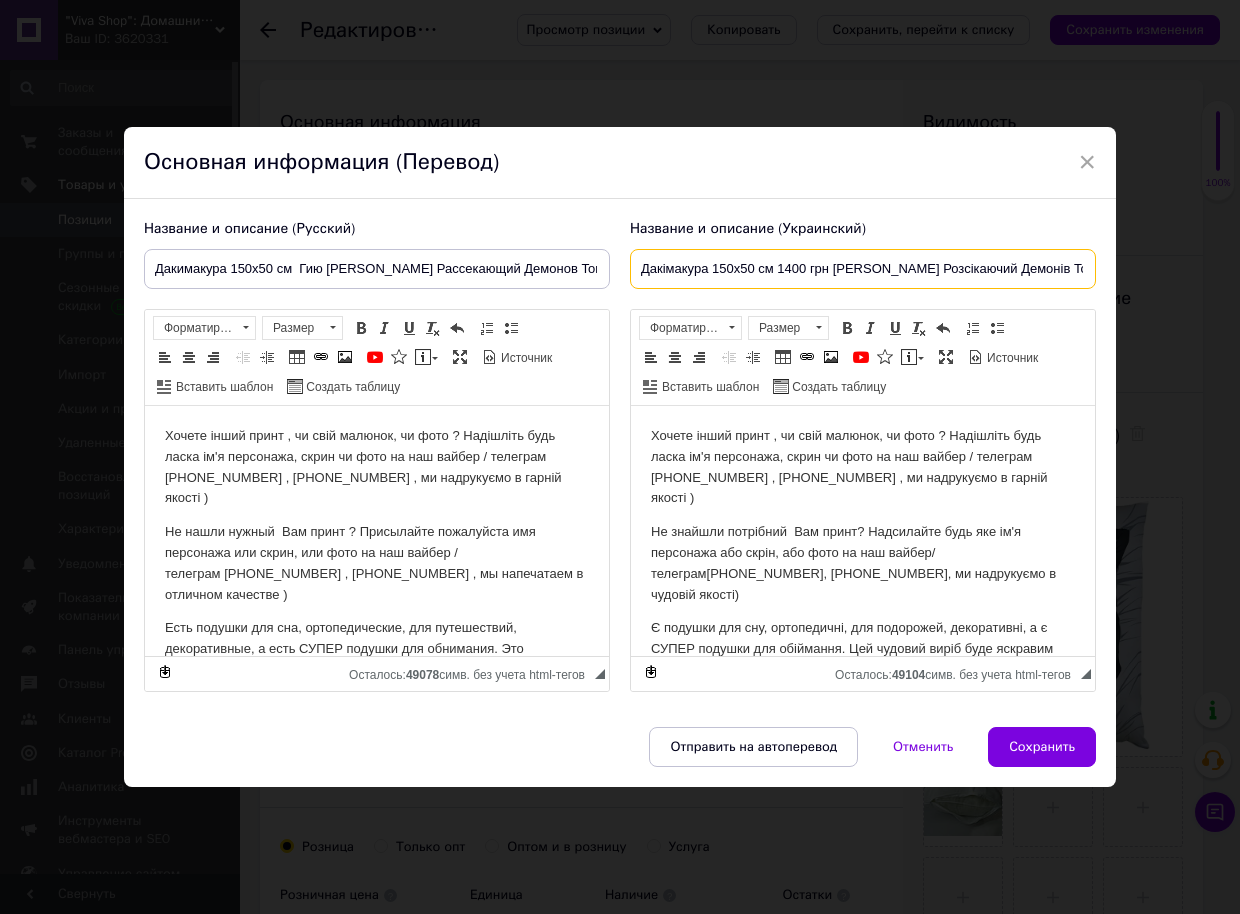 drag, startPoint x: 777, startPoint y: 258, endPoint x: 824, endPoint y: 261, distance: 47.095646 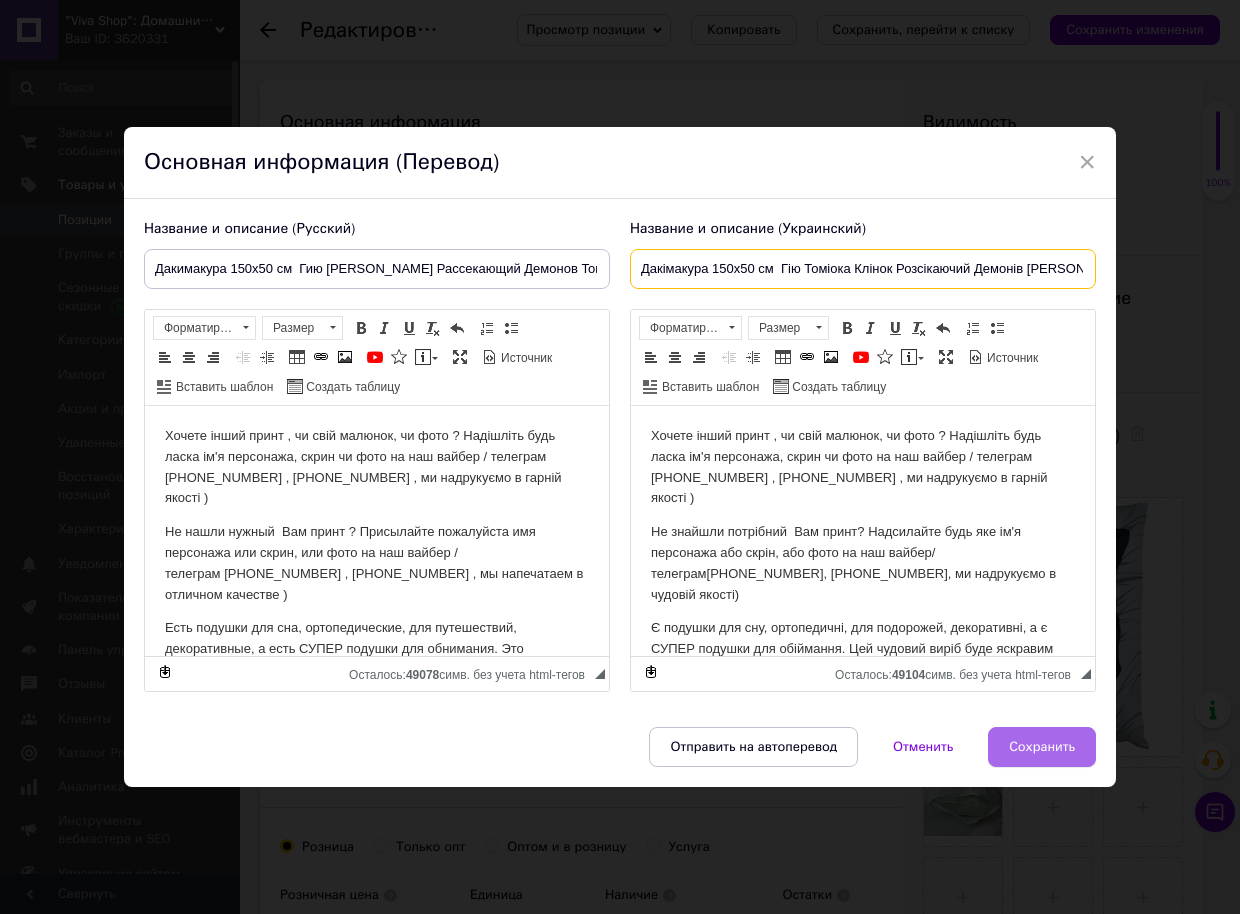 type on "Дакімакура 150х50 см  Гію Томіока Клінок Розсікаючий Демонів [PERSON_NAME] Подушка зі знімною наволочкою" 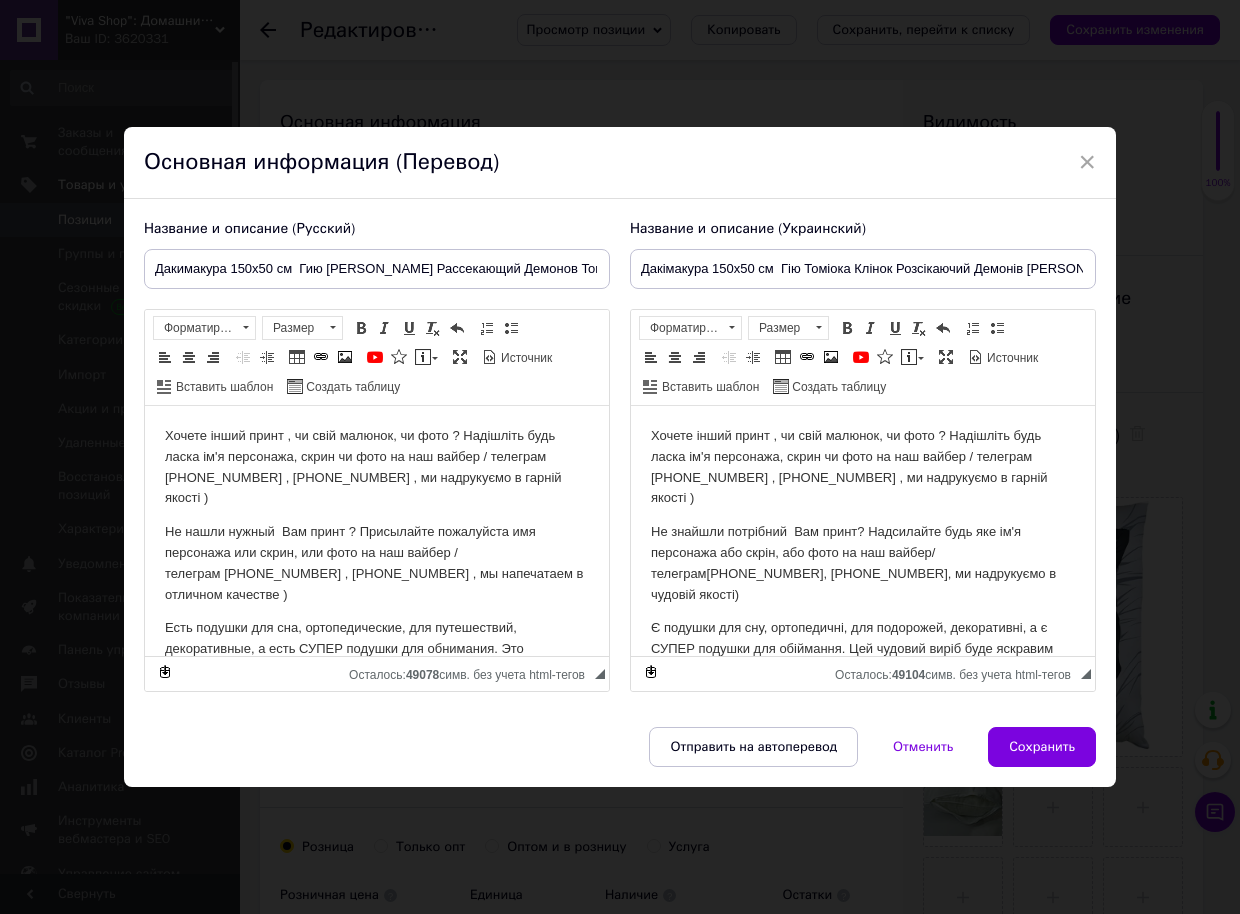 click on "Сохранить" at bounding box center (1042, 747) 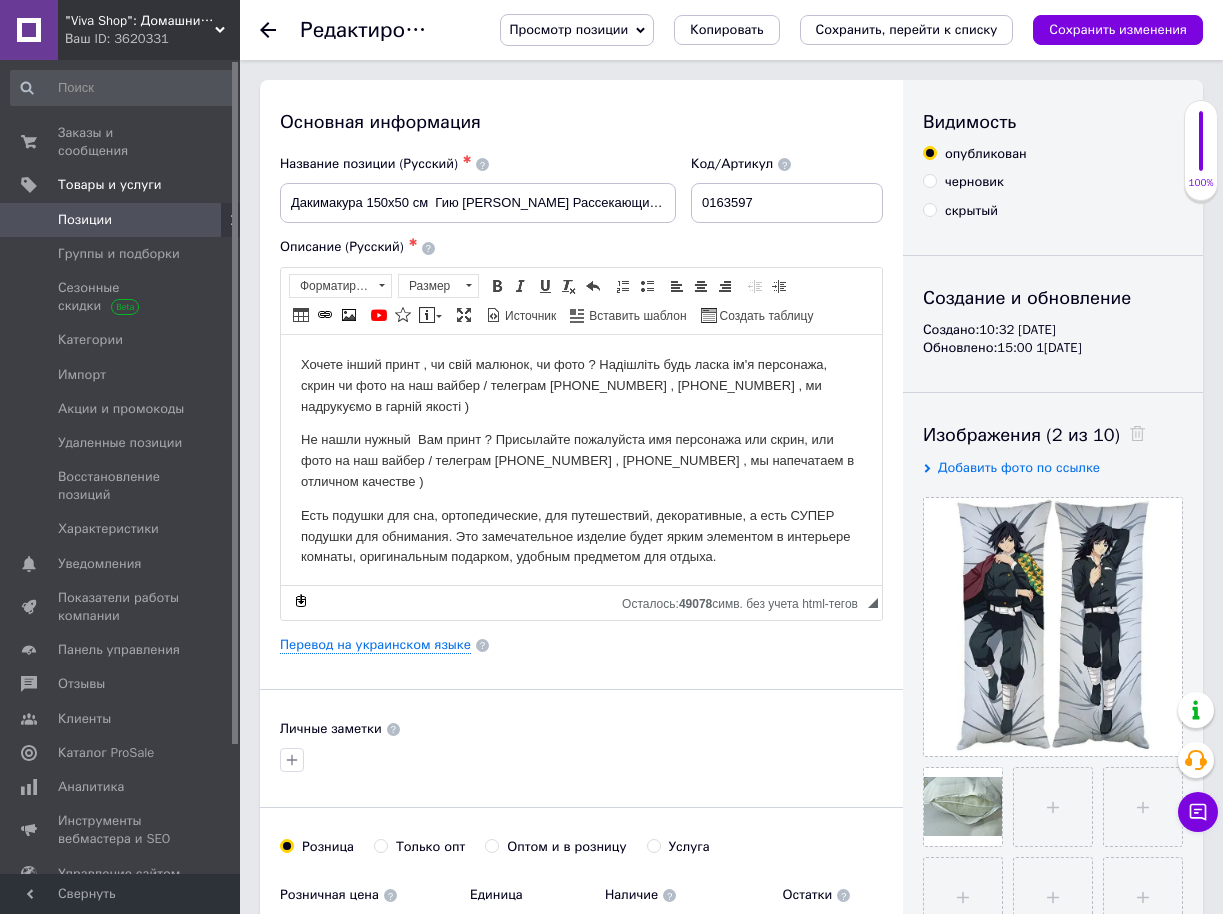 scroll, scrollTop: 600, scrollLeft: 0, axis: vertical 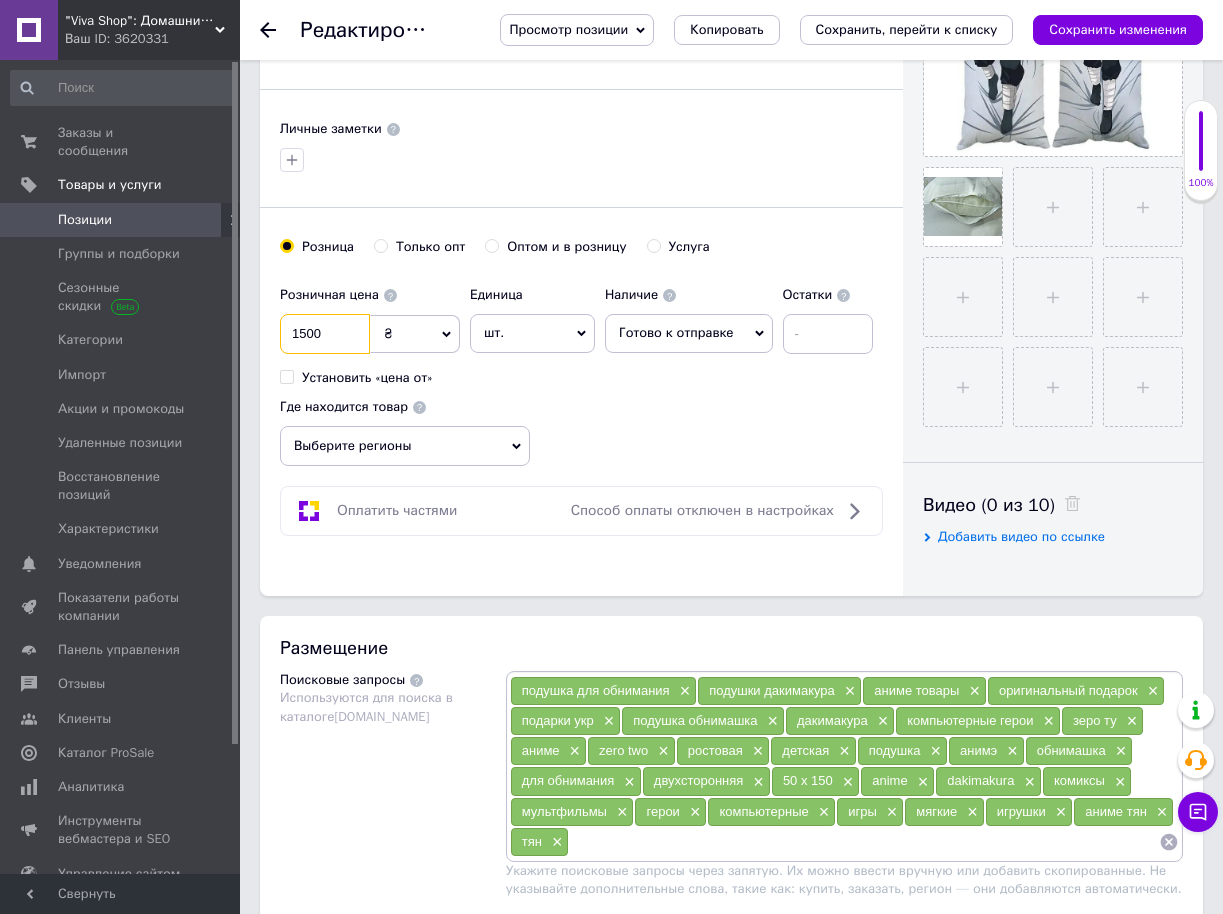 drag, startPoint x: 289, startPoint y: 335, endPoint x: 438, endPoint y: 328, distance: 149.16434 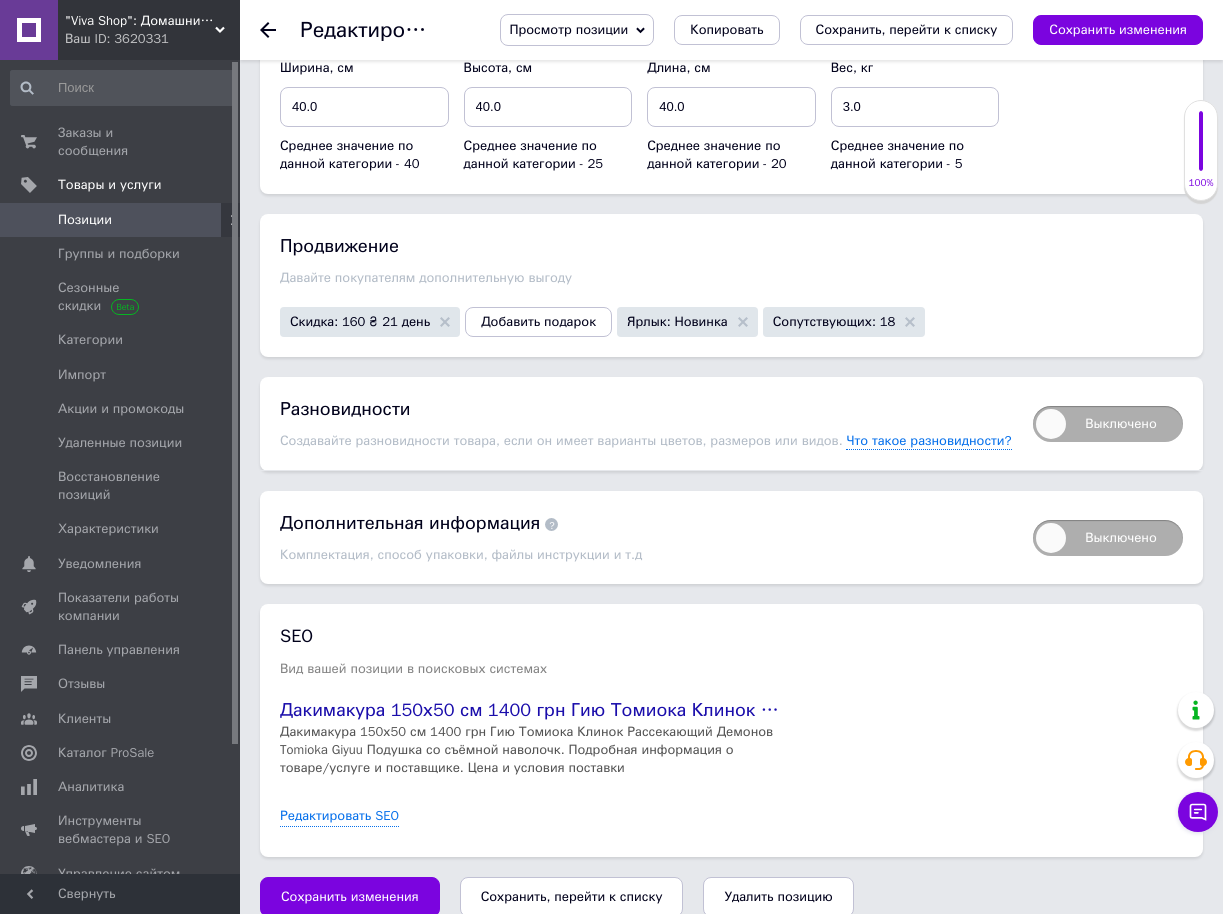 scroll, scrollTop: 2701, scrollLeft: 0, axis: vertical 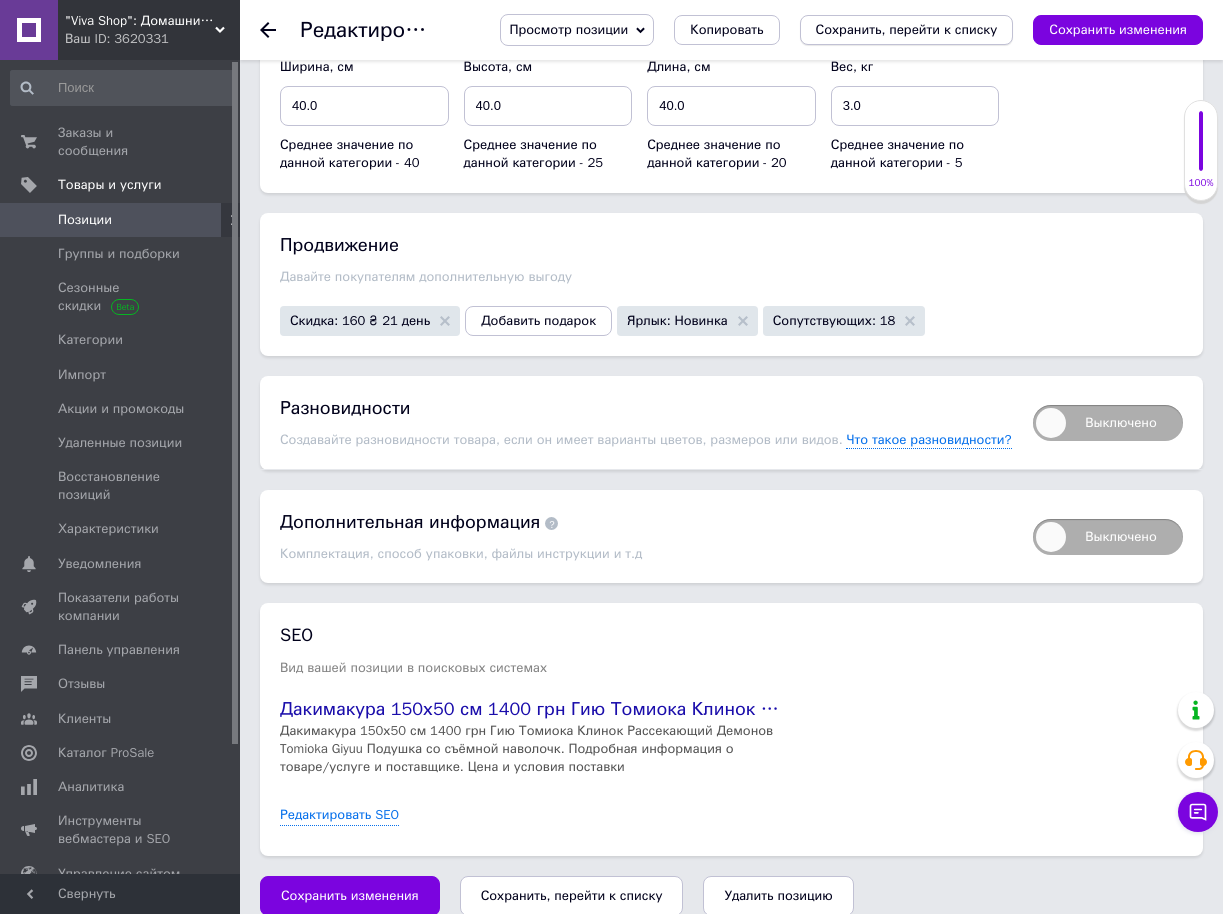 type on "1600" 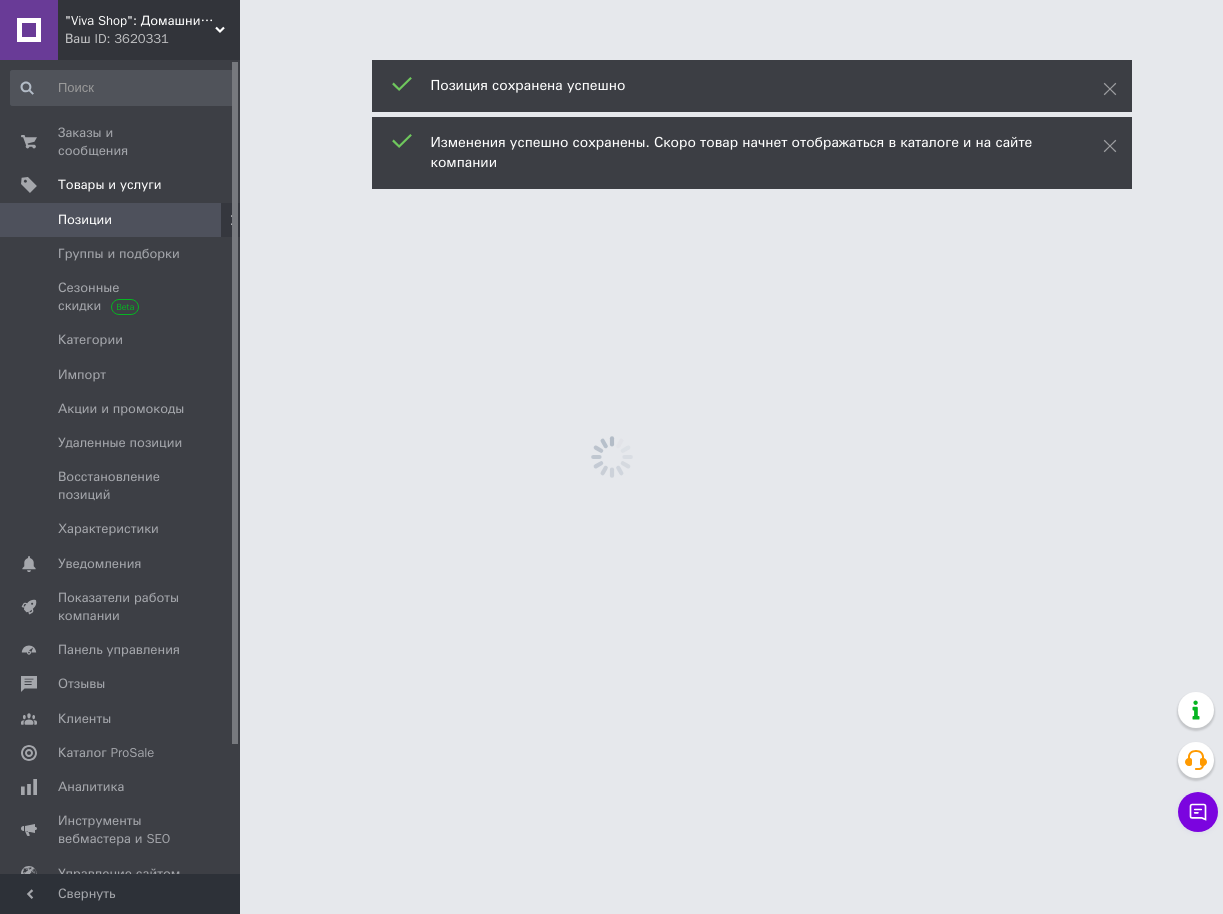 scroll, scrollTop: 0, scrollLeft: 0, axis: both 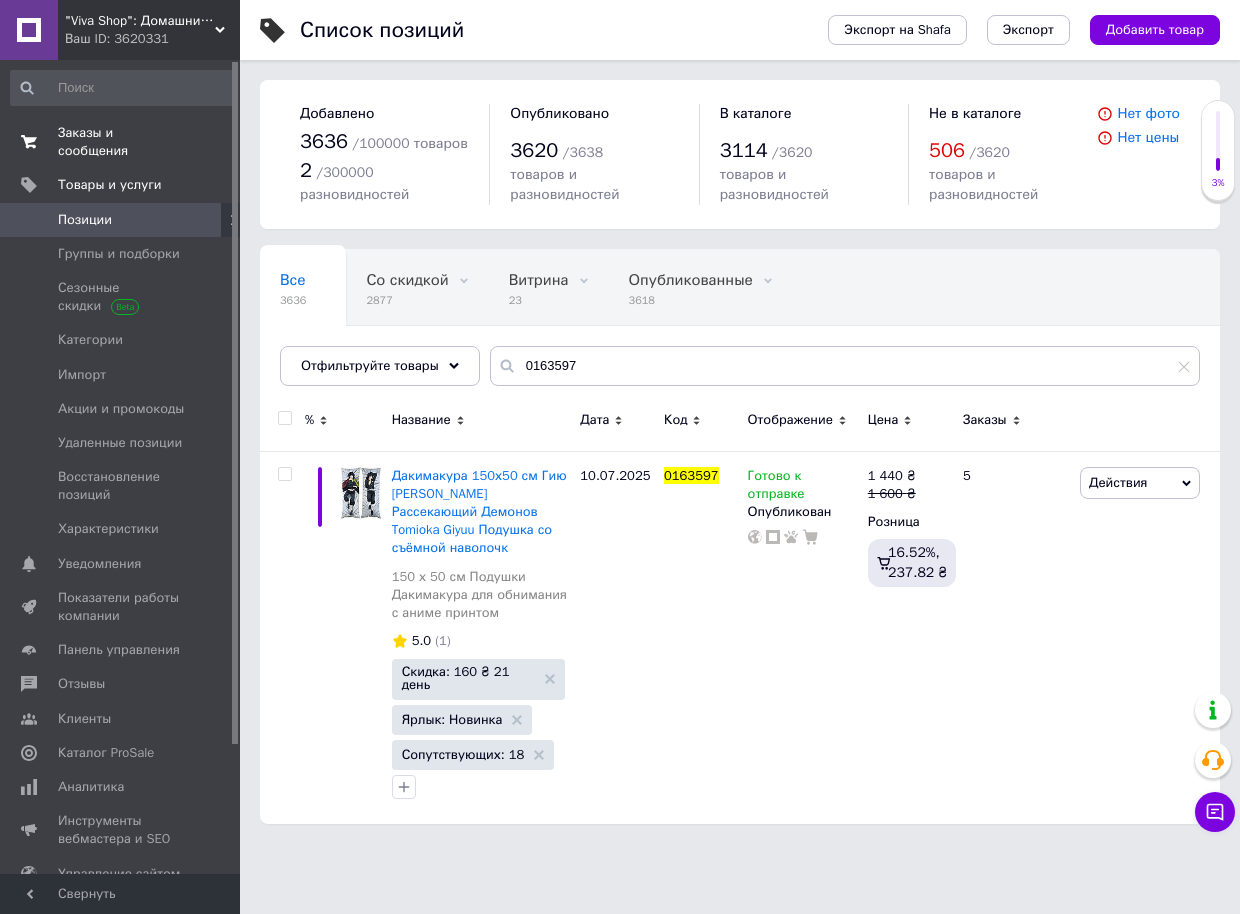 click on "Заказы и сообщения" at bounding box center [121, 142] 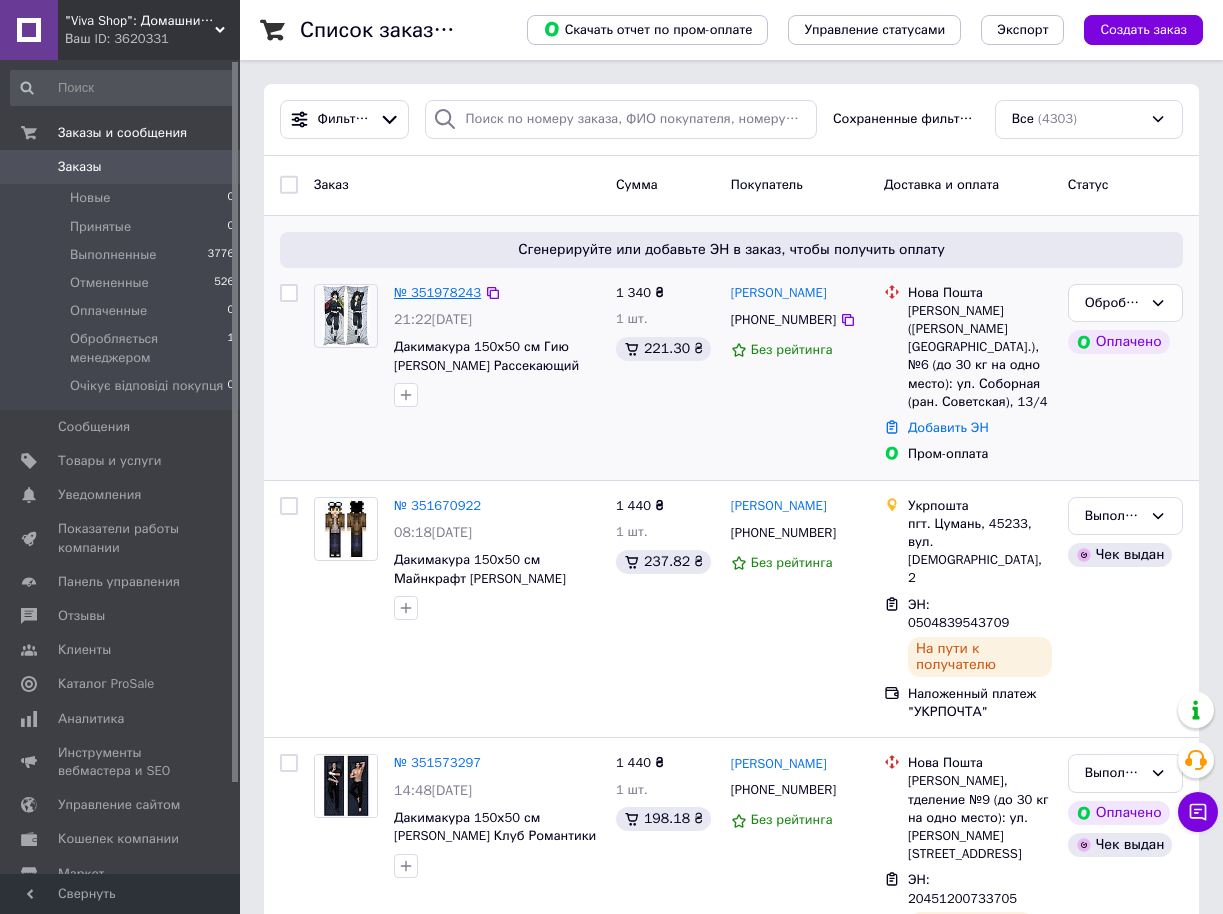 click on "№ 351978243" at bounding box center [437, 292] 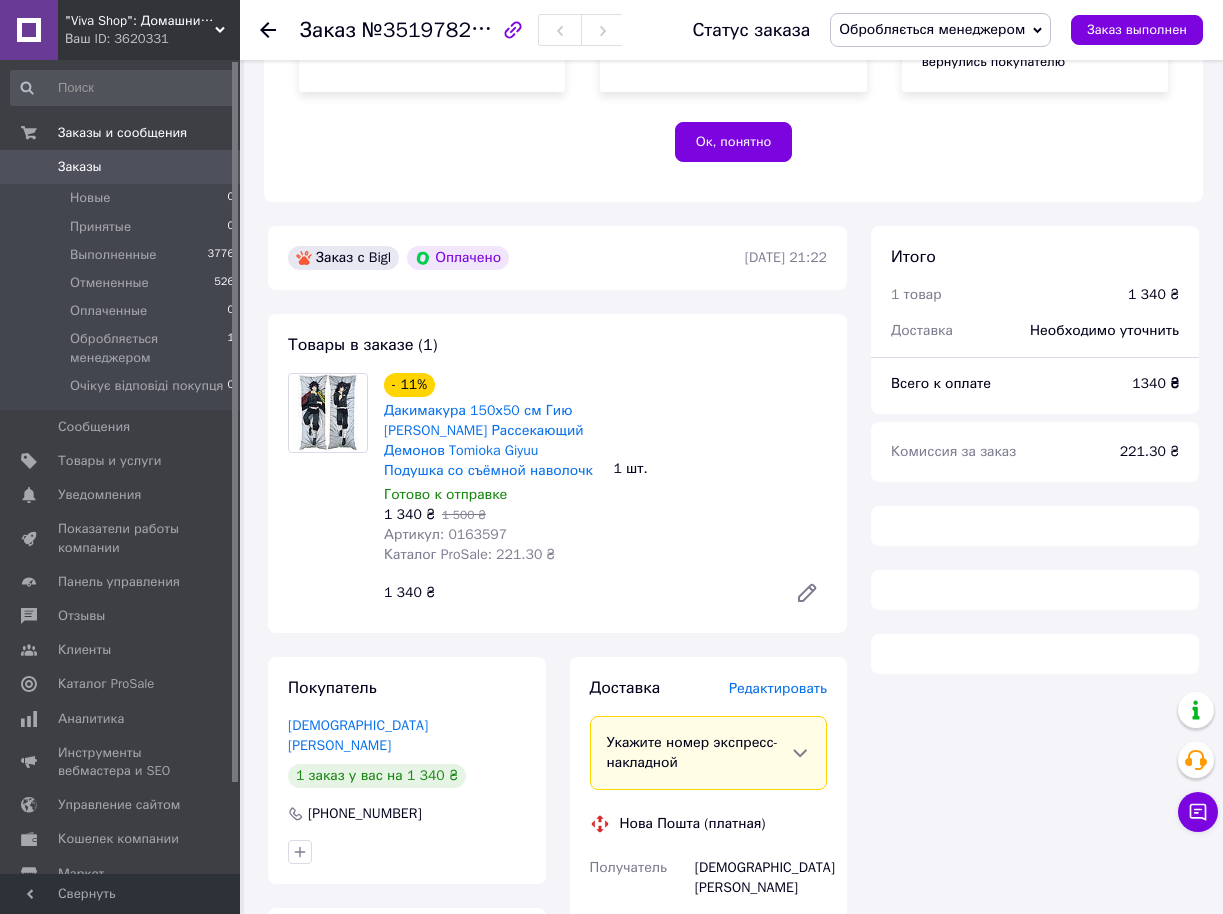scroll, scrollTop: 682, scrollLeft: 0, axis: vertical 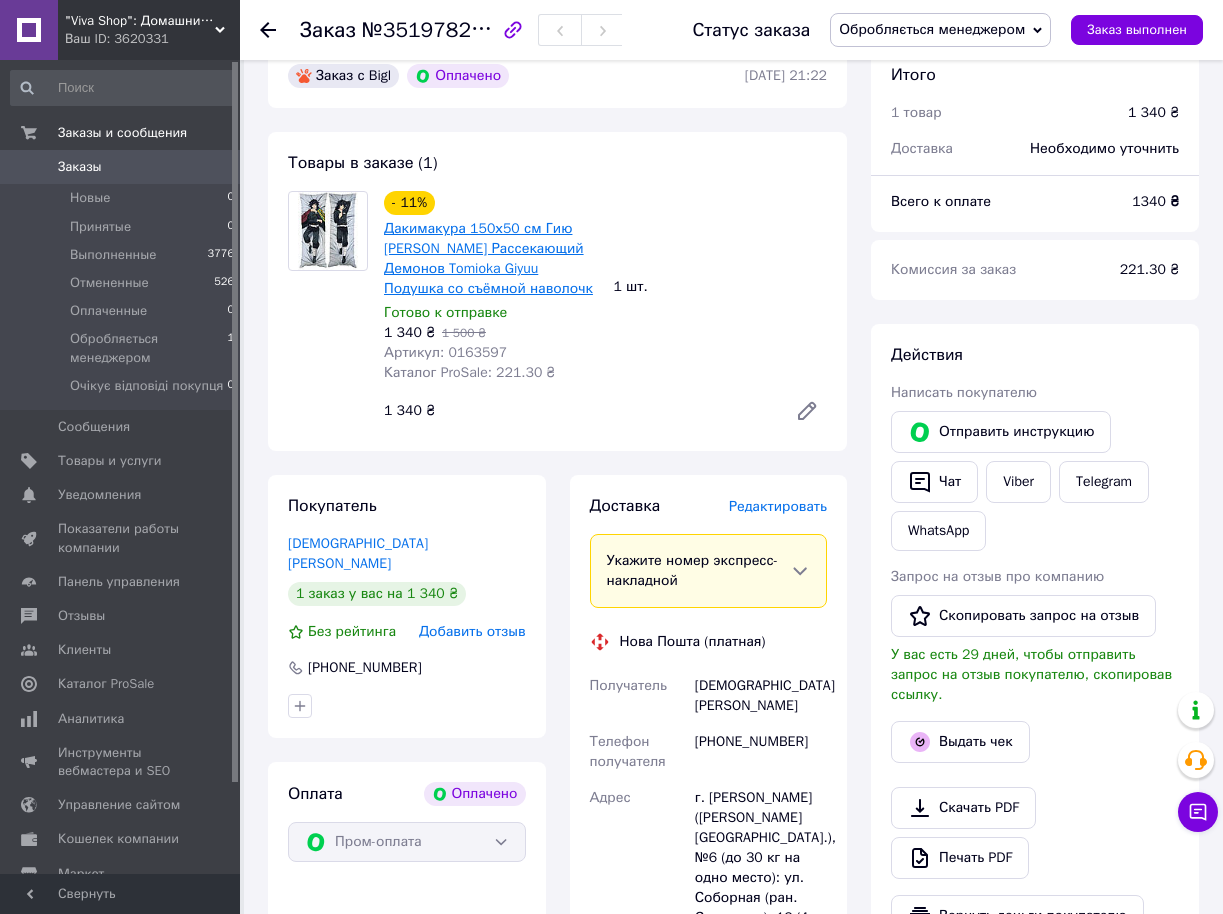click on "Дакимакура 150х50 см  Гию [PERSON_NAME] Рассекающий Демонов Tomioka Giyuu Подушка со съёмной наволочк" at bounding box center (488, 258) 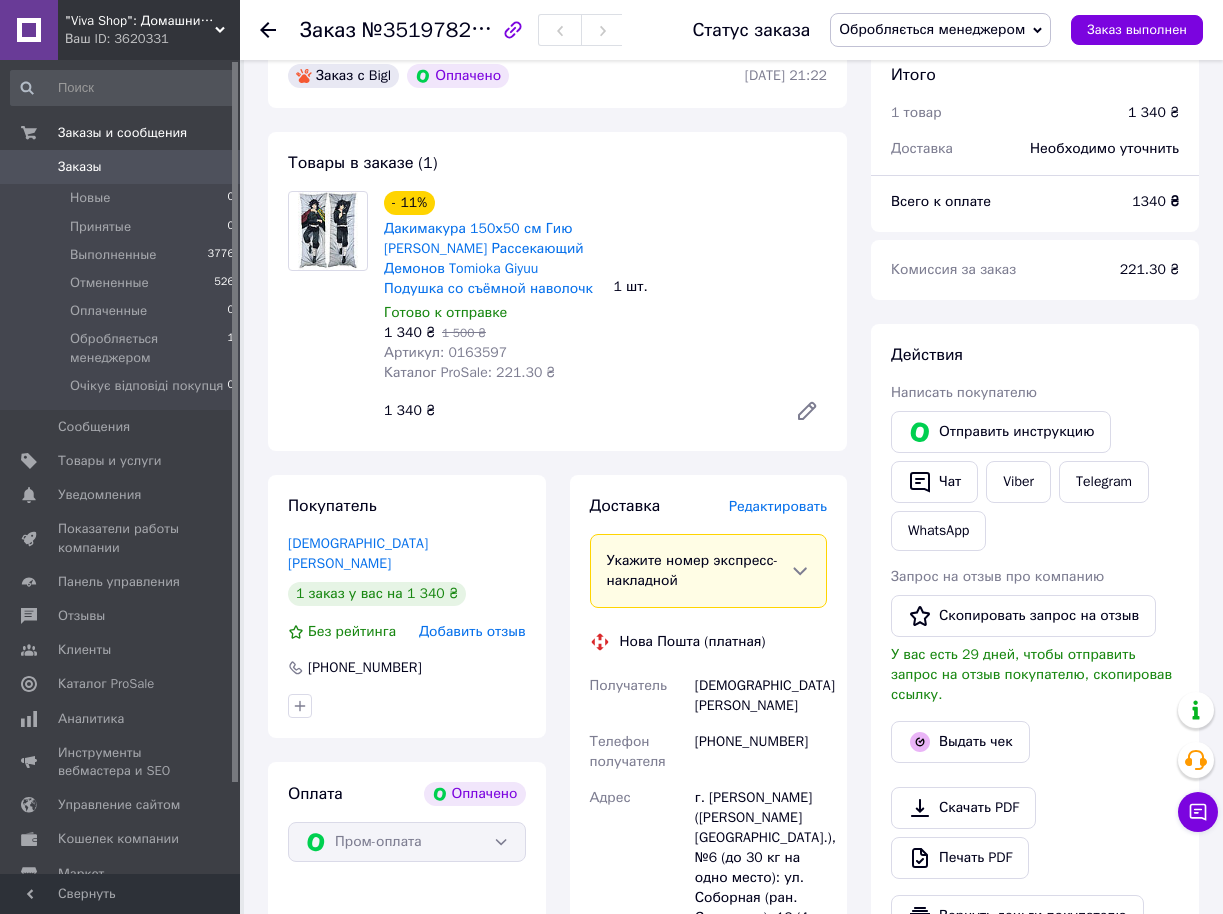 click at bounding box center [29, 167] 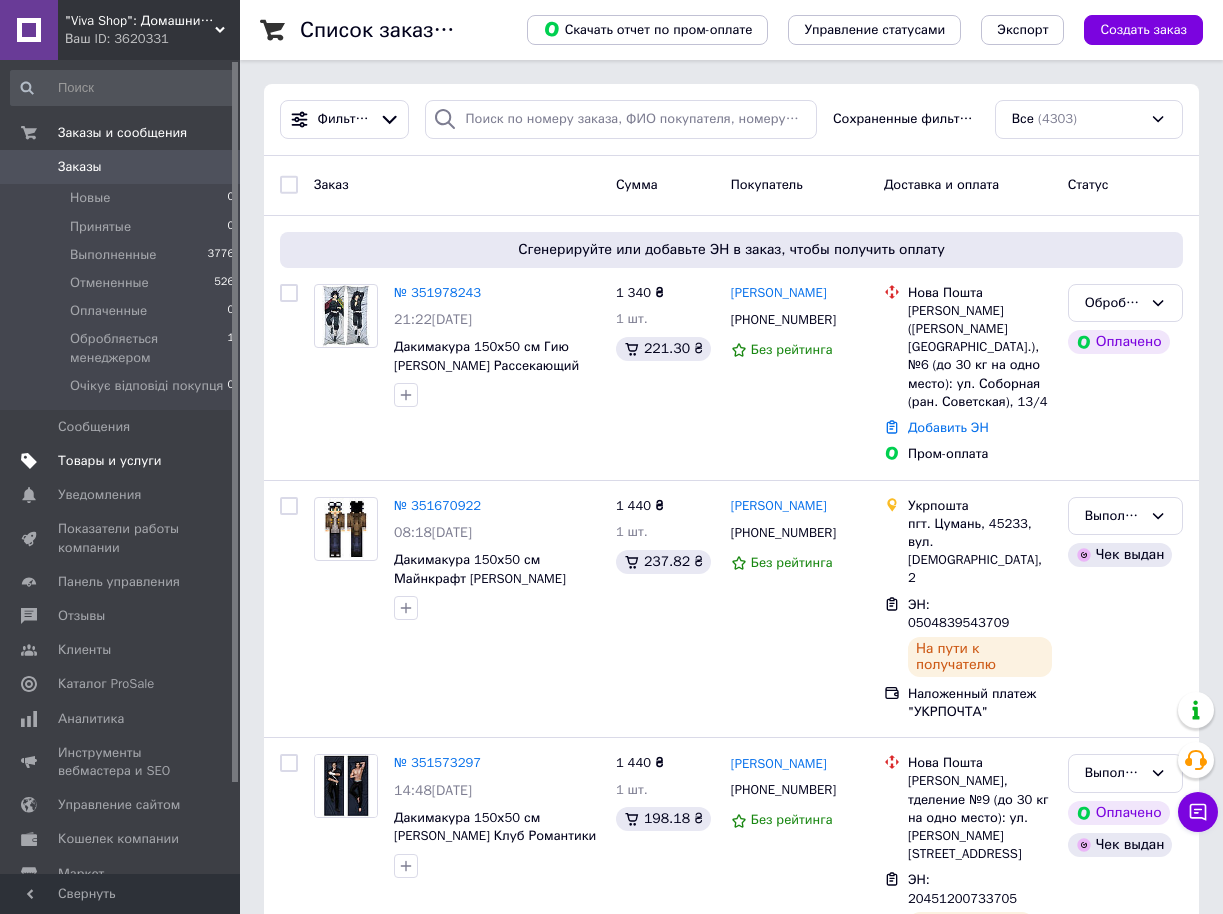 click on "Товары и услуги" at bounding box center [110, 461] 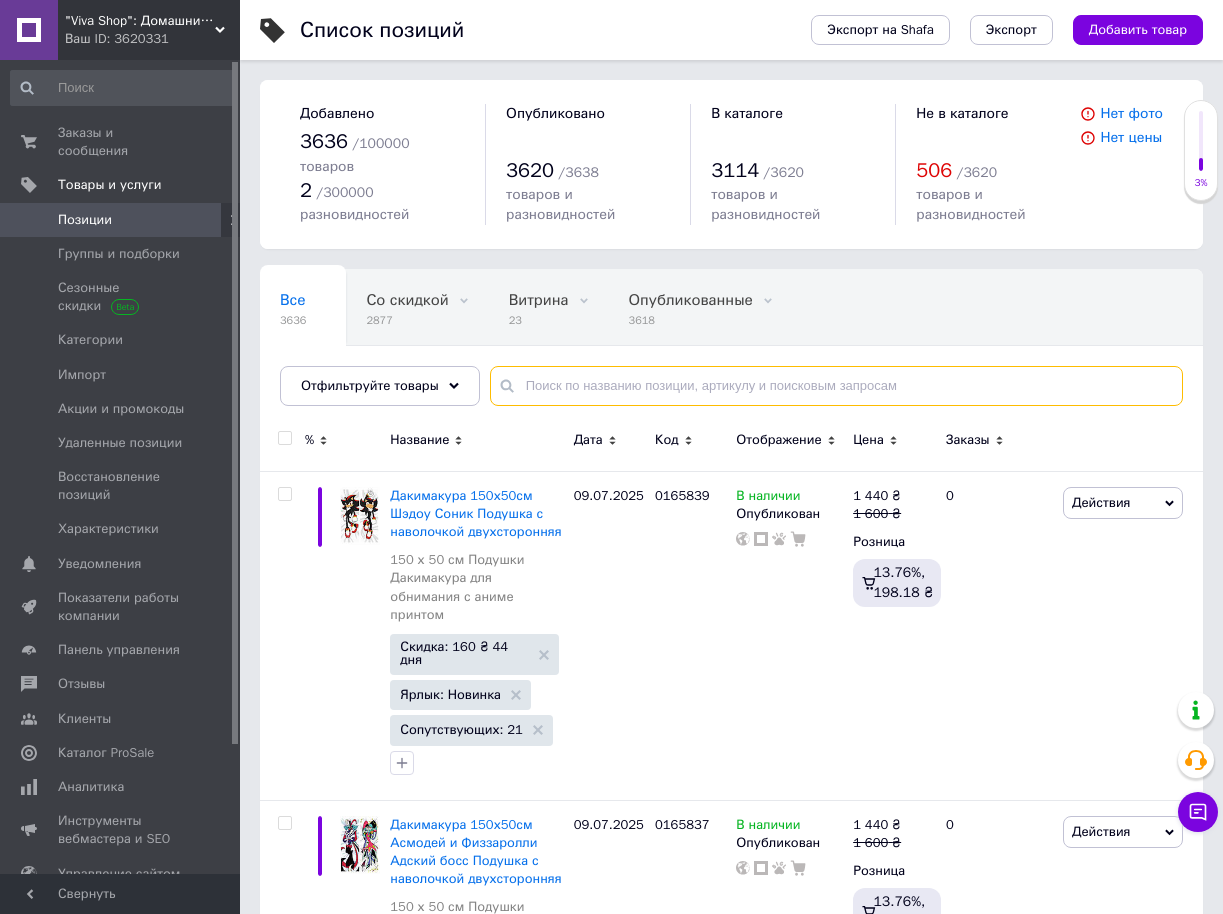 click at bounding box center [836, 386] 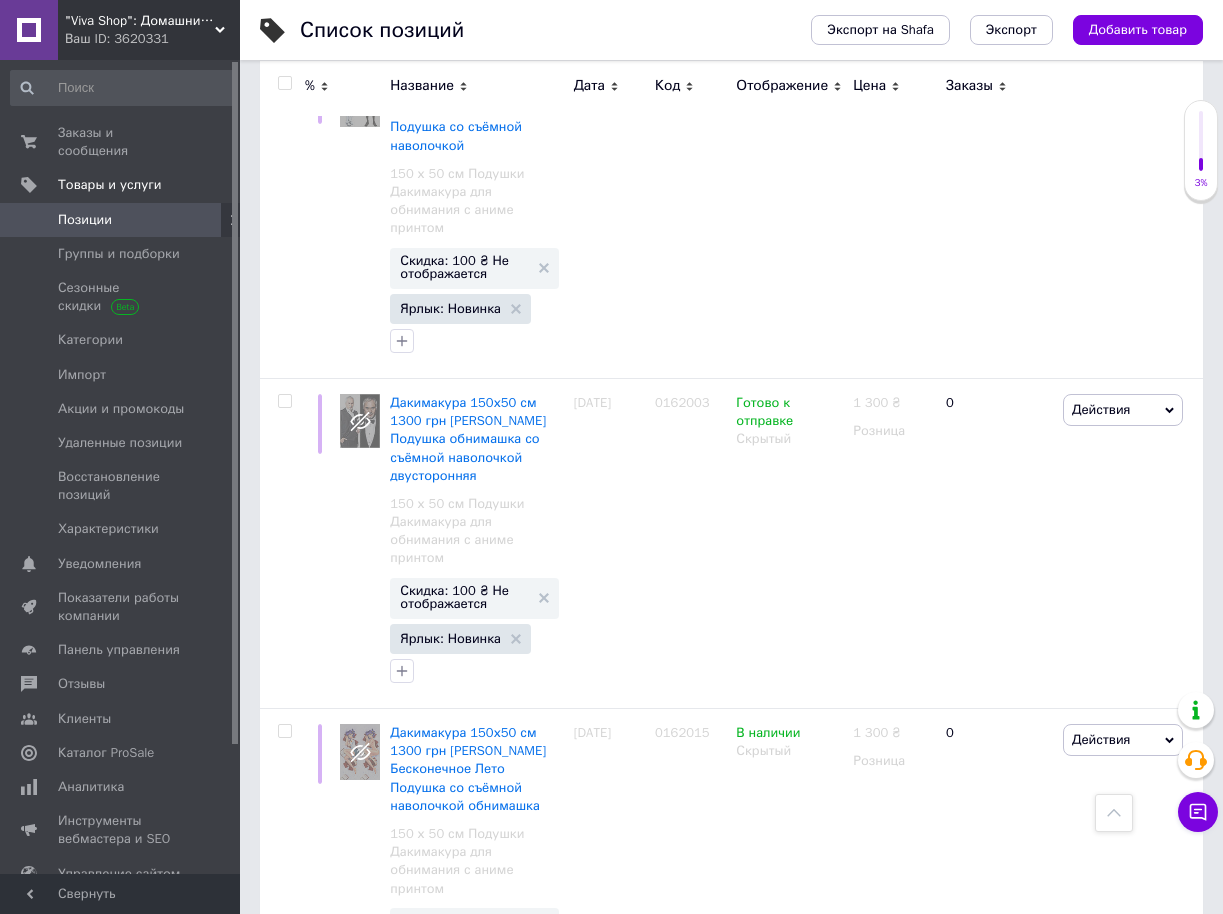 scroll, scrollTop: 9200, scrollLeft: 0, axis: vertical 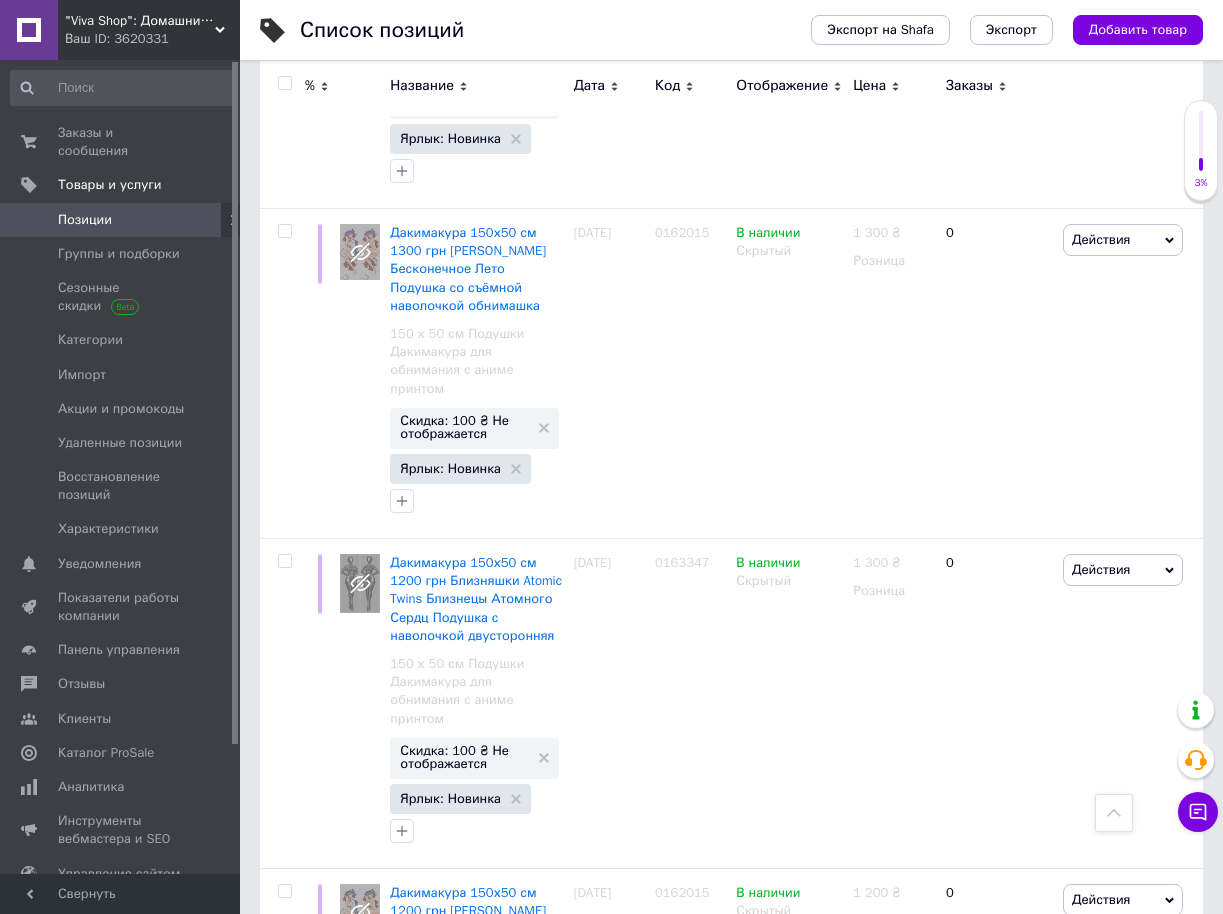 type on "0161607" 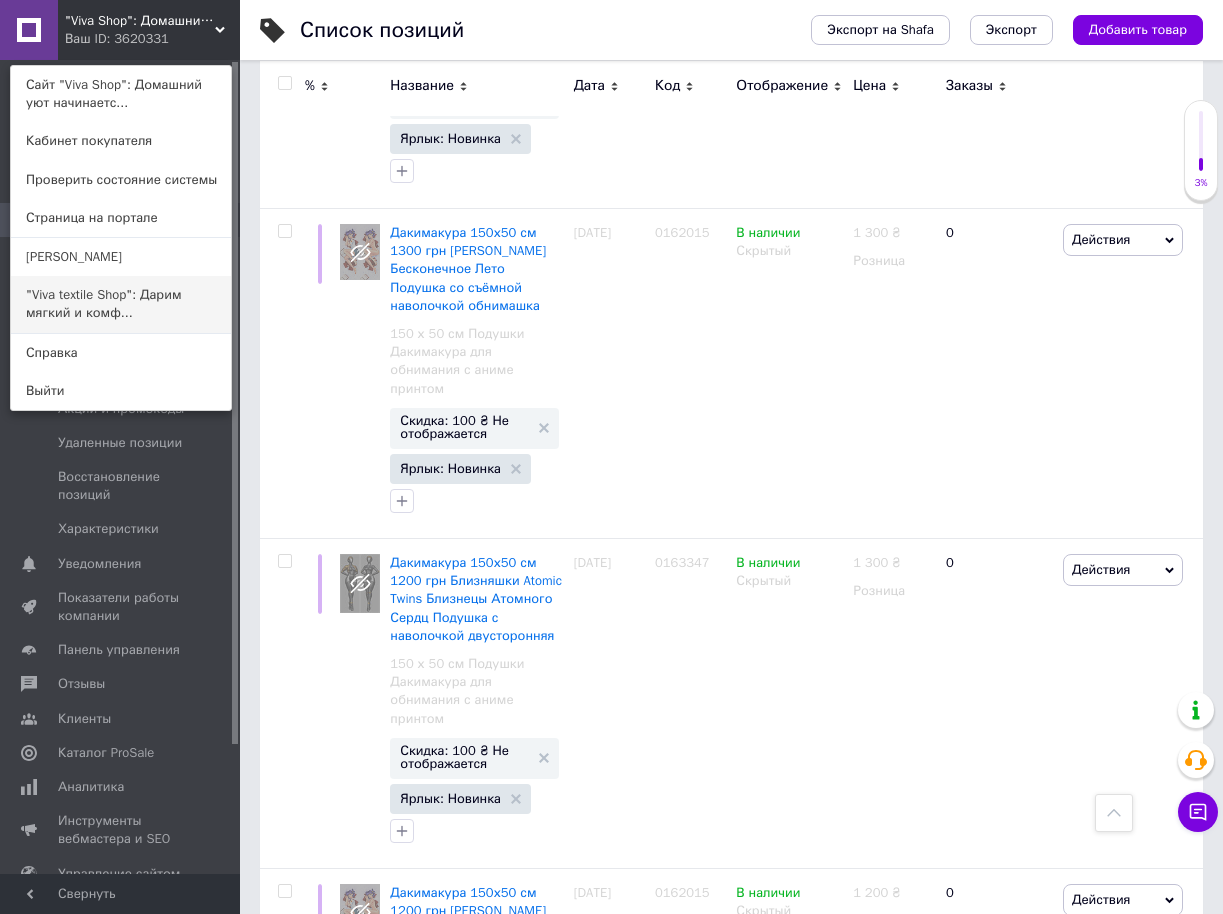 click on ""Viva textile Shop": Дарим мягкий и комф..." at bounding box center (121, 304) 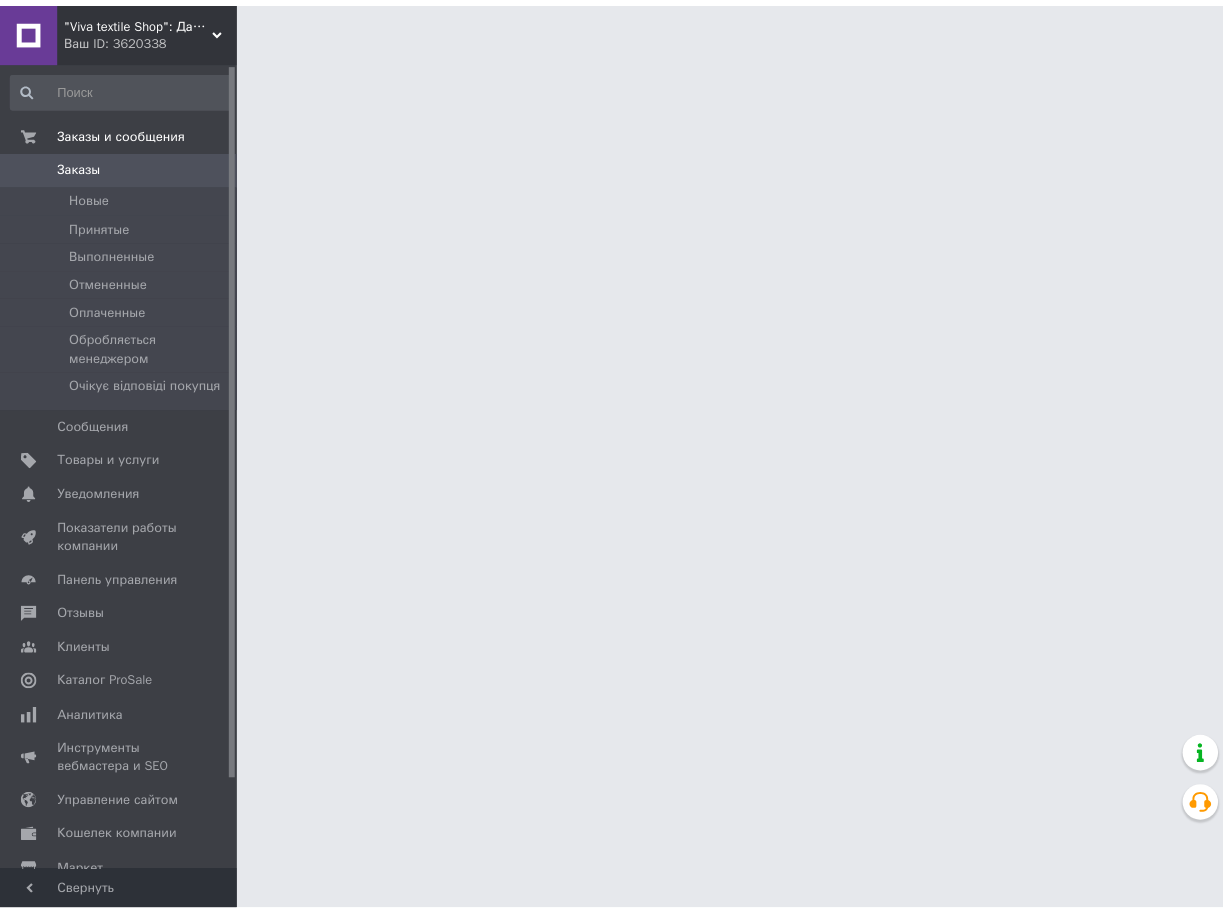 scroll, scrollTop: 0, scrollLeft: 0, axis: both 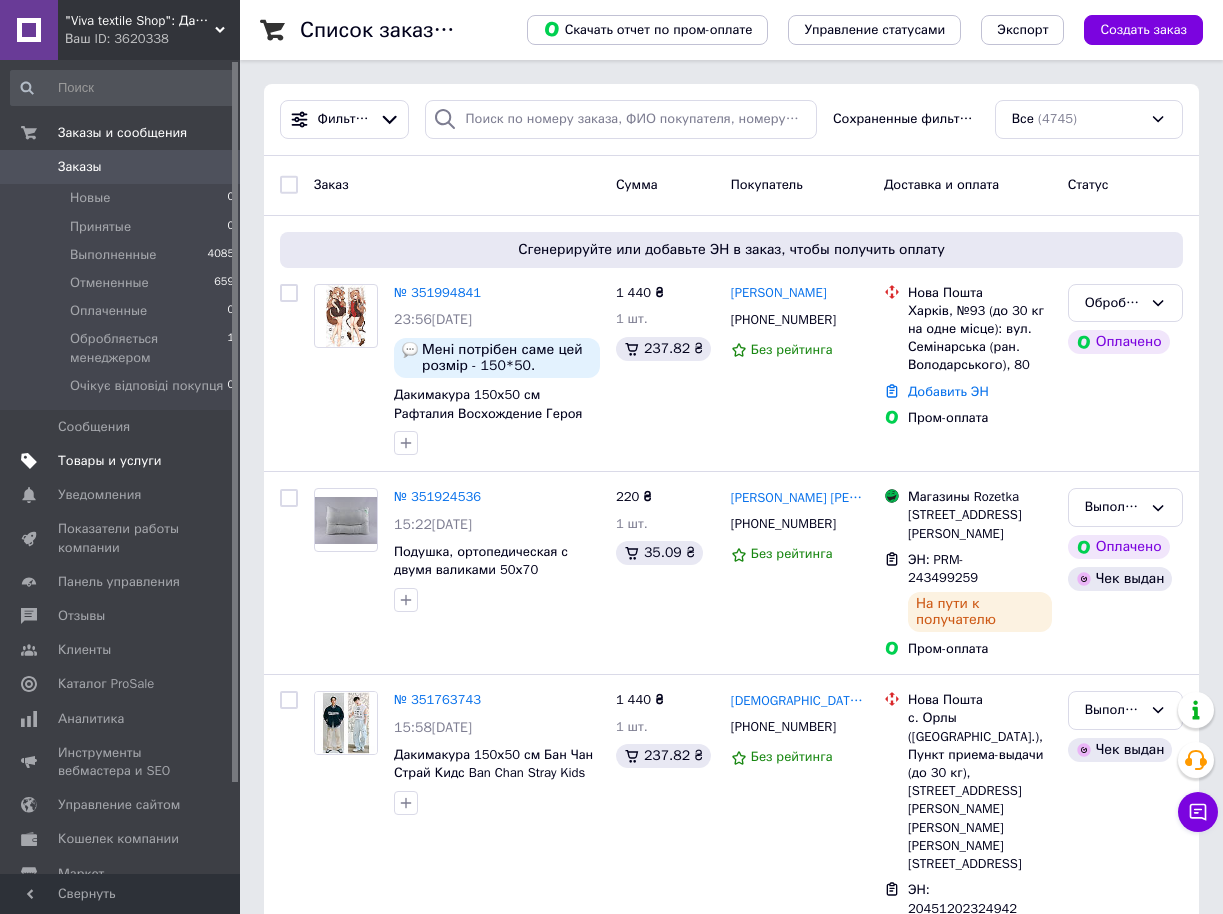 click on "Товары и услуги" at bounding box center (110, 461) 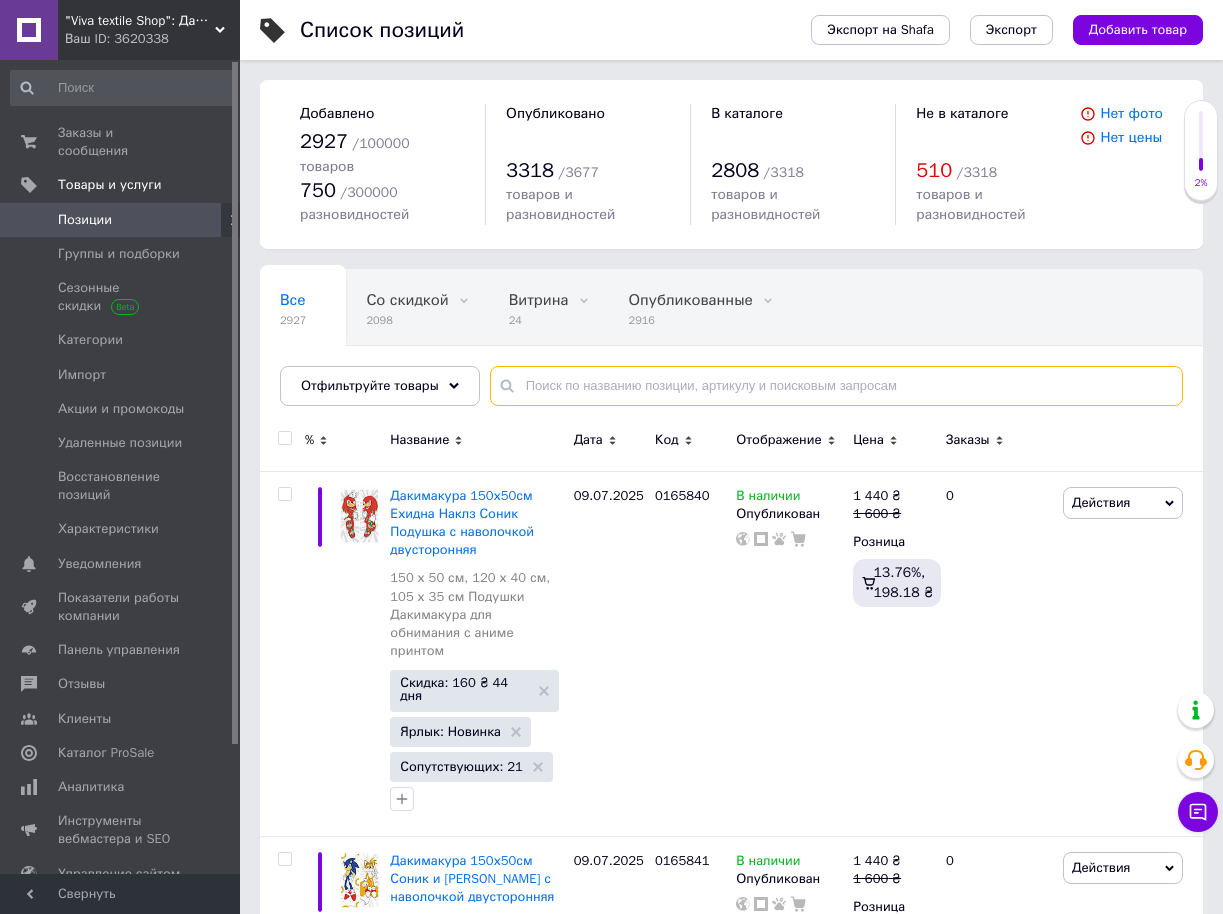 click at bounding box center (836, 386) 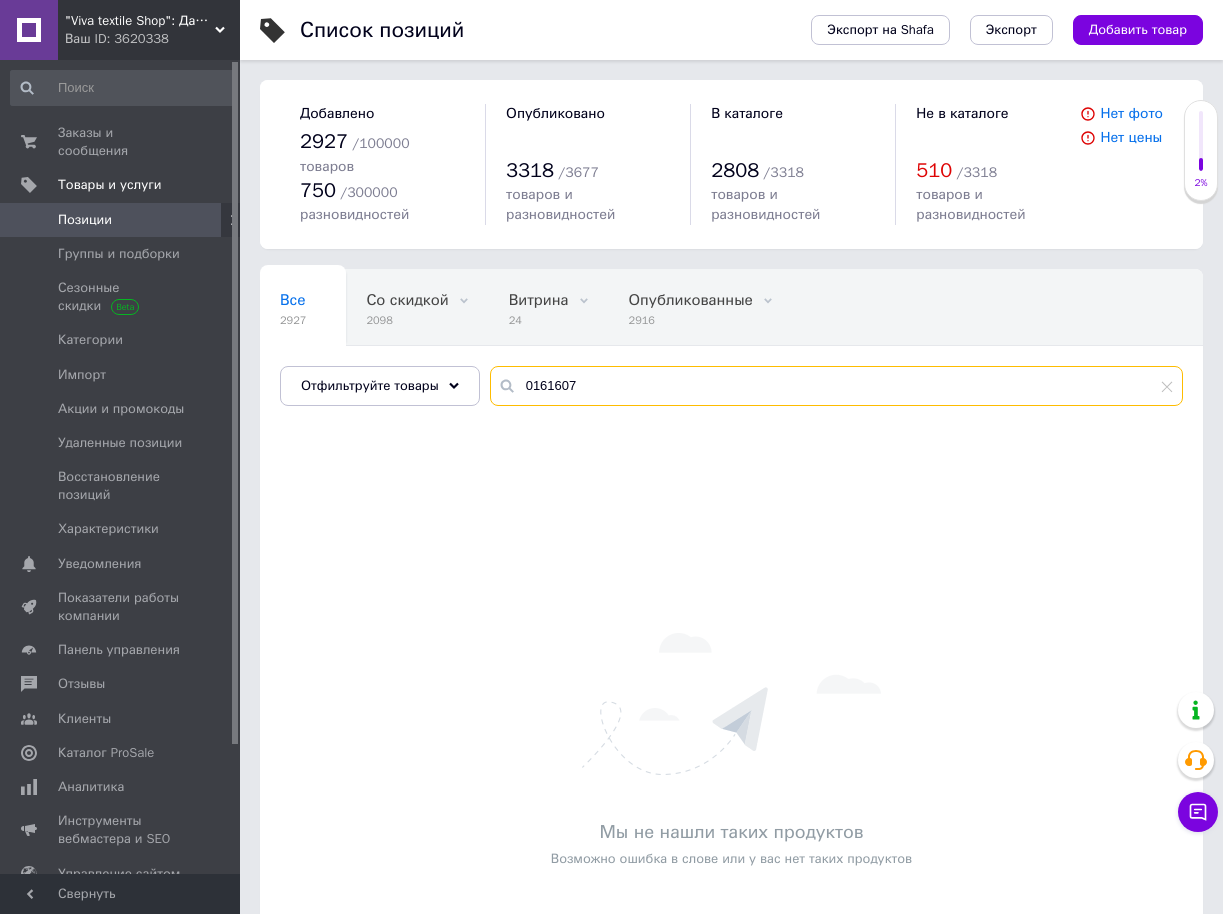 drag, startPoint x: 513, startPoint y: 356, endPoint x: 768, endPoint y: 337, distance: 255.70686 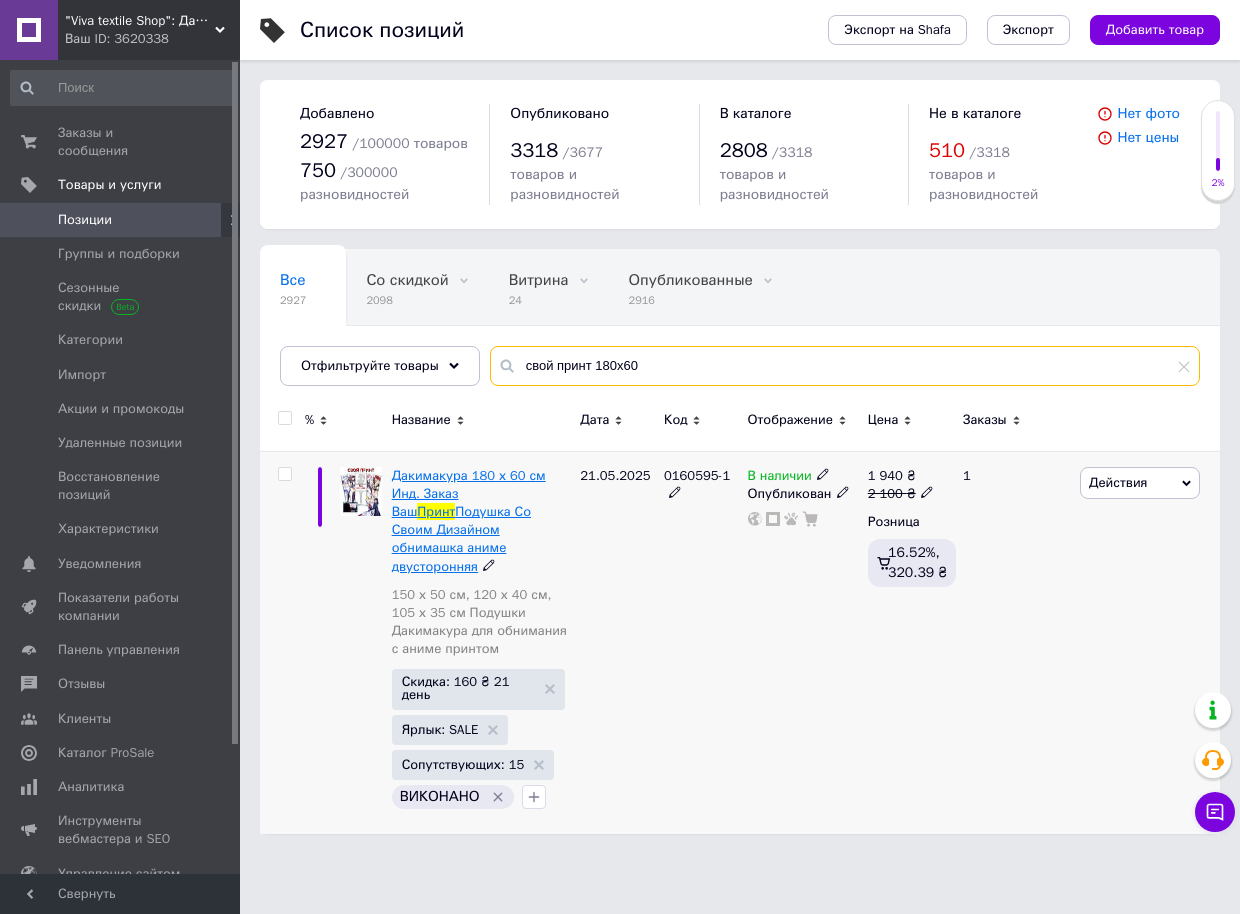 type on "свой принт 180х60" 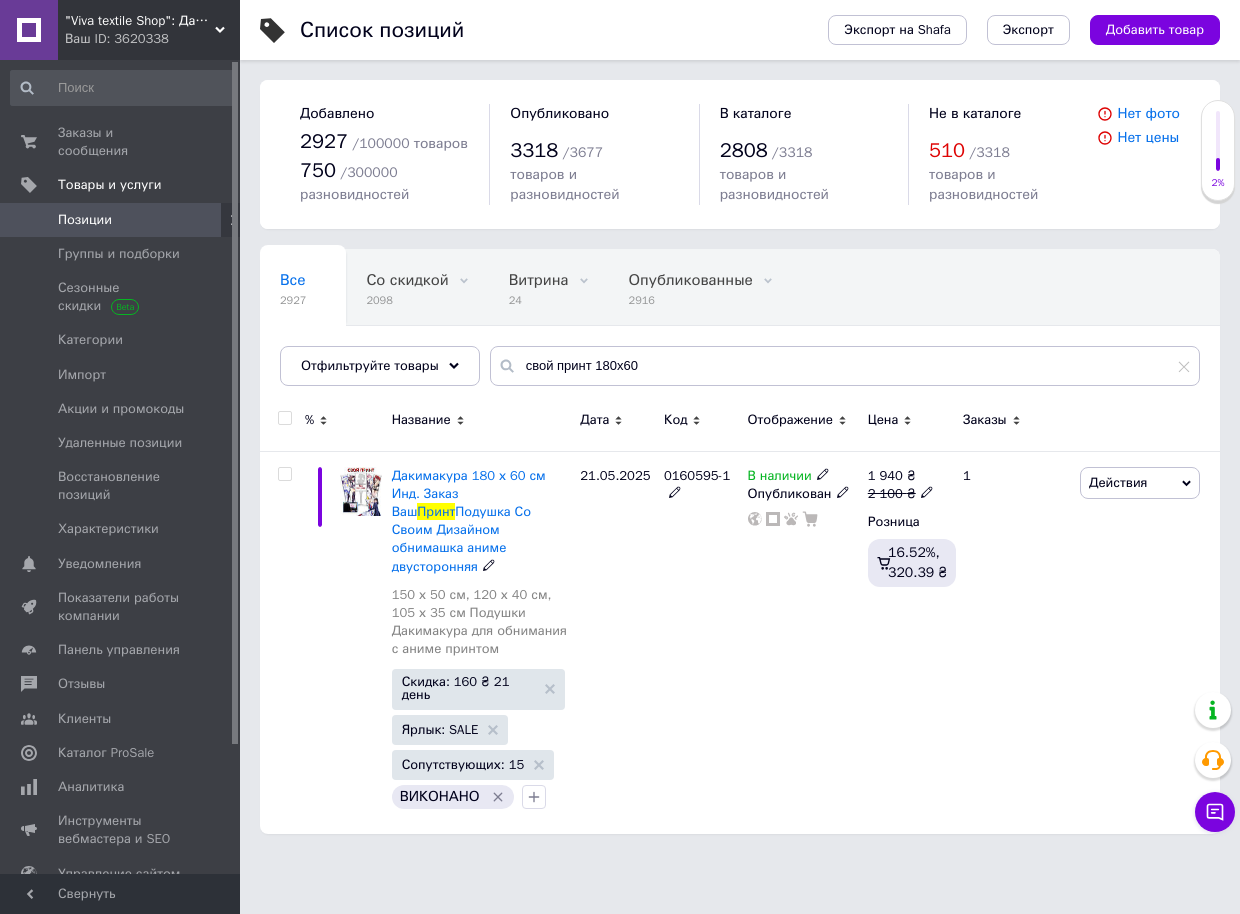 click on "Подушка Со Своим Дизайном обнимашка аниме двусторонняя" at bounding box center [461, 539] 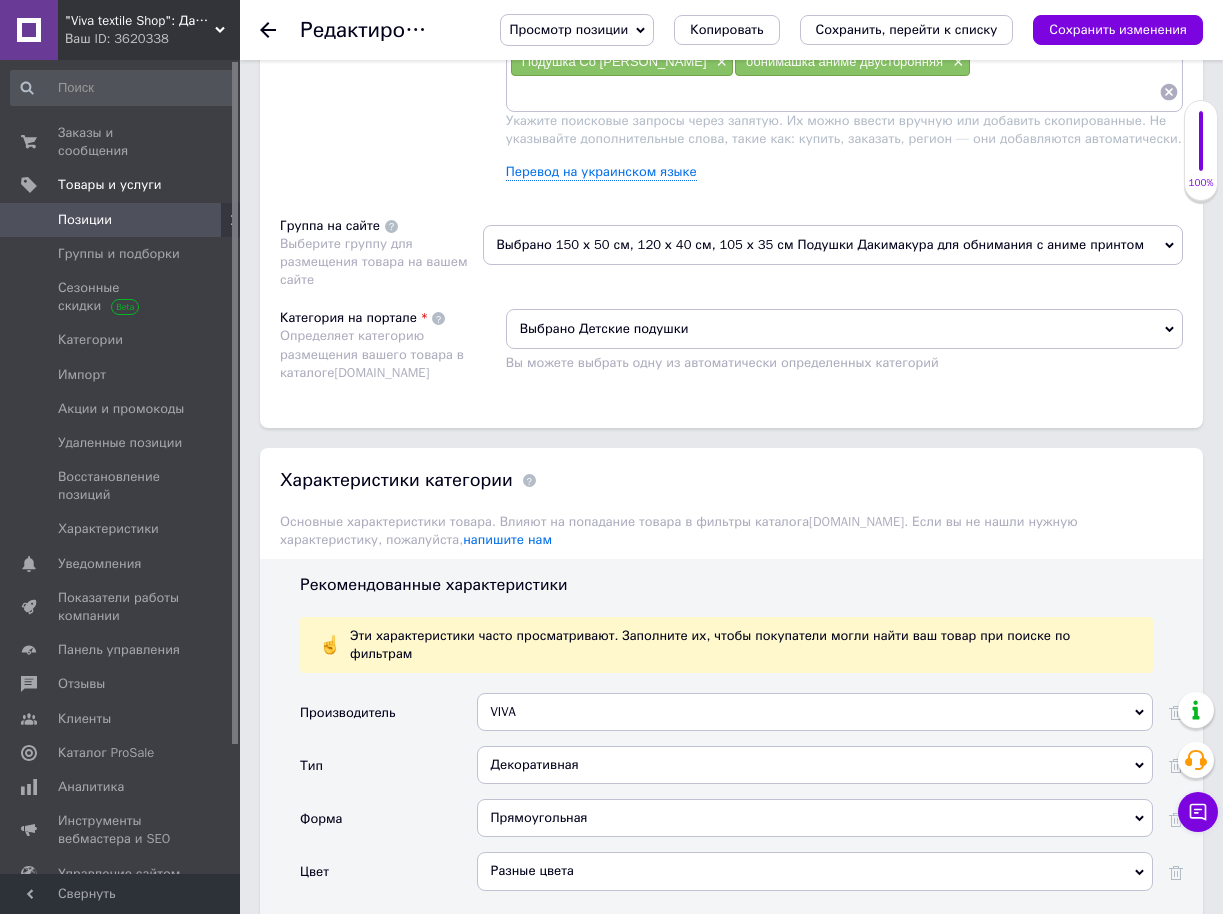 scroll, scrollTop: 1800, scrollLeft: 0, axis: vertical 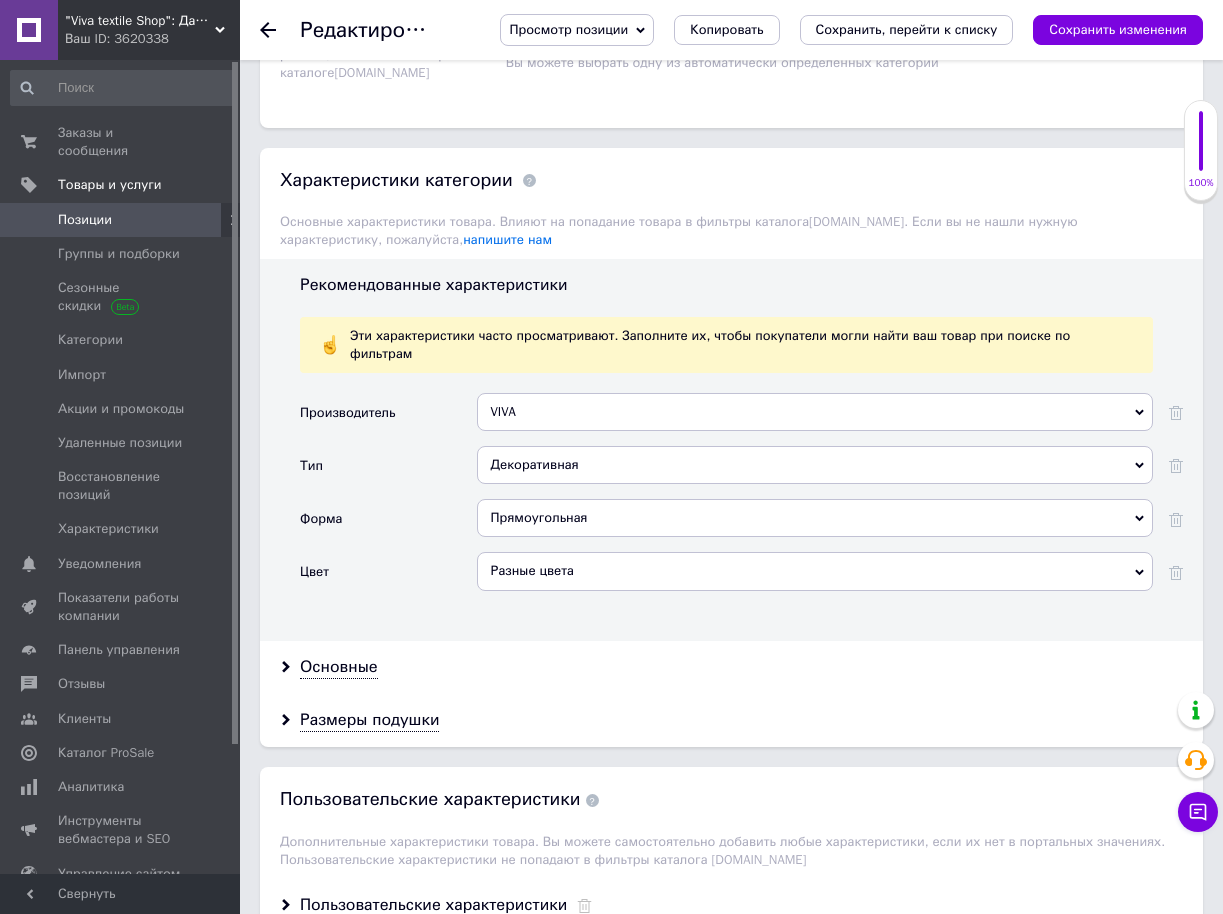 click on "Декоративная" at bounding box center (815, 465) 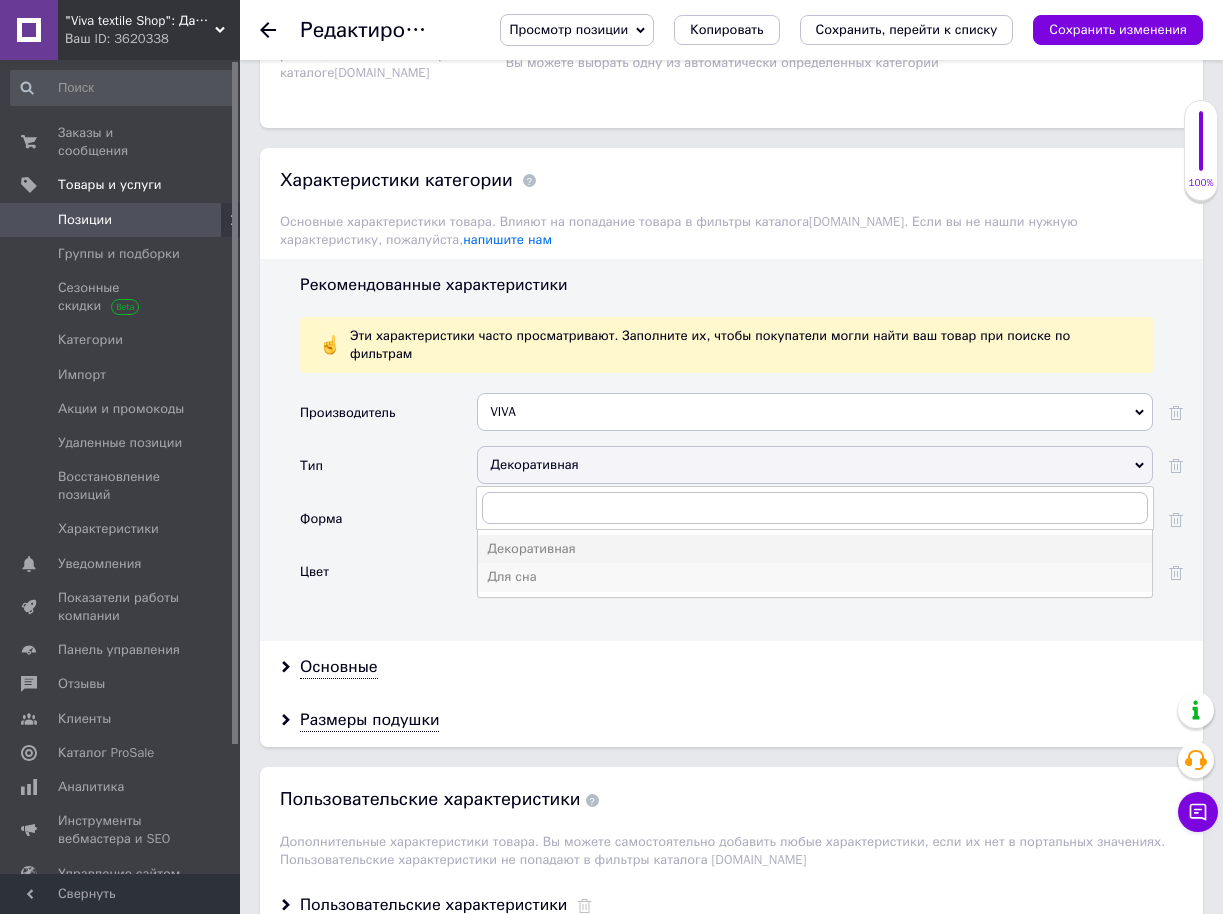 click on "Для сна" at bounding box center (815, 577) 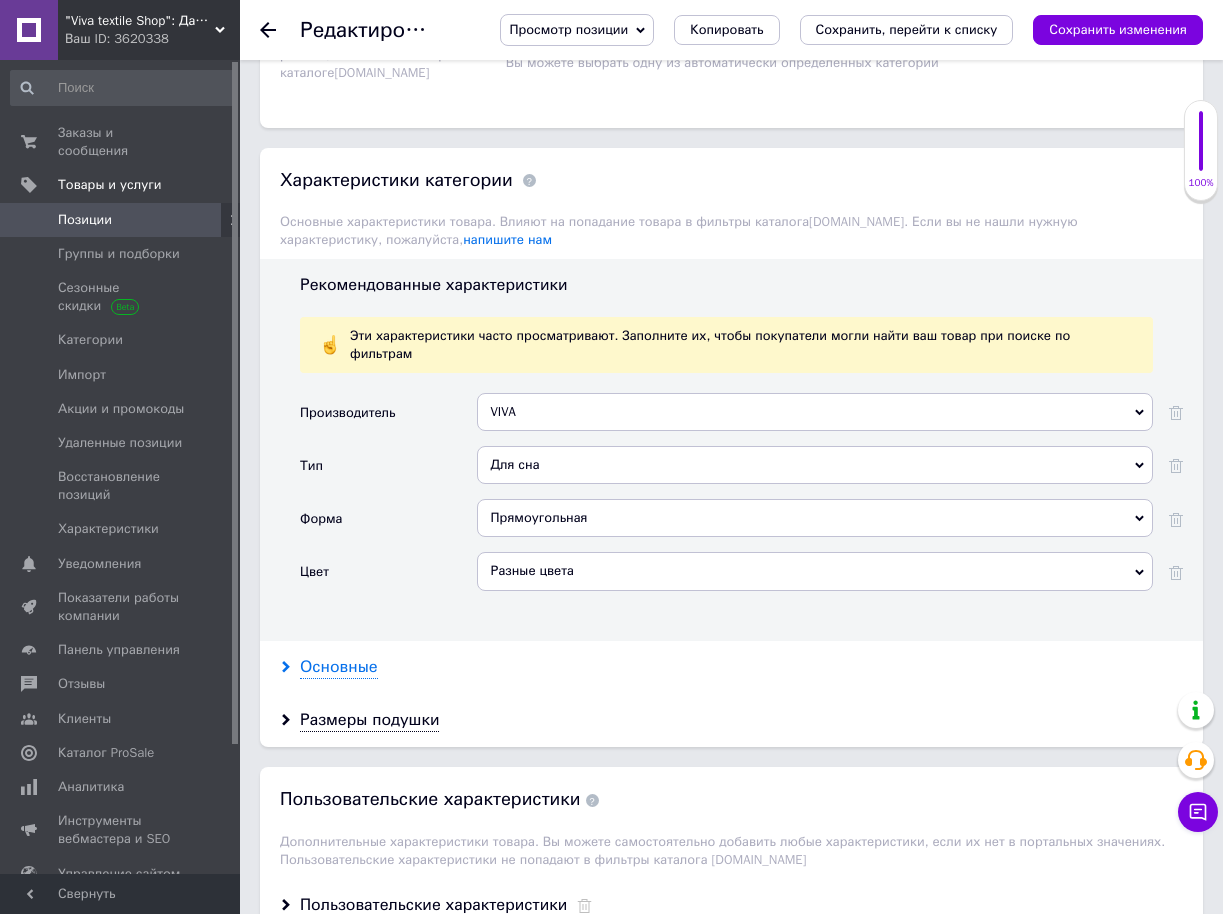 click on "Основные" at bounding box center (339, 667) 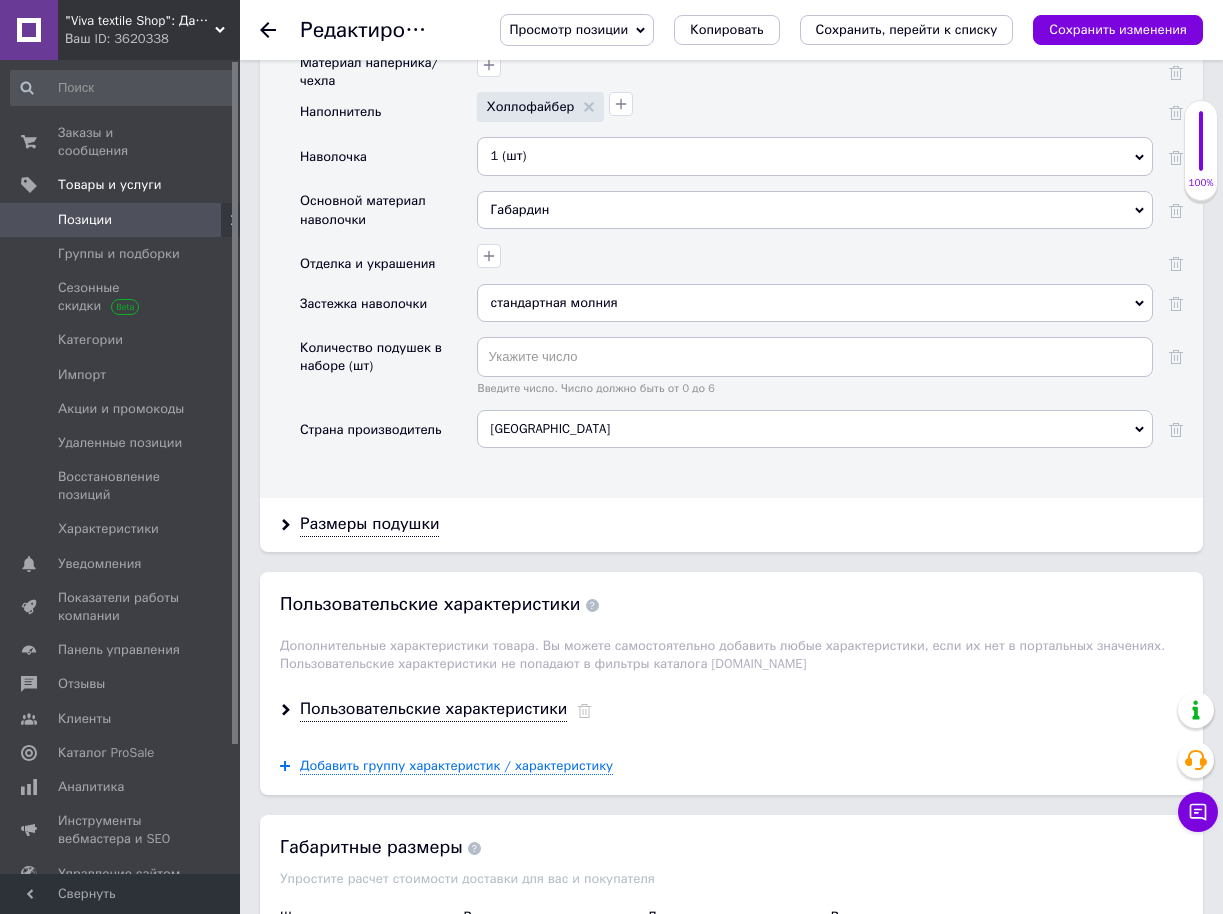 scroll, scrollTop: 2600, scrollLeft: 0, axis: vertical 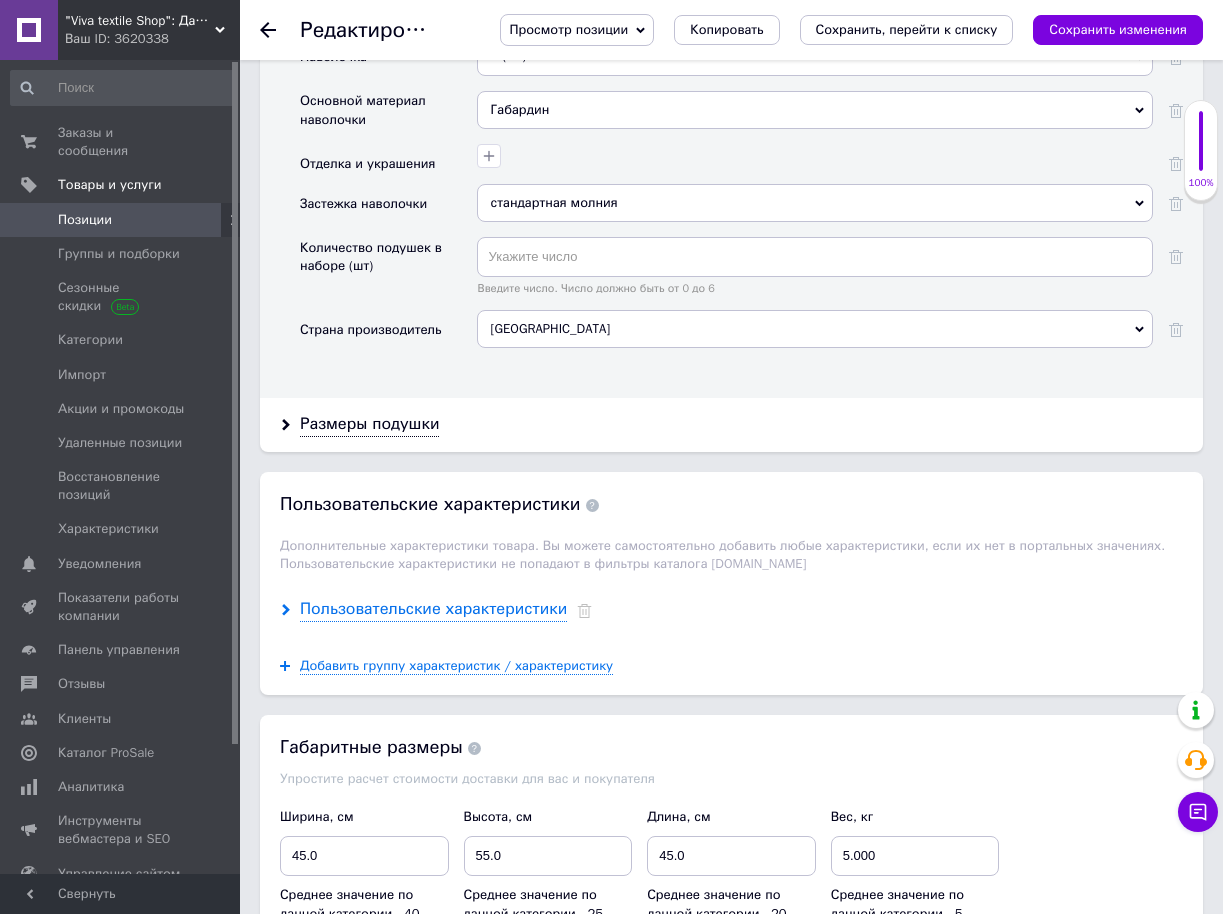 click on "Пользовательские характеристики" at bounding box center (433, 609) 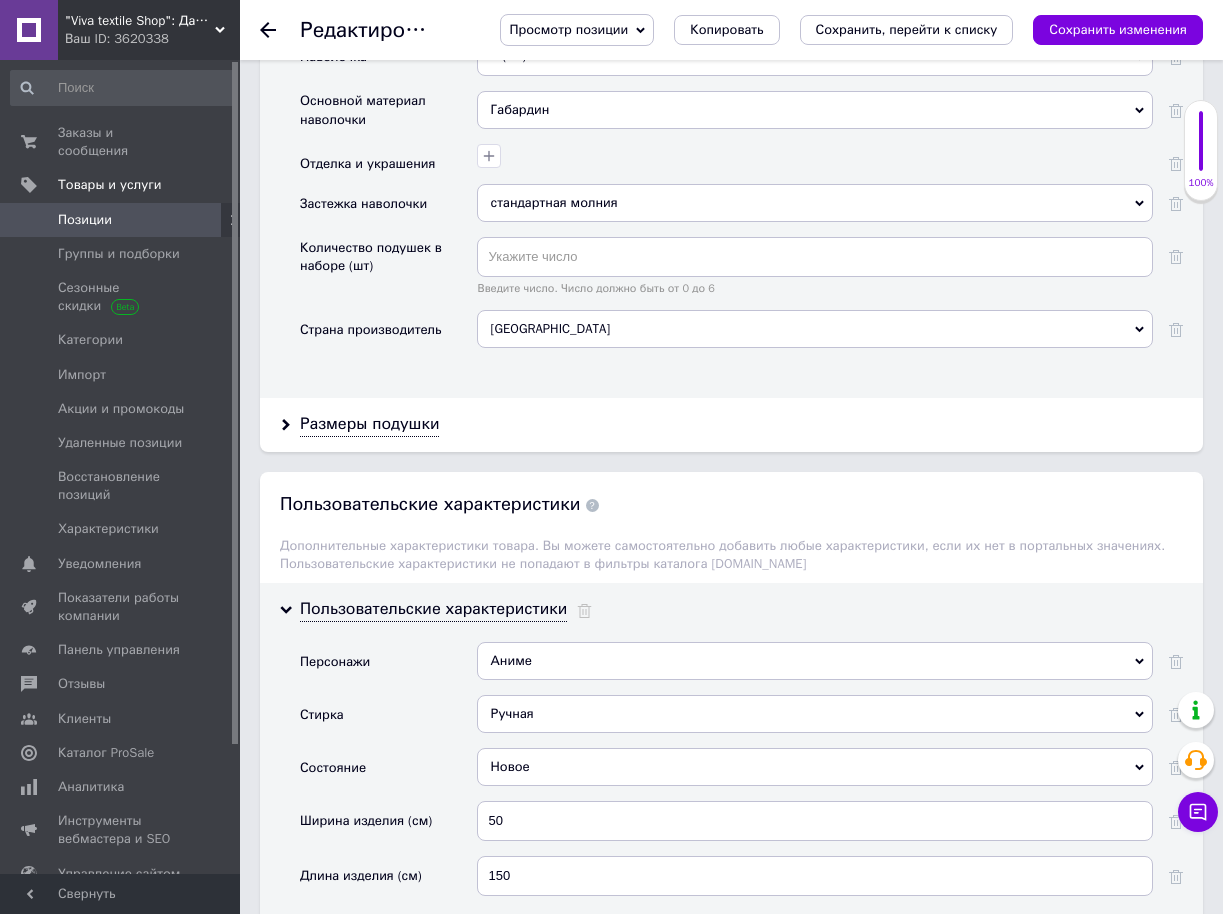 scroll, scrollTop: 2900, scrollLeft: 0, axis: vertical 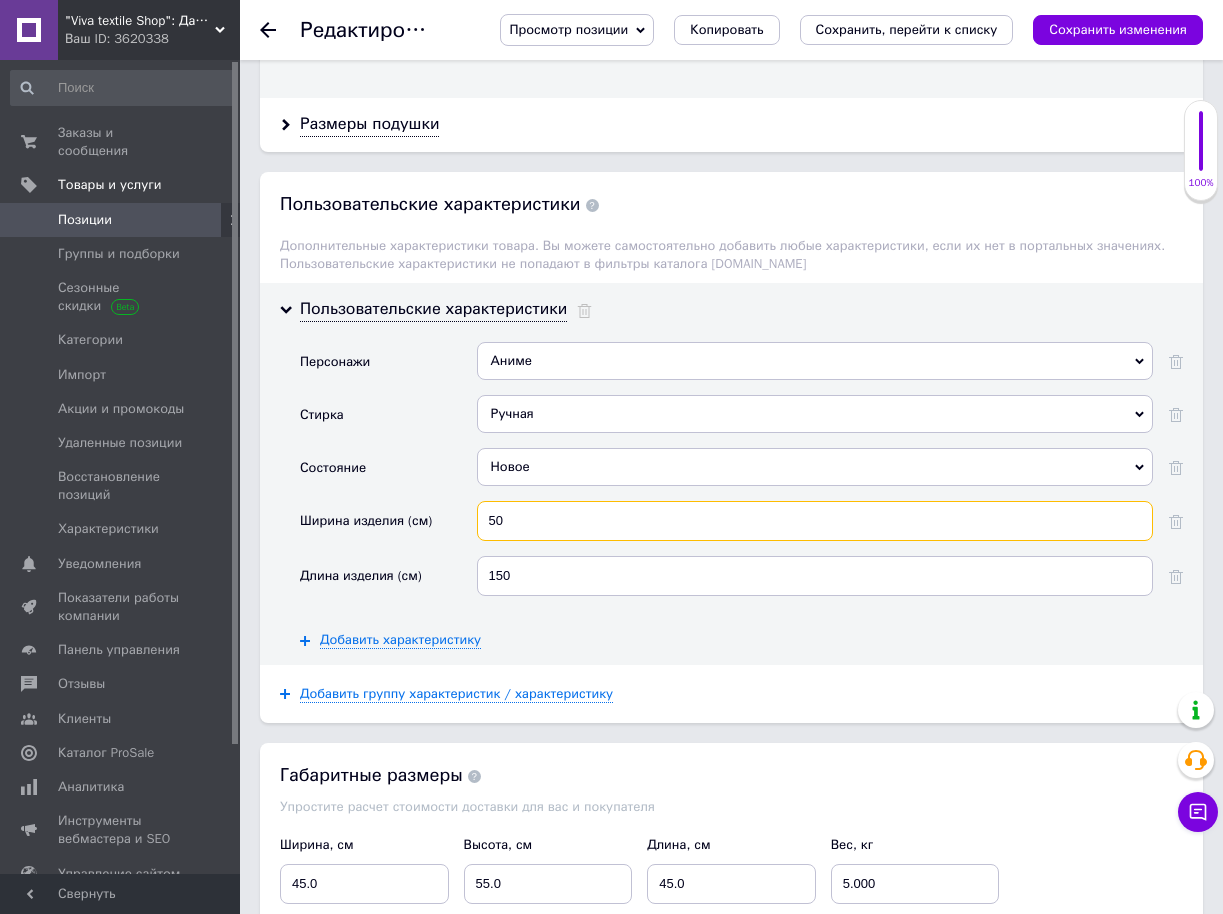 drag, startPoint x: 480, startPoint y: 490, endPoint x: 587, endPoint y: 484, distance: 107.16809 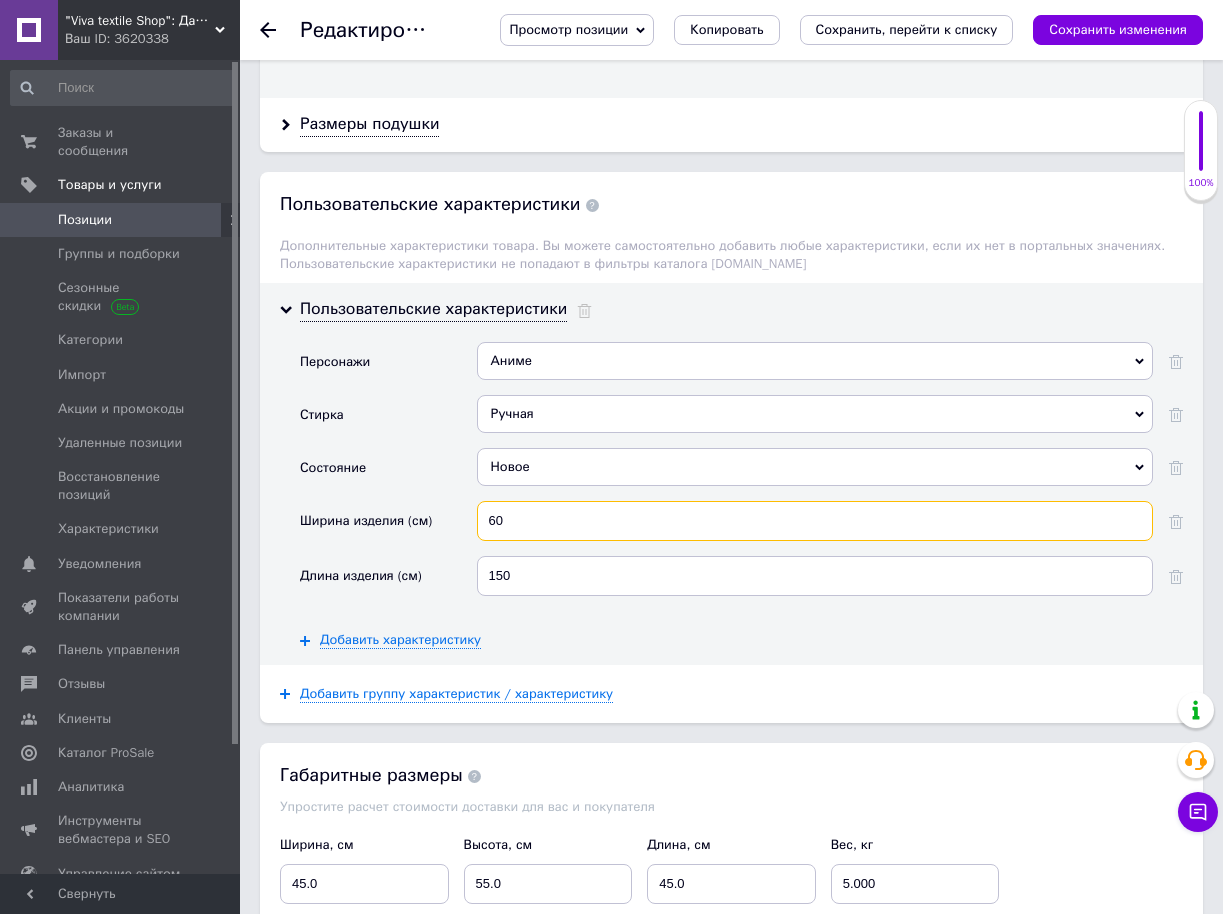 type on "60" 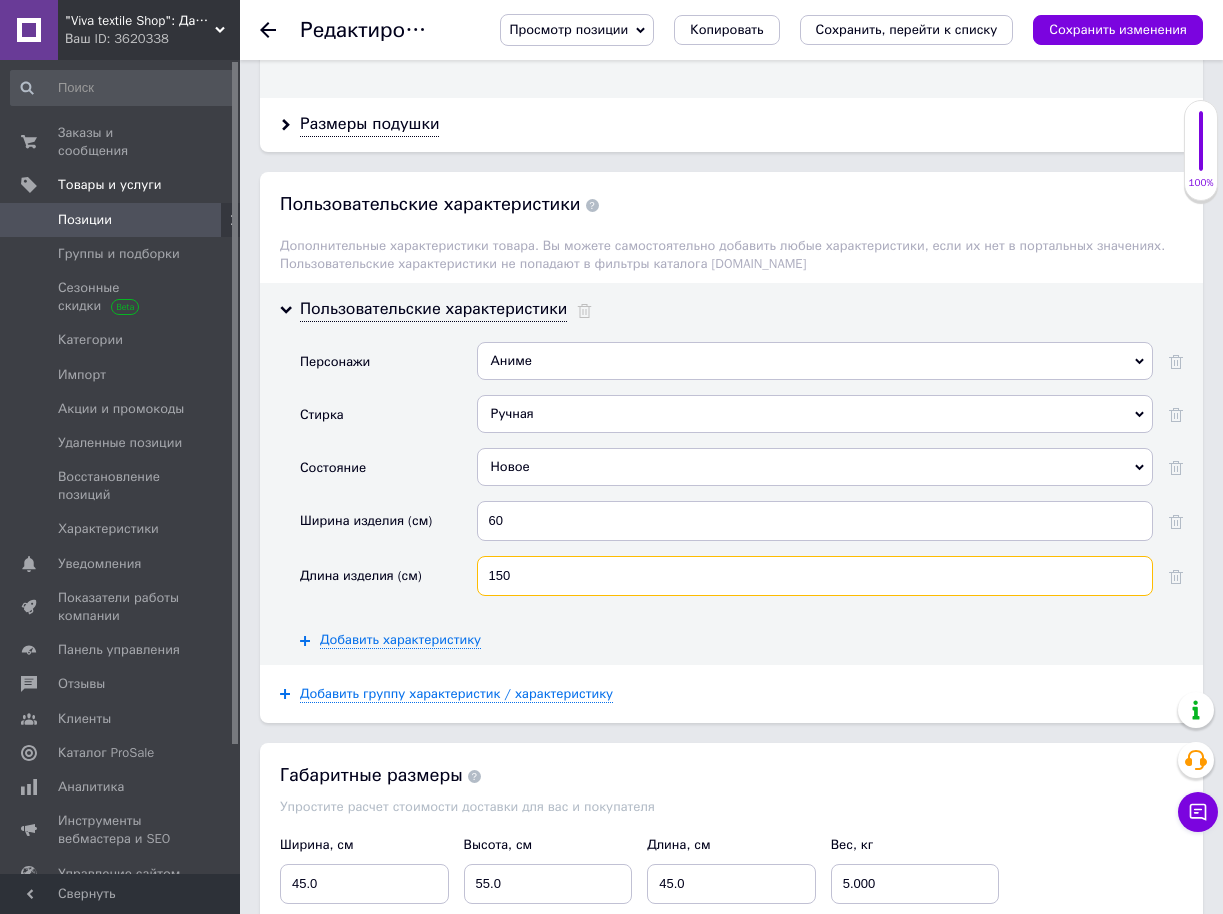 drag, startPoint x: 484, startPoint y: 538, endPoint x: 638, endPoint y: 538, distance: 154 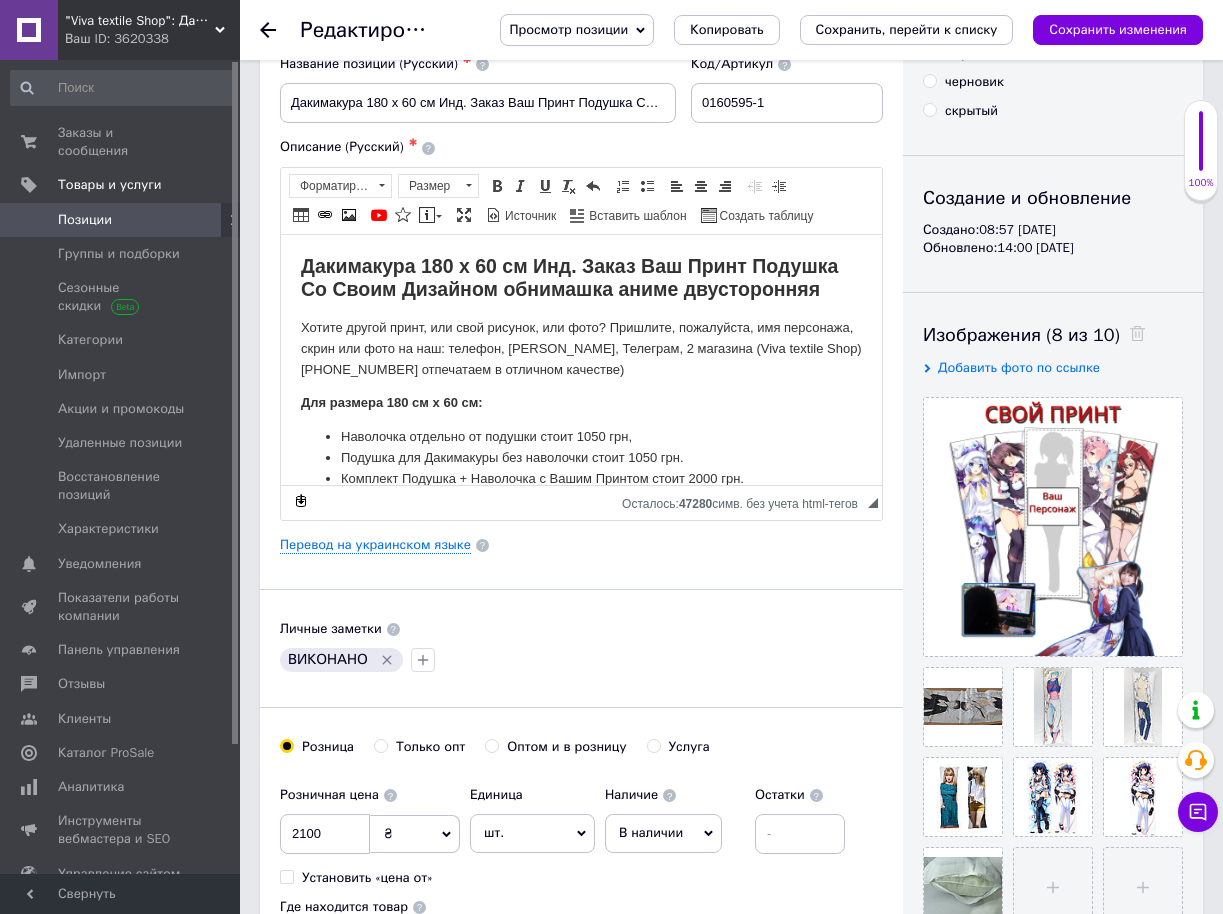 scroll, scrollTop: 100, scrollLeft: 0, axis: vertical 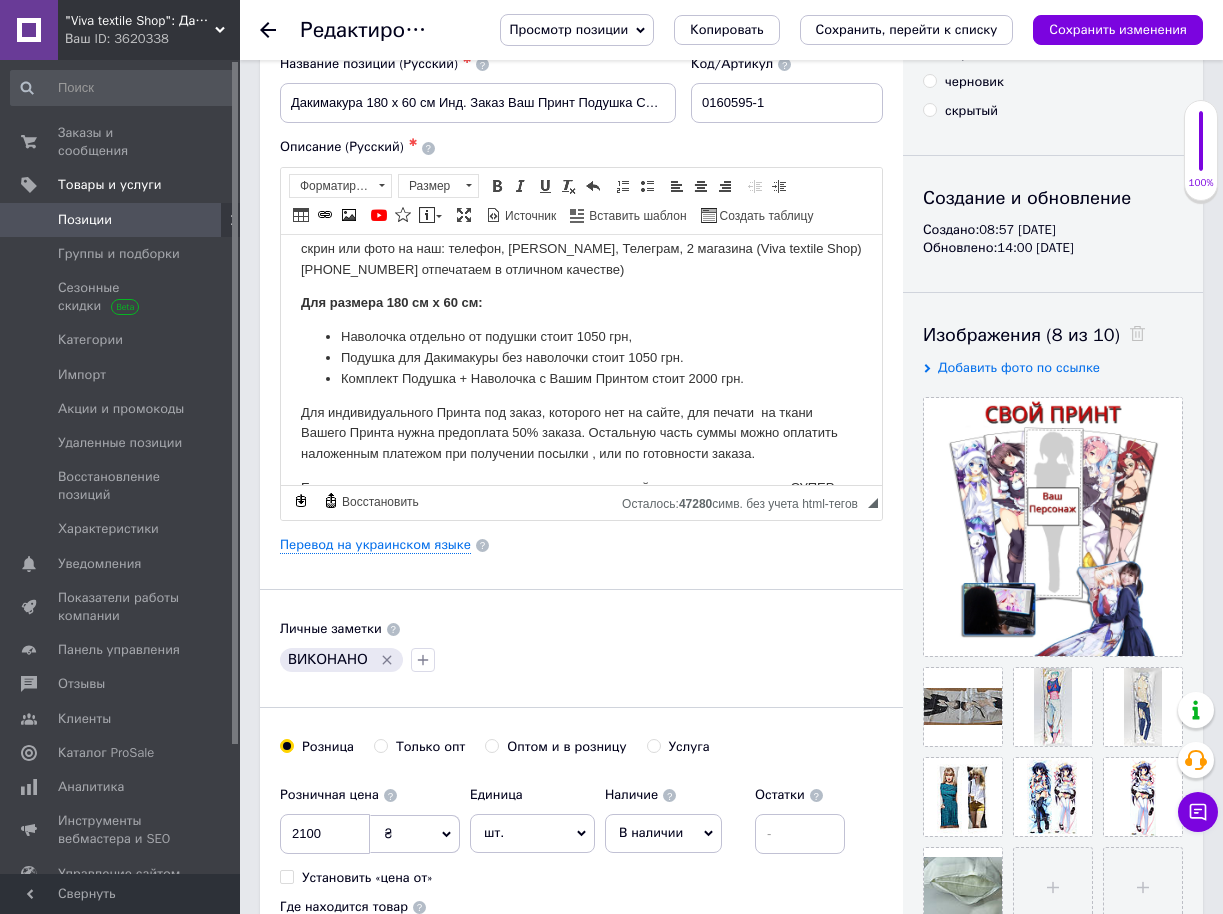type on "180" 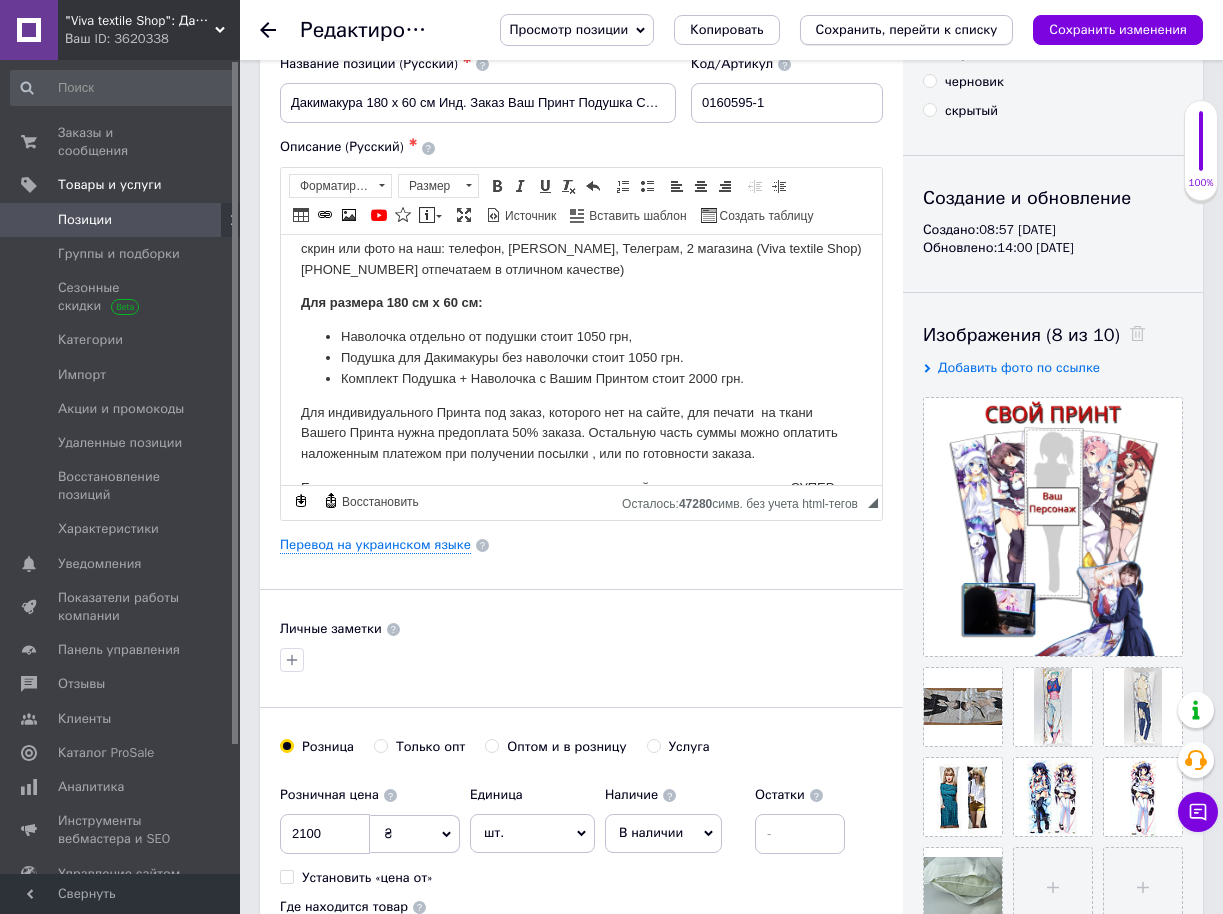 click on "Сохранить, перейти к списку" at bounding box center [907, 29] 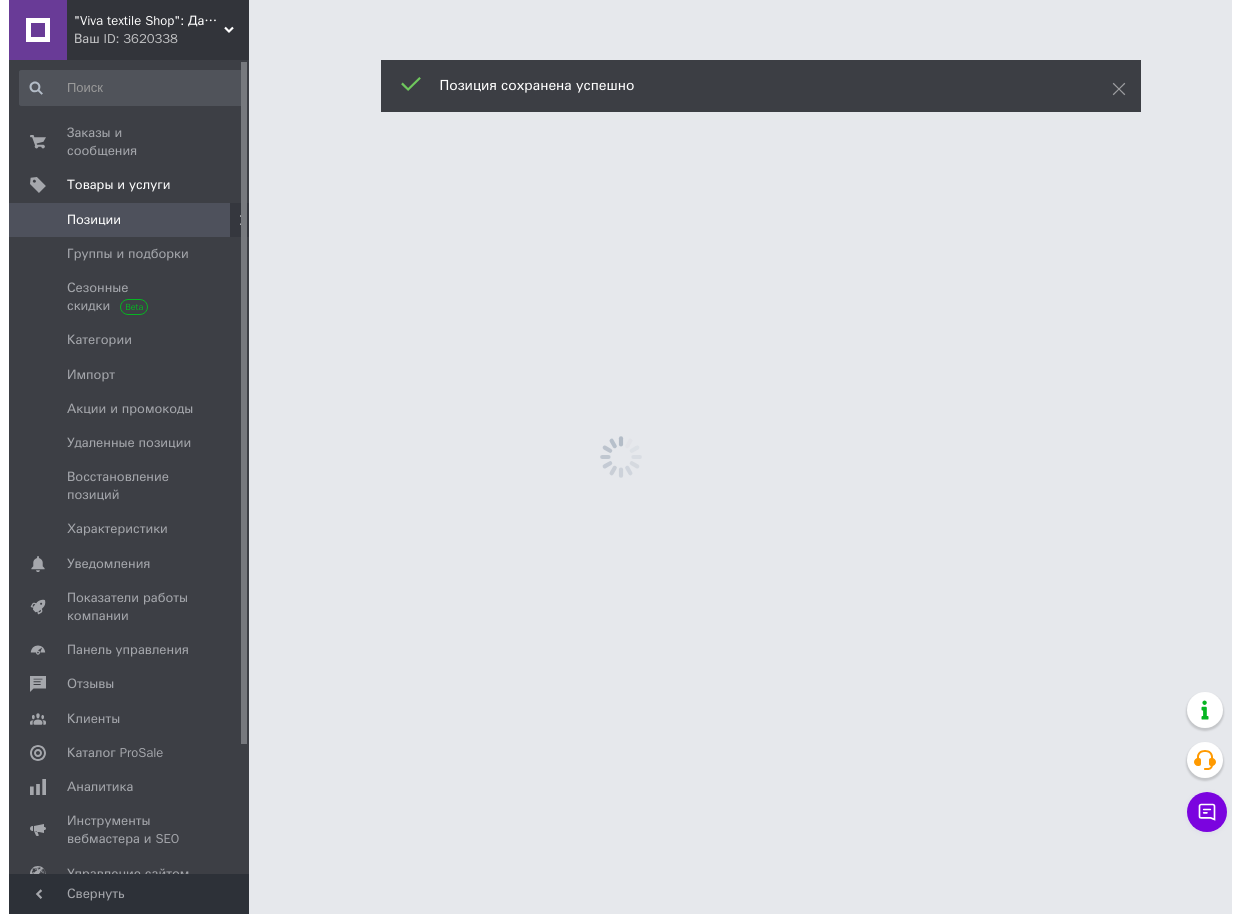 scroll, scrollTop: 0, scrollLeft: 0, axis: both 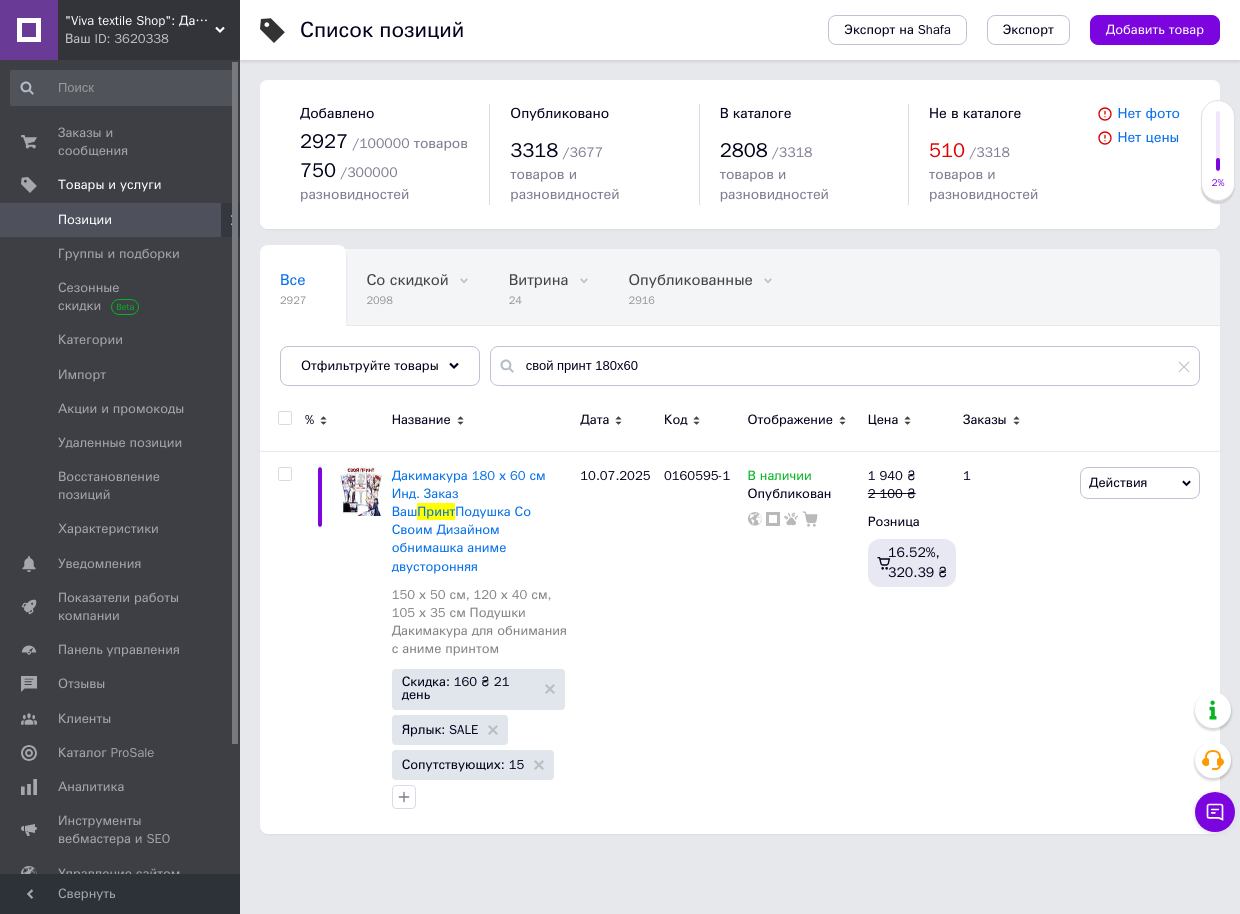 click on "Ваш ID: 3620338" at bounding box center (152, 39) 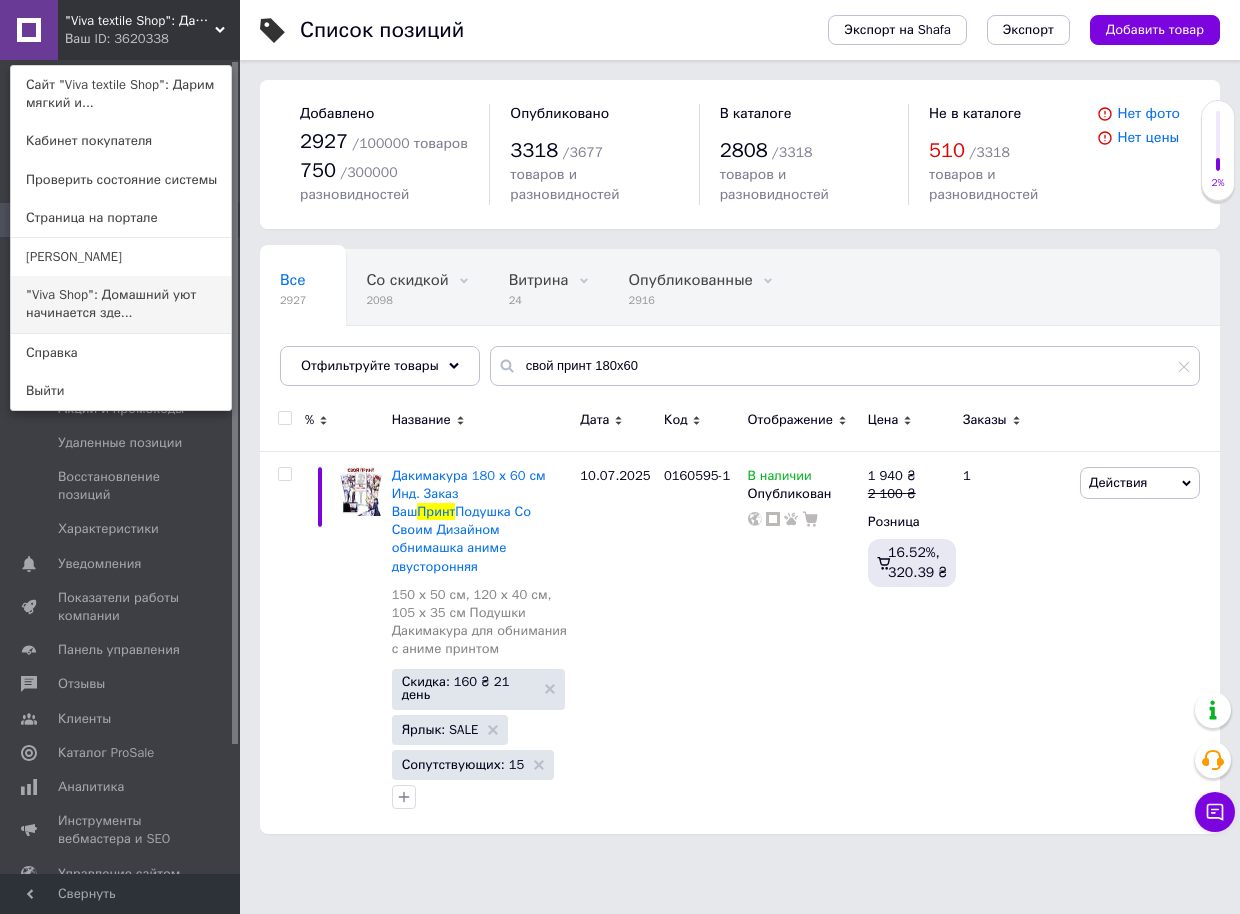 click on ""Viva Shop": Домашний уют начинается зде..." at bounding box center (121, 304) 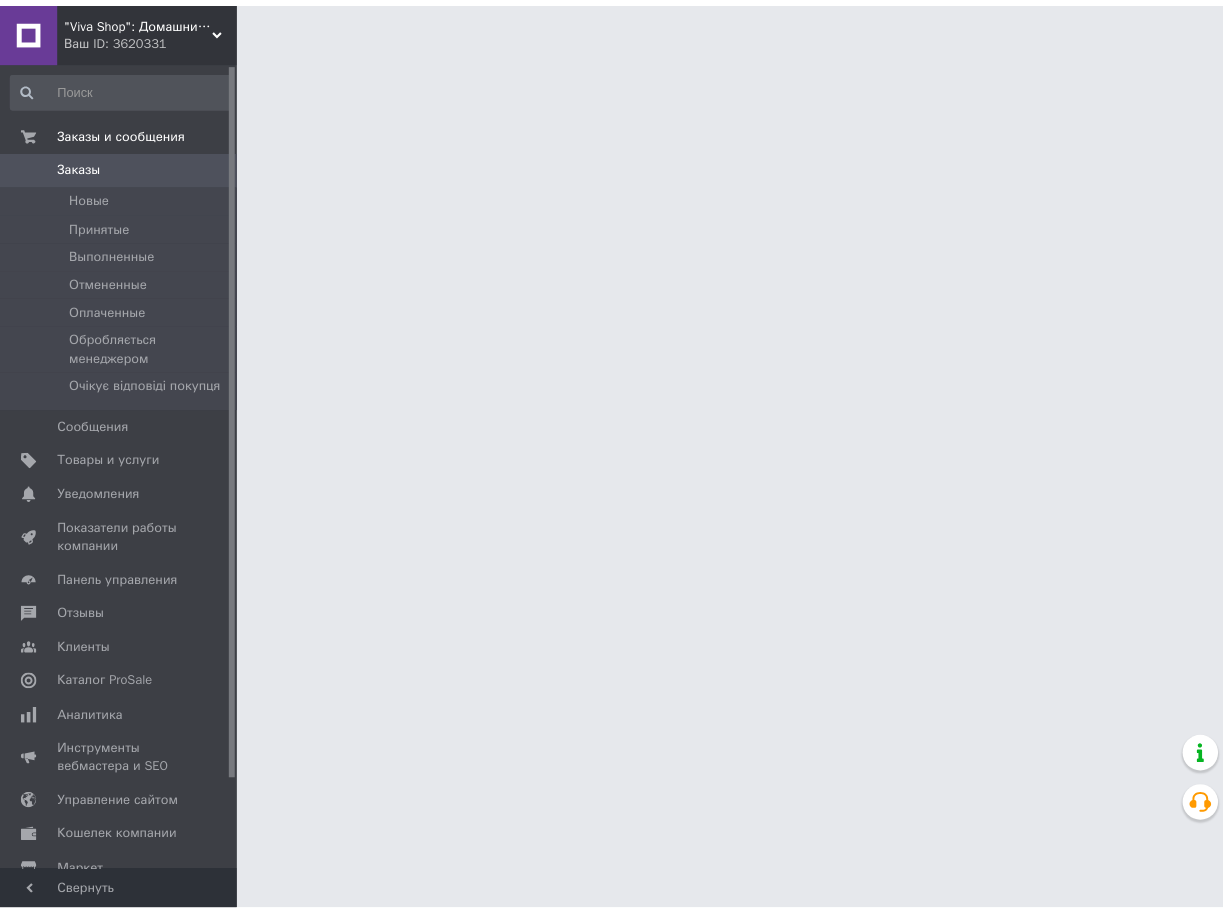 scroll, scrollTop: 0, scrollLeft: 0, axis: both 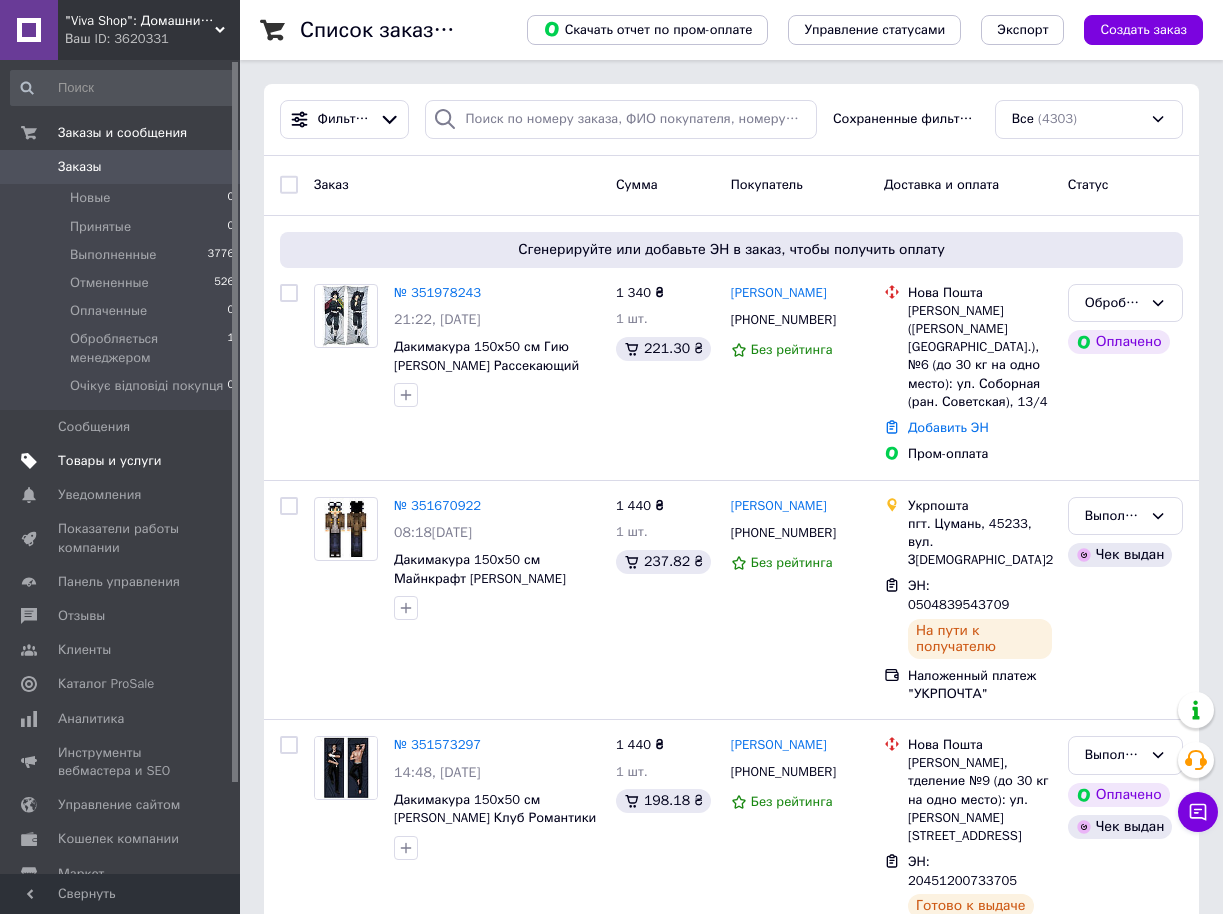 click on "Товары и услуги" at bounding box center [123, 461] 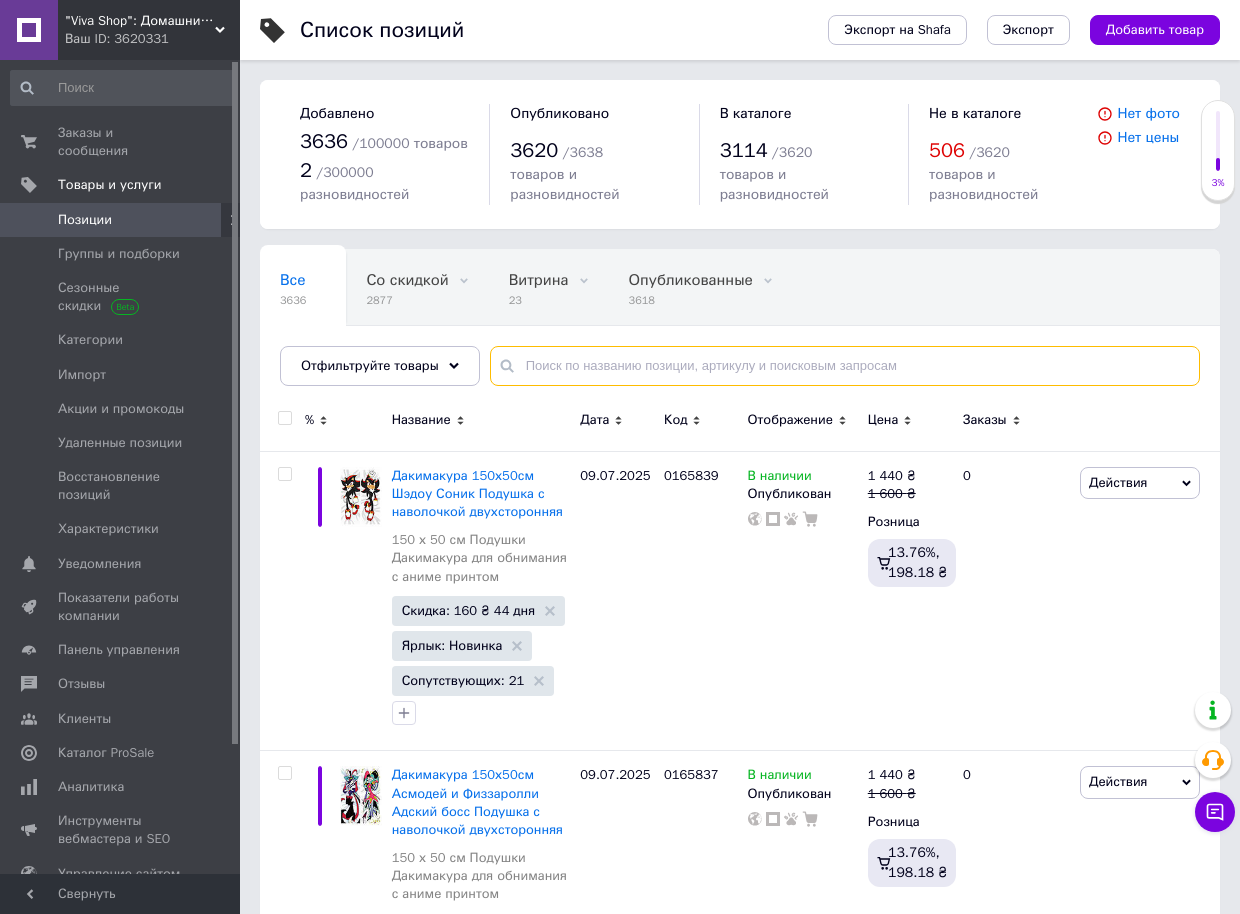 click at bounding box center (845, 366) 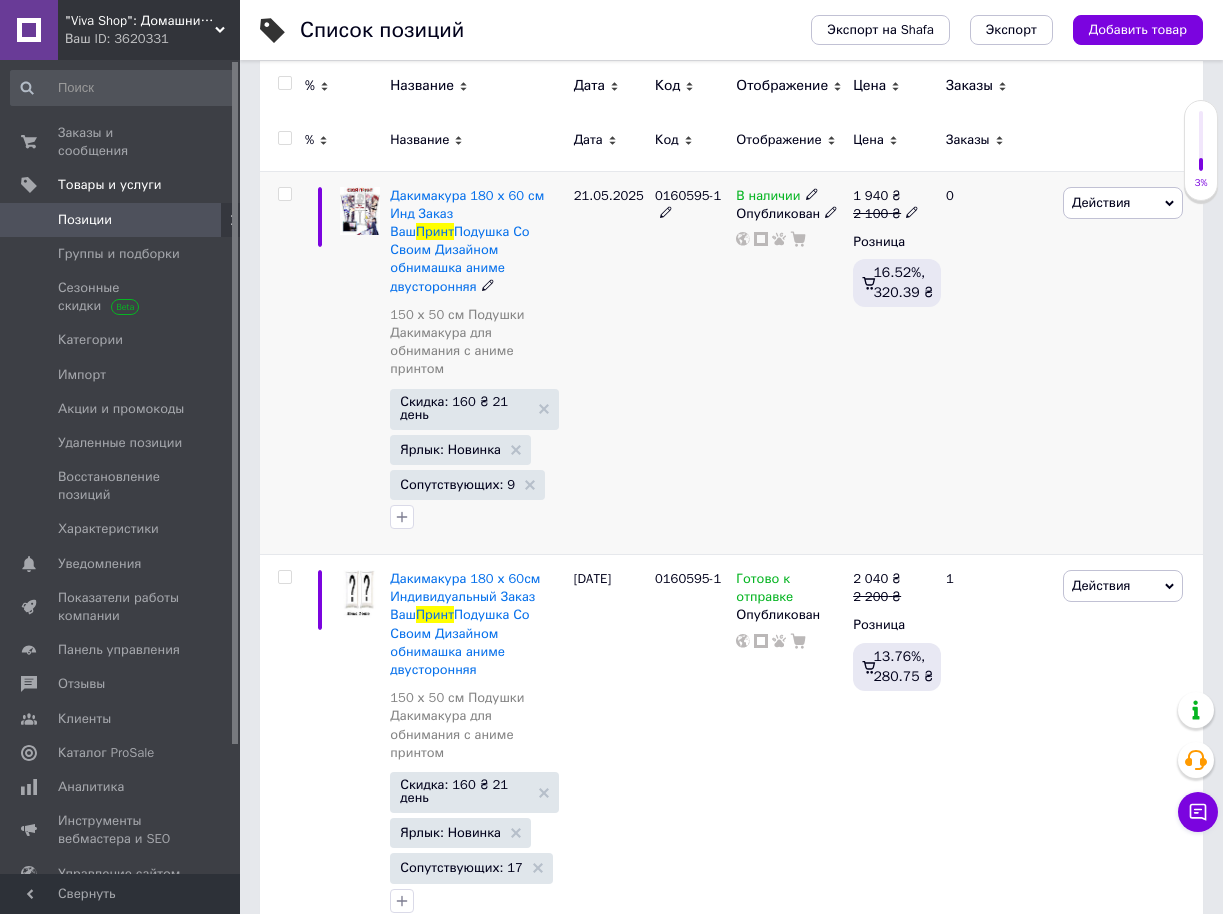 scroll, scrollTop: 200, scrollLeft: 0, axis: vertical 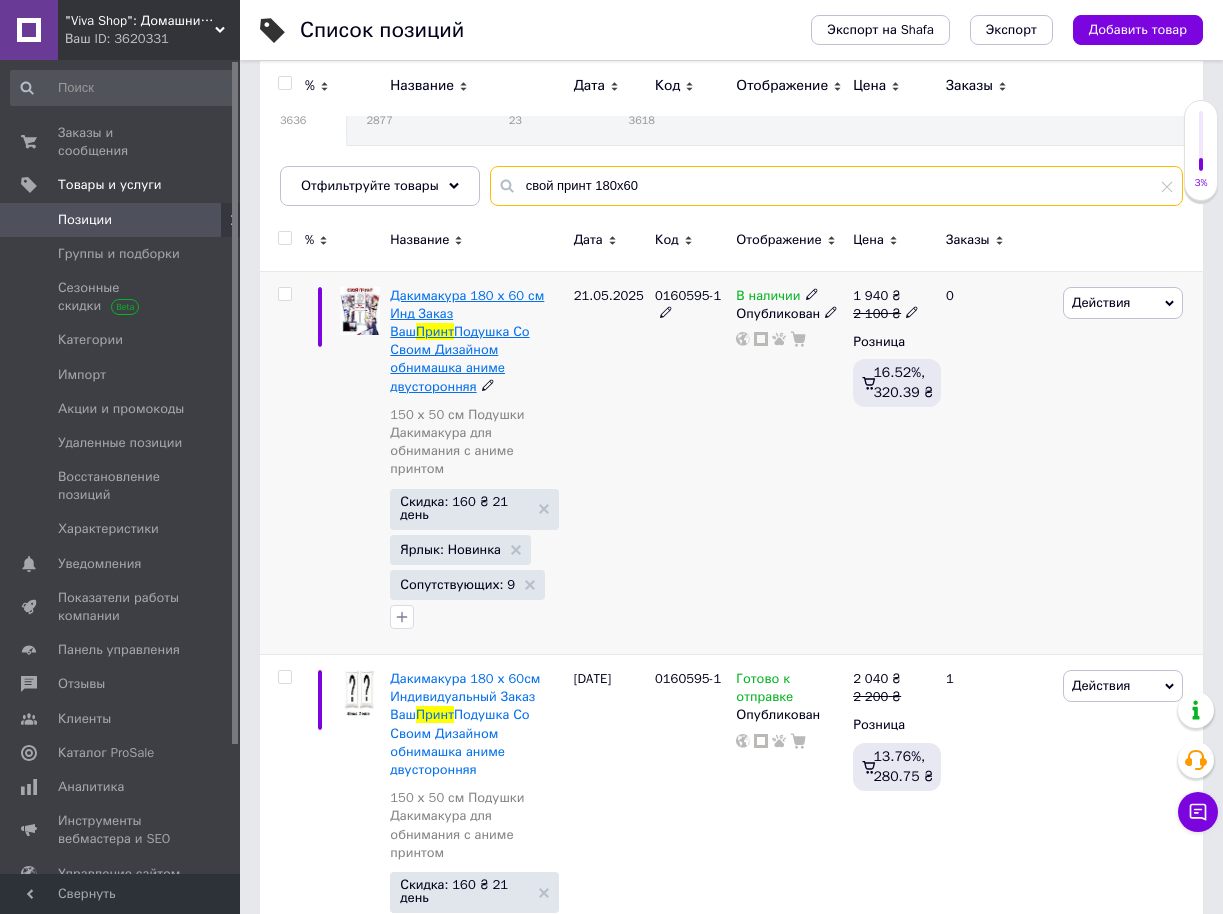 type on "свой принт 180х60" 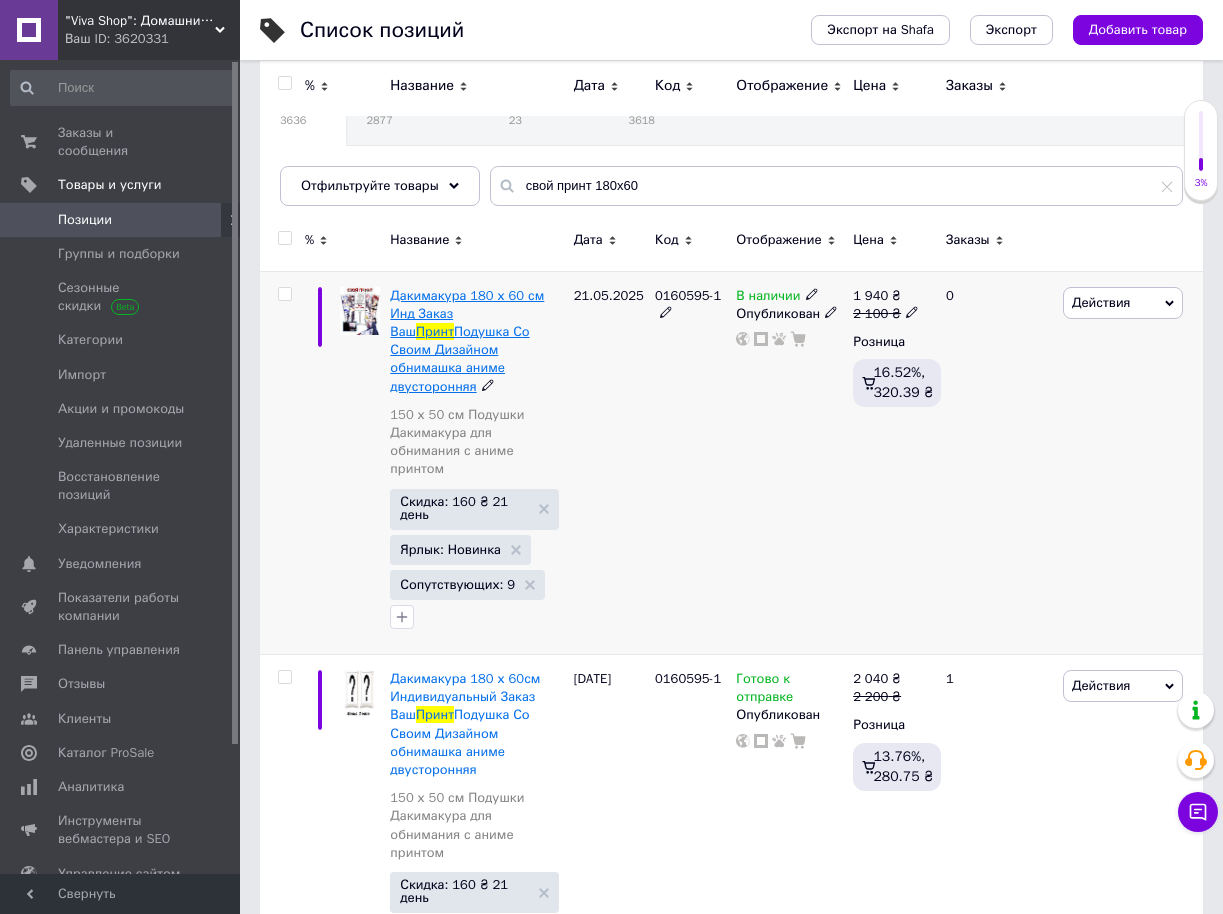 click on "Подушка Со Своим Дизайном обнимашка аниме двусторонняя" at bounding box center [459, 359] 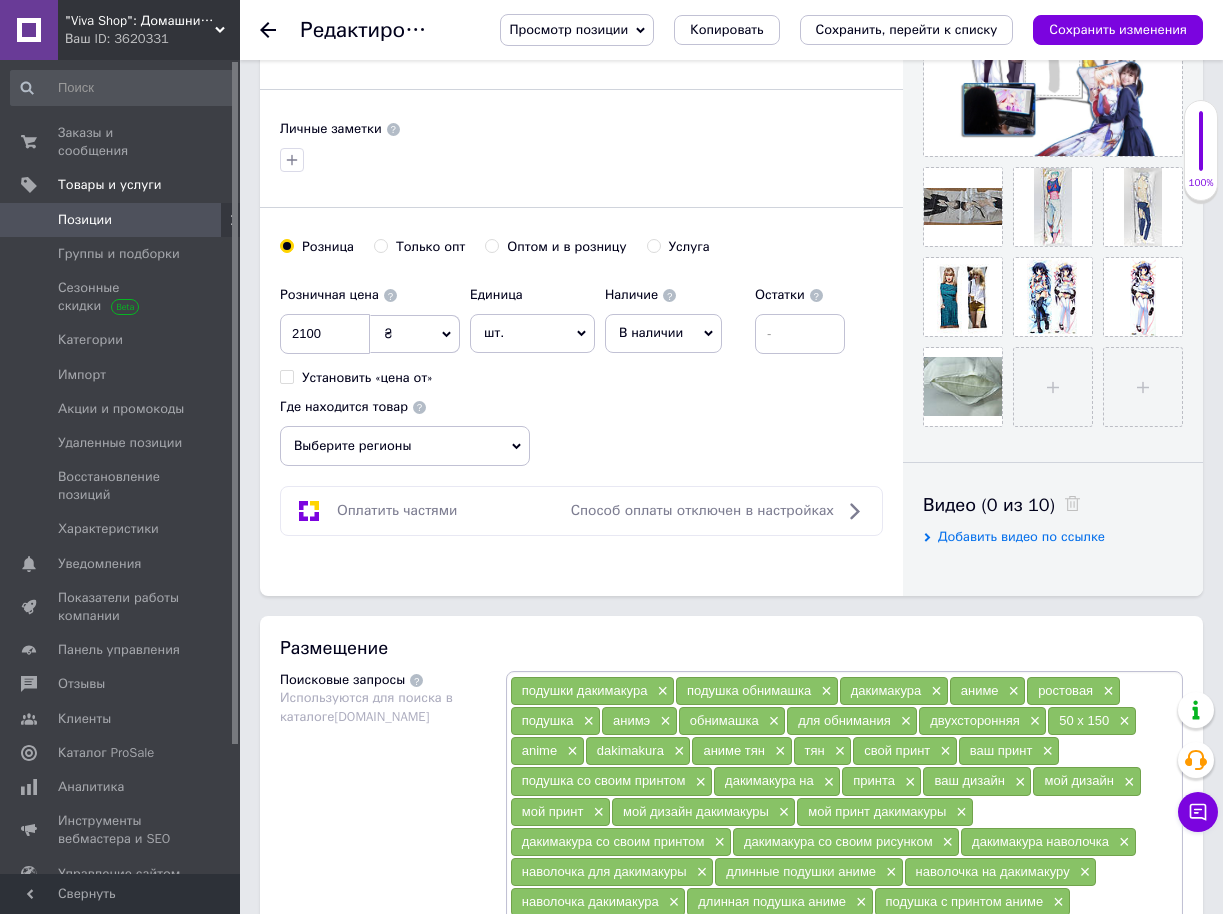 scroll, scrollTop: 0, scrollLeft: 0, axis: both 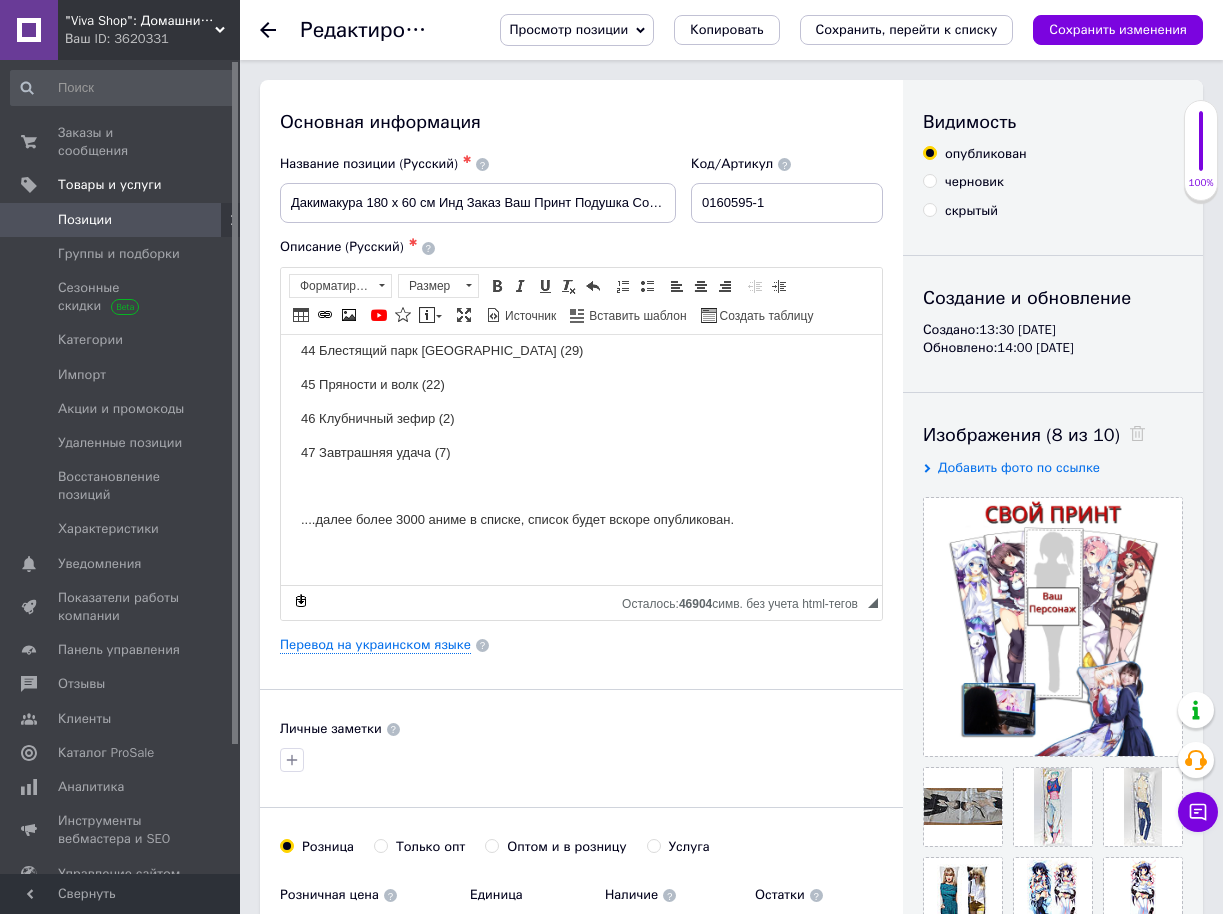 click on "Позиции" at bounding box center [85, 220] 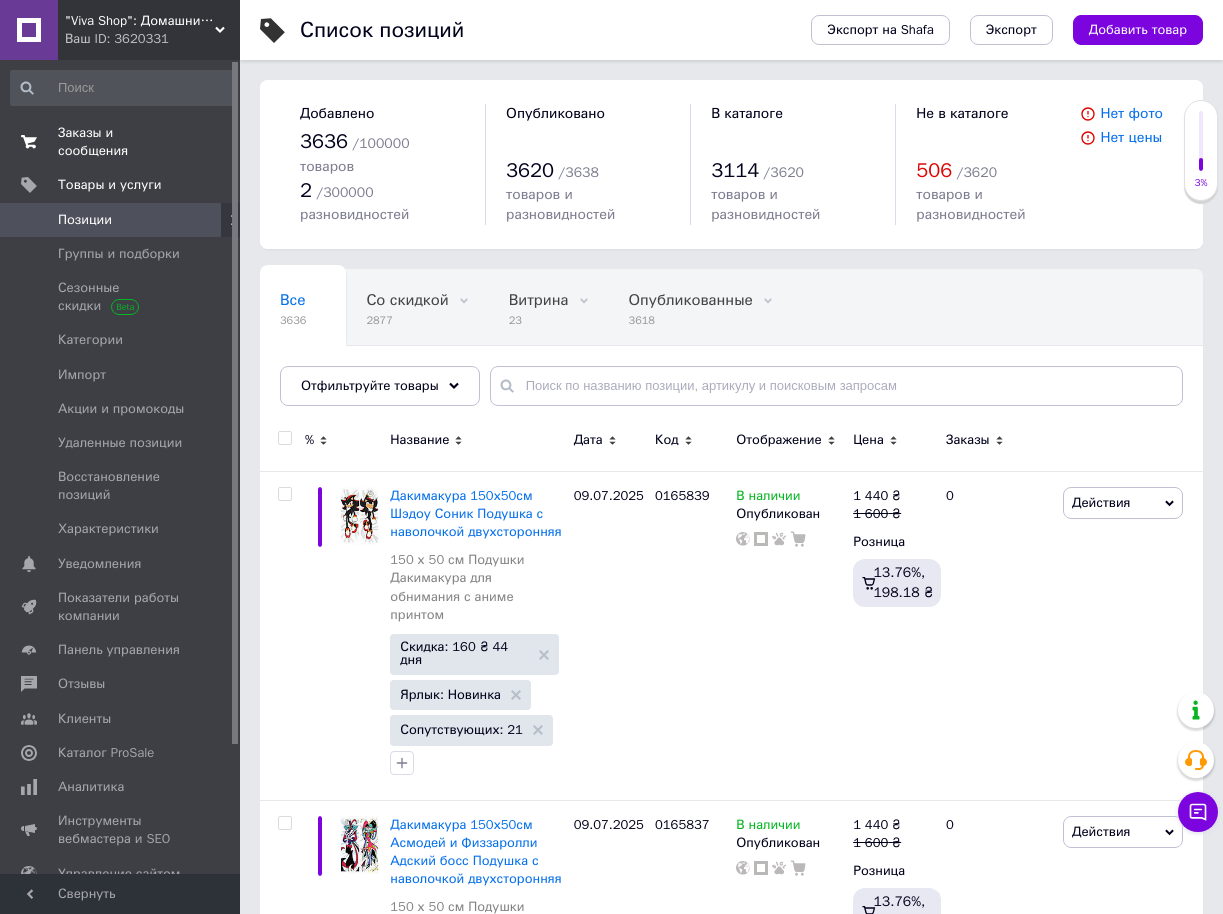 click on "Заказы и сообщения" at bounding box center [121, 142] 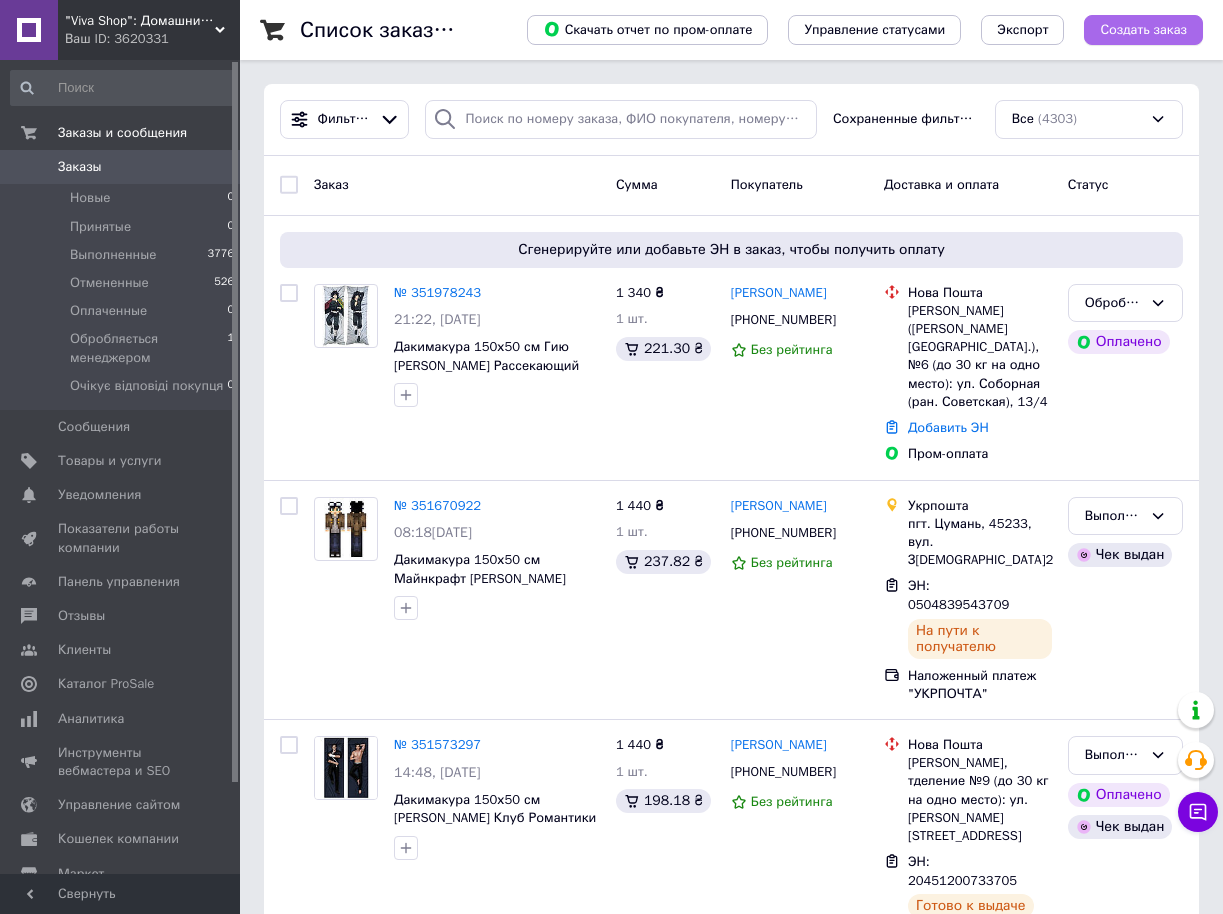 click on "Создать заказ" at bounding box center [1143, 30] 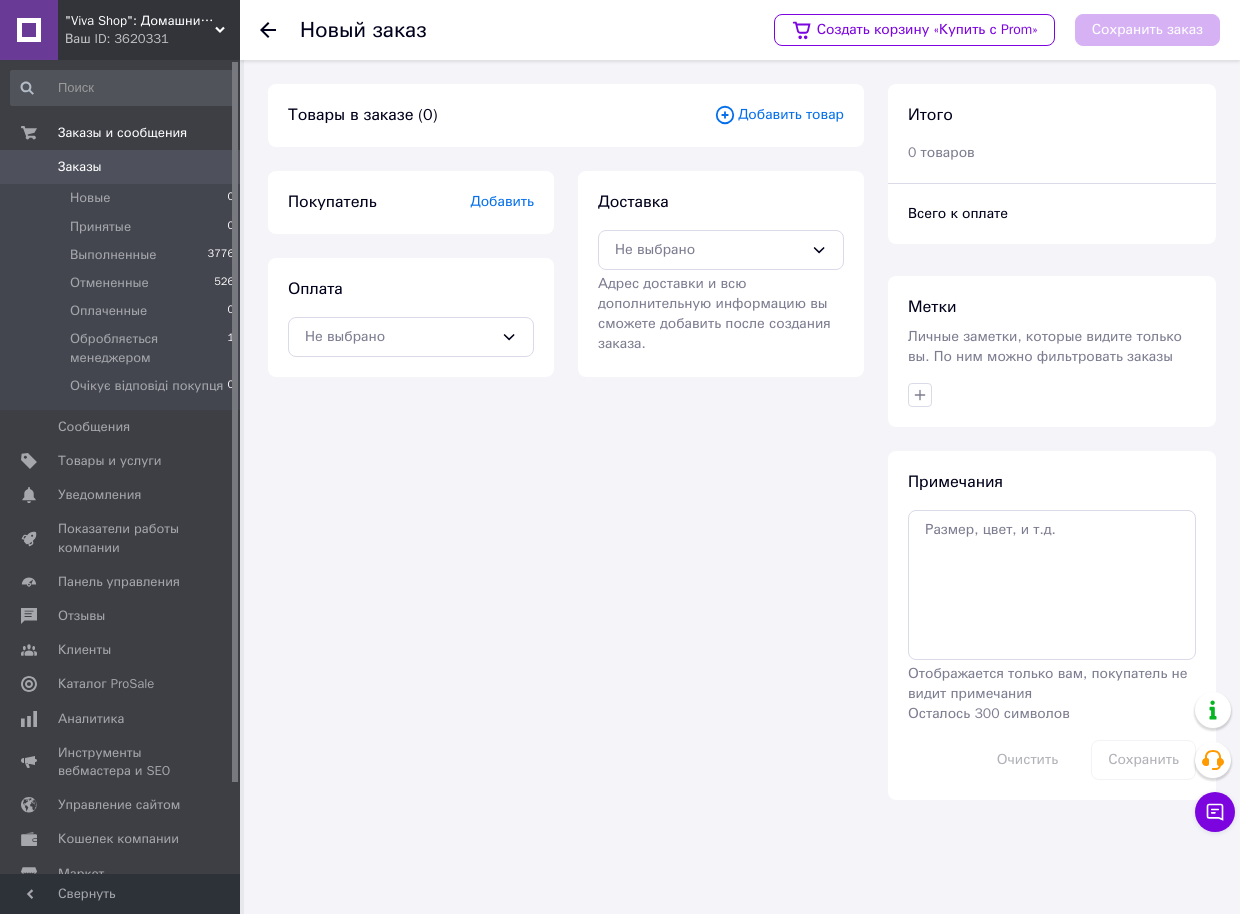 click on "Добавить" at bounding box center (502, 201) 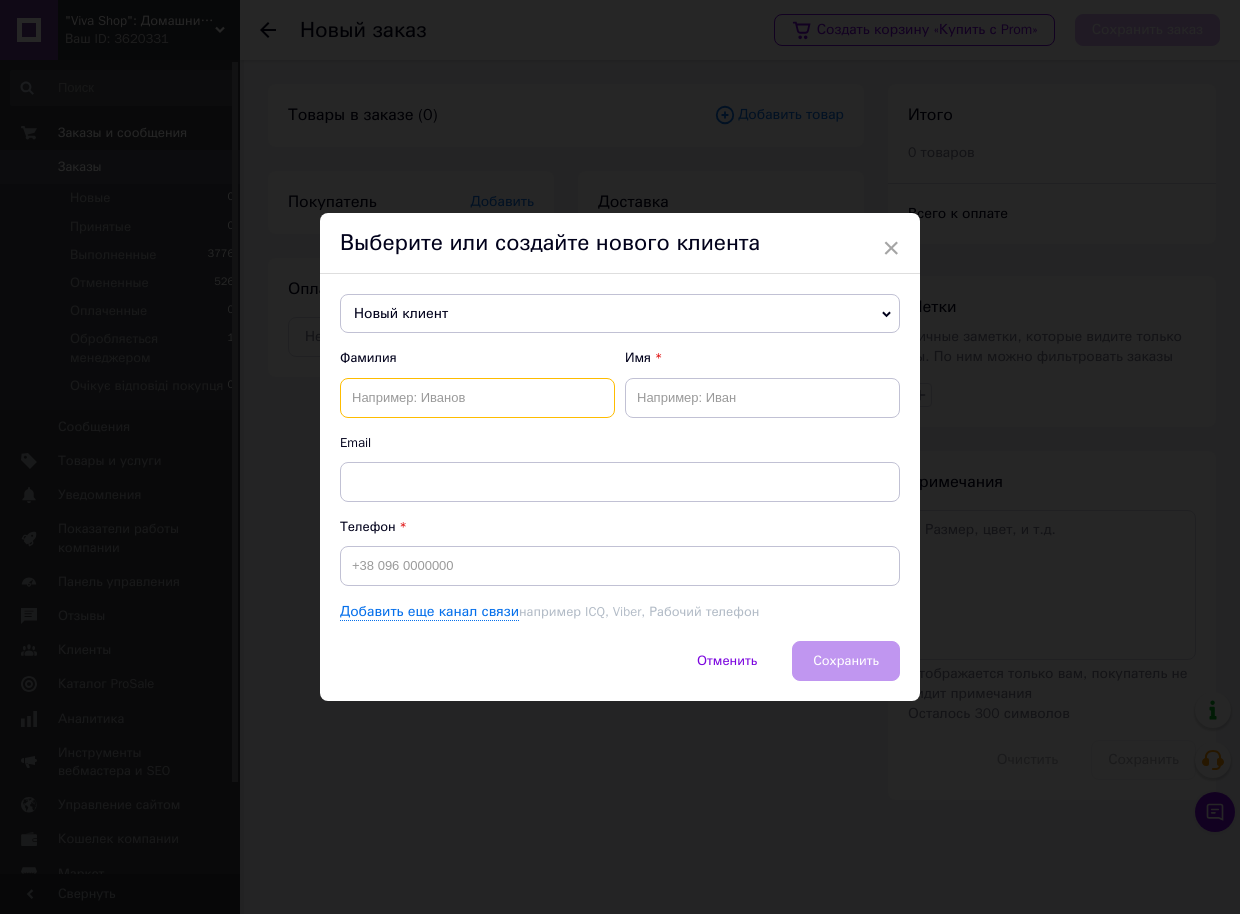 click at bounding box center (477, 398) 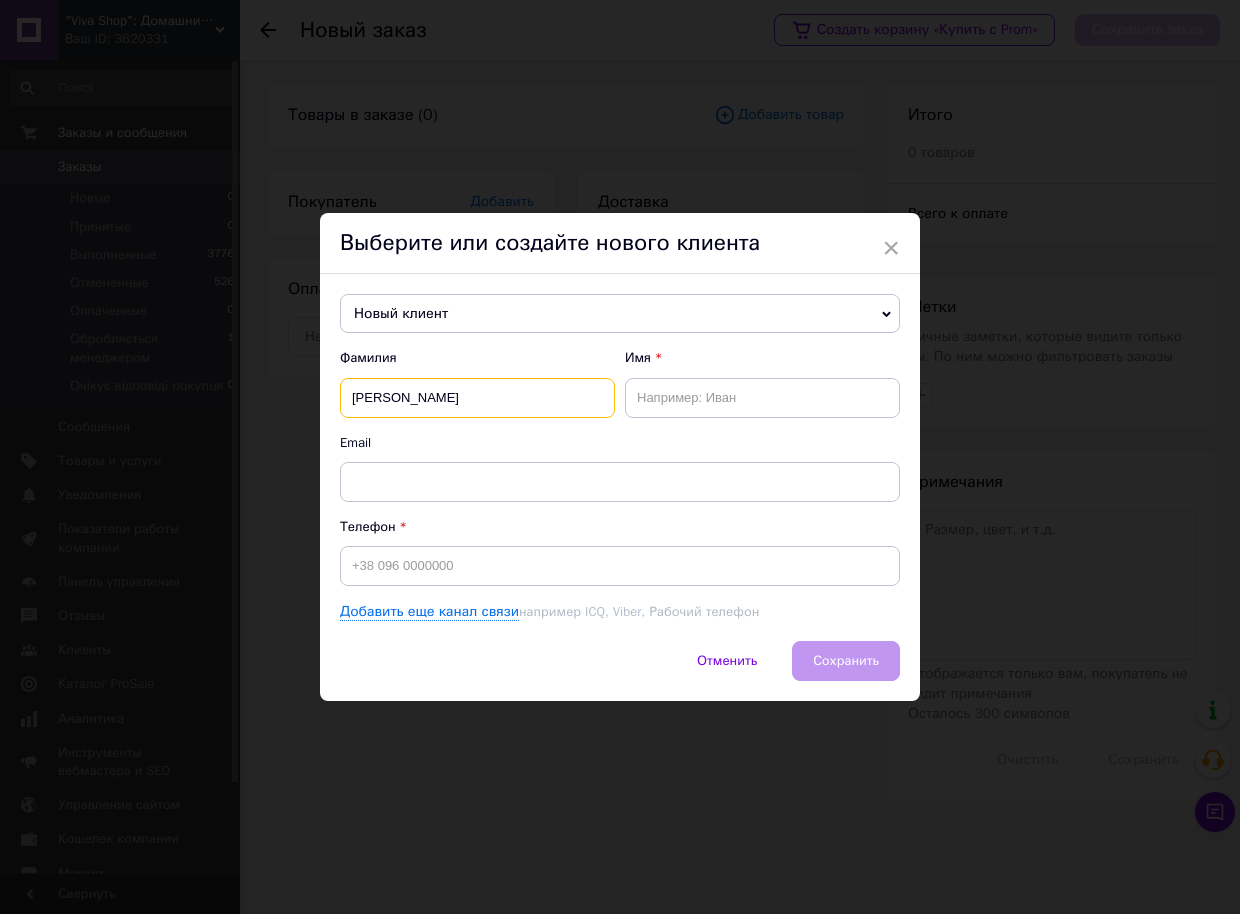 type on "Ковальов" 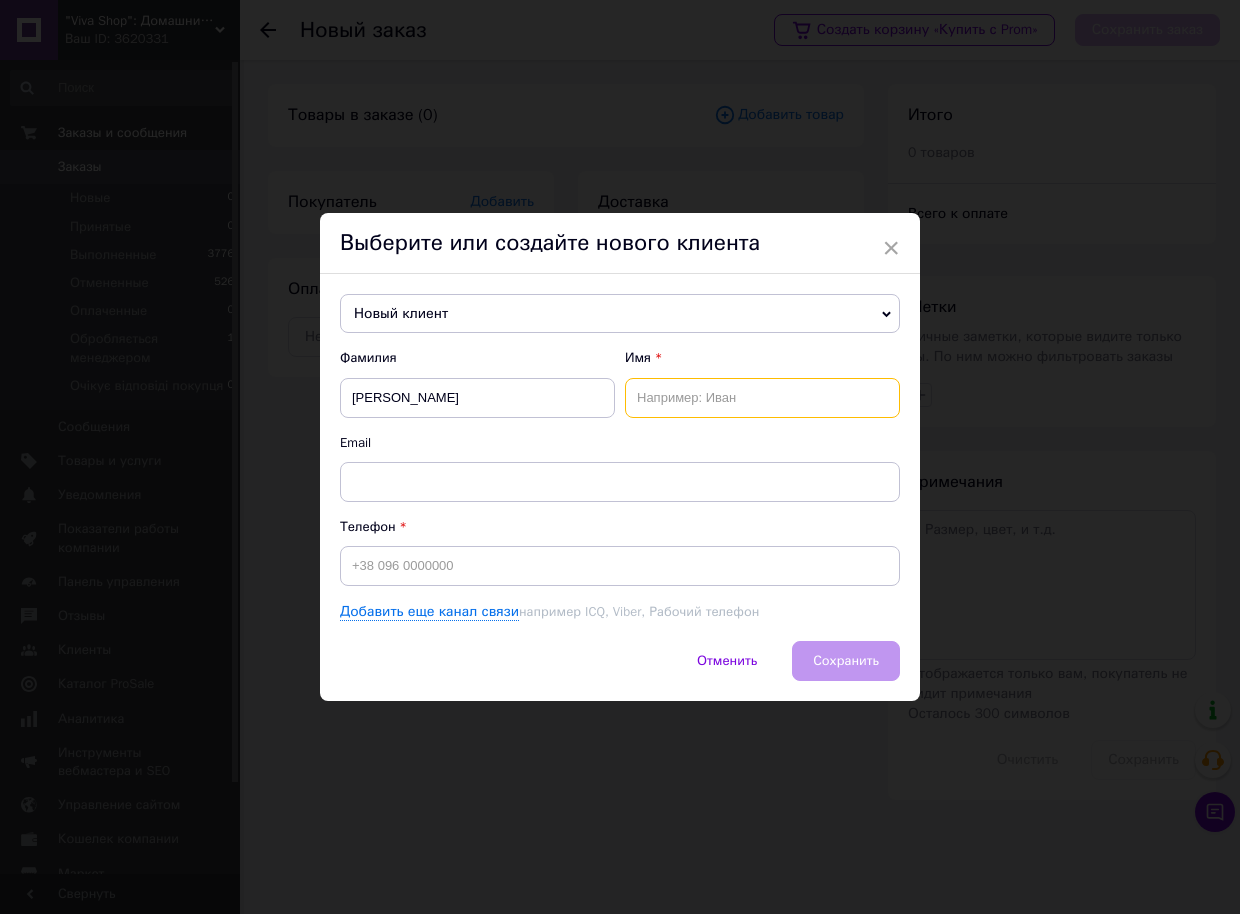 click at bounding box center [762, 398] 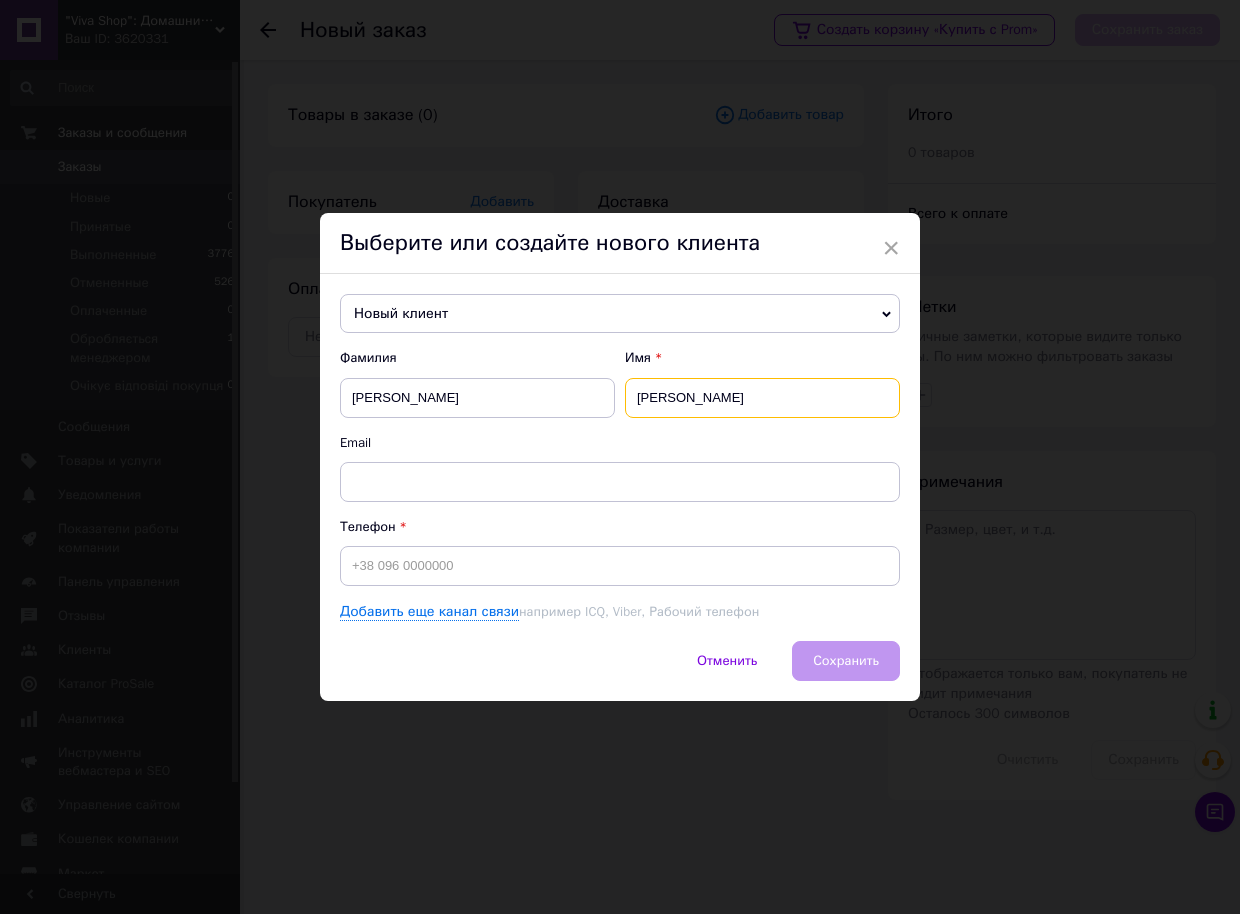 type on "Михайло" 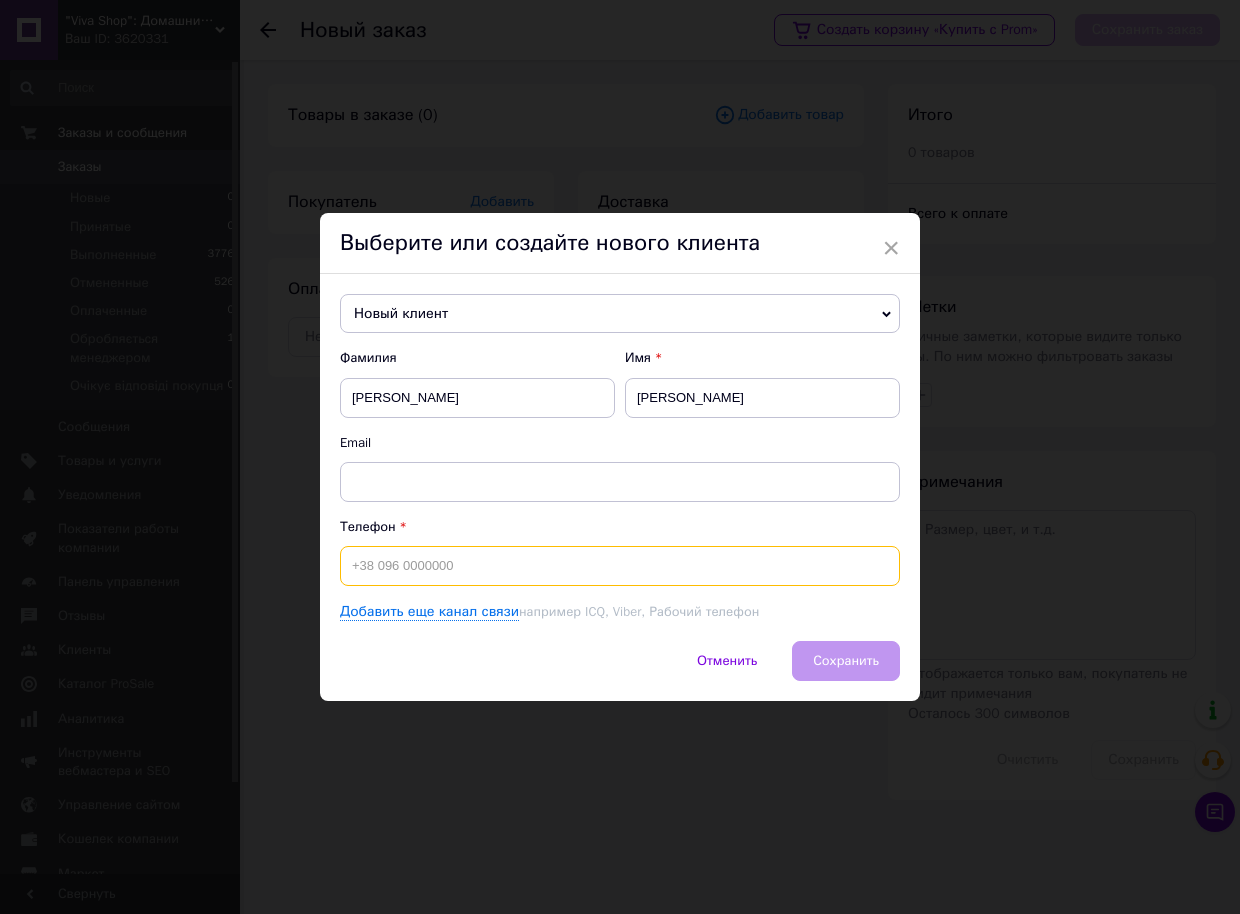 click at bounding box center [620, 566] 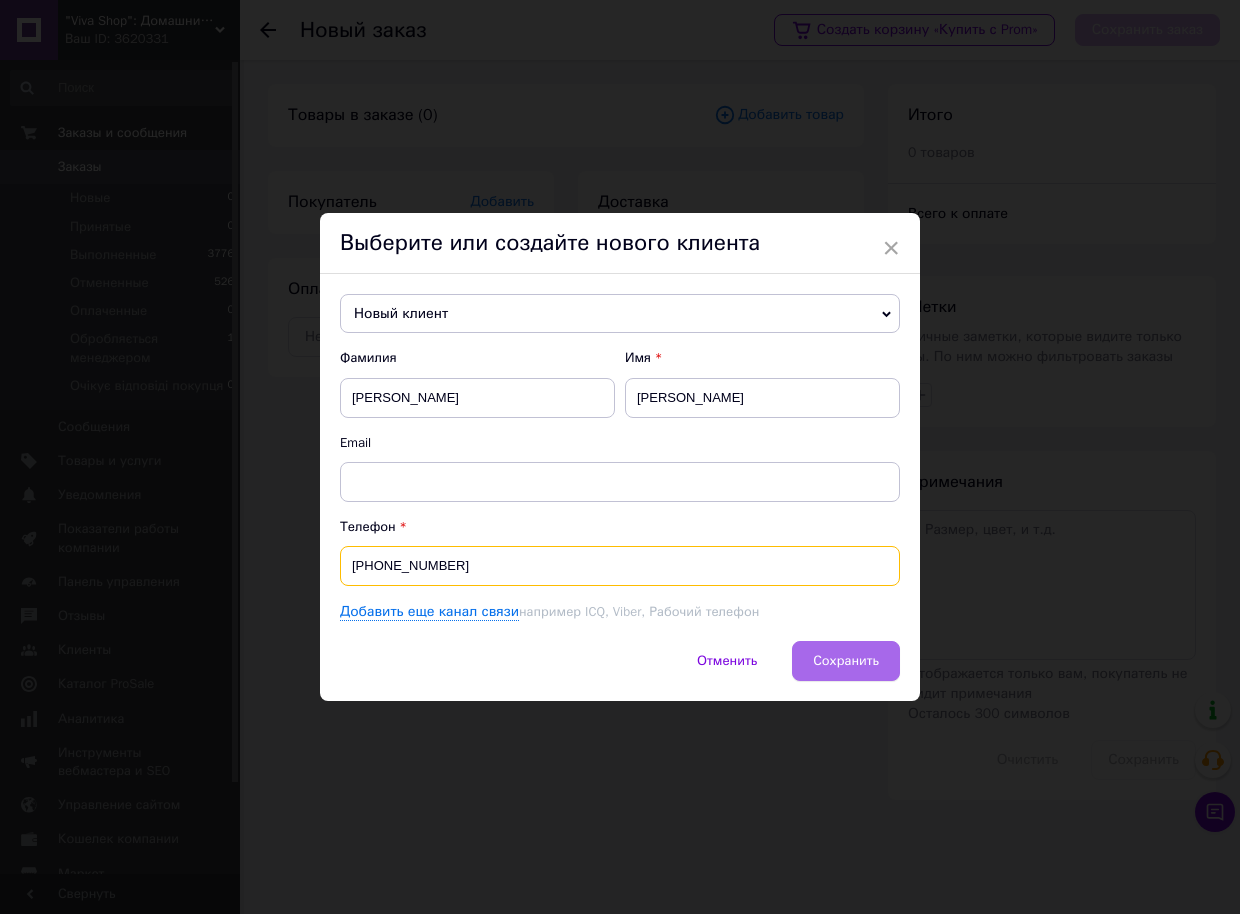 type on "+380674438182" 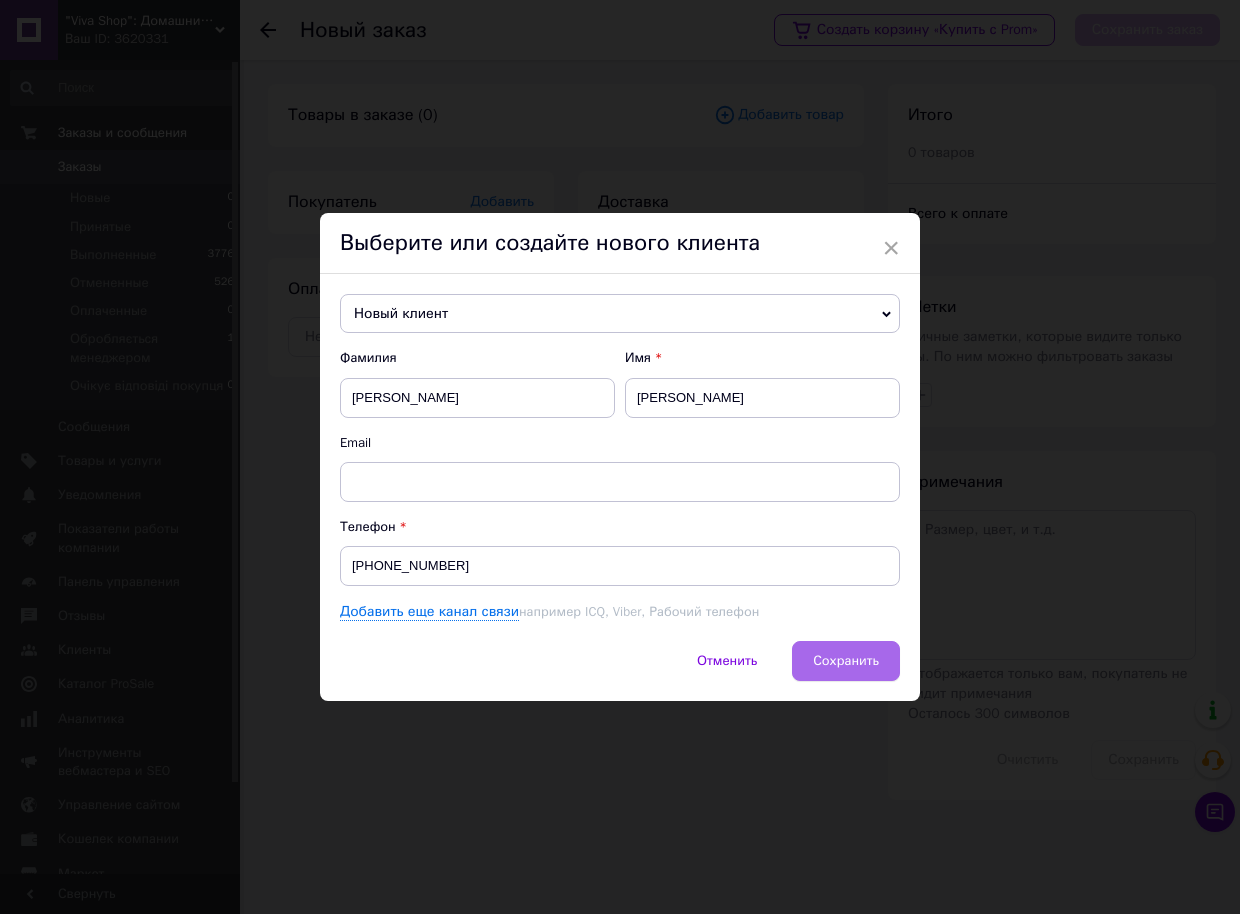 click on "Сохранить" at bounding box center (846, 660) 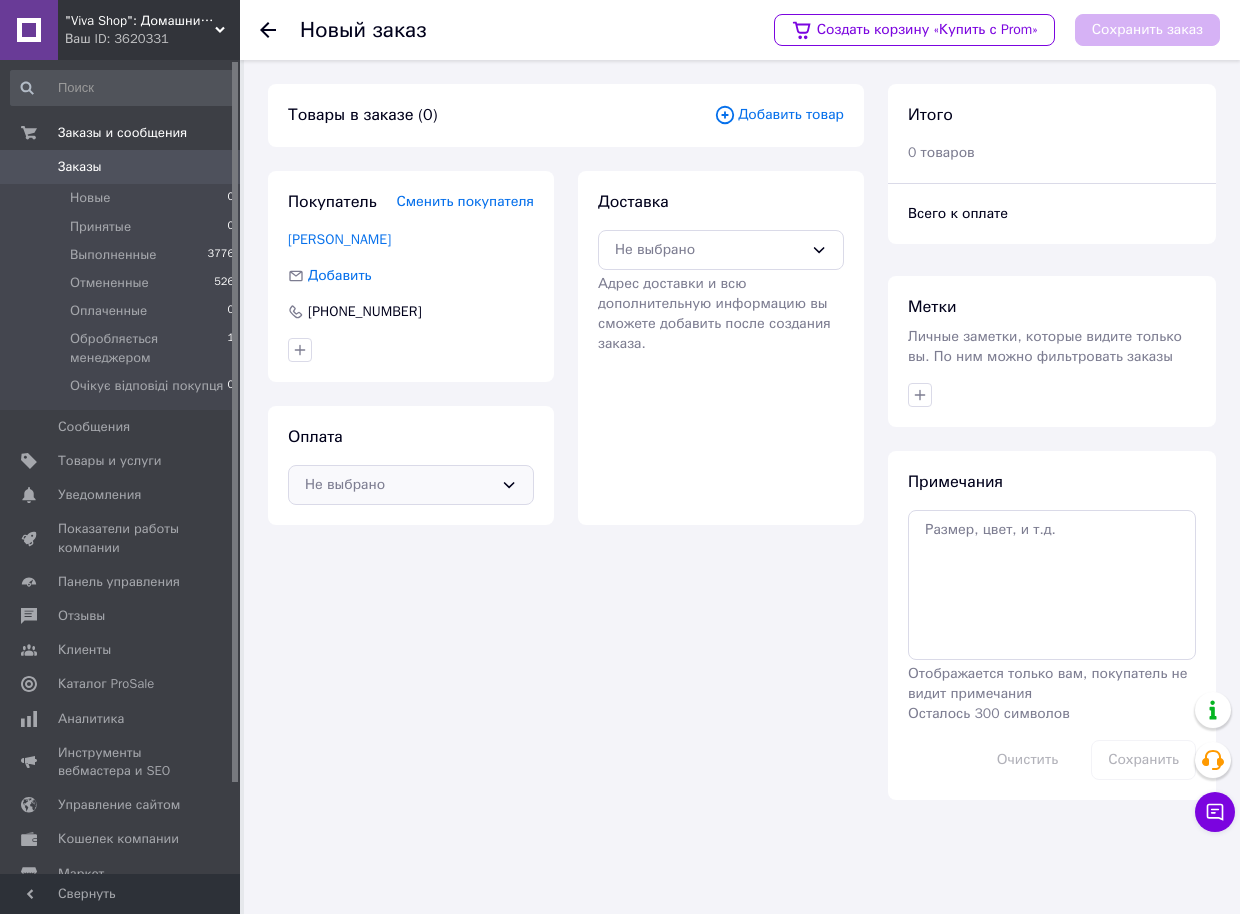 click on "Не выбрано" at bounding box center [399, 485] 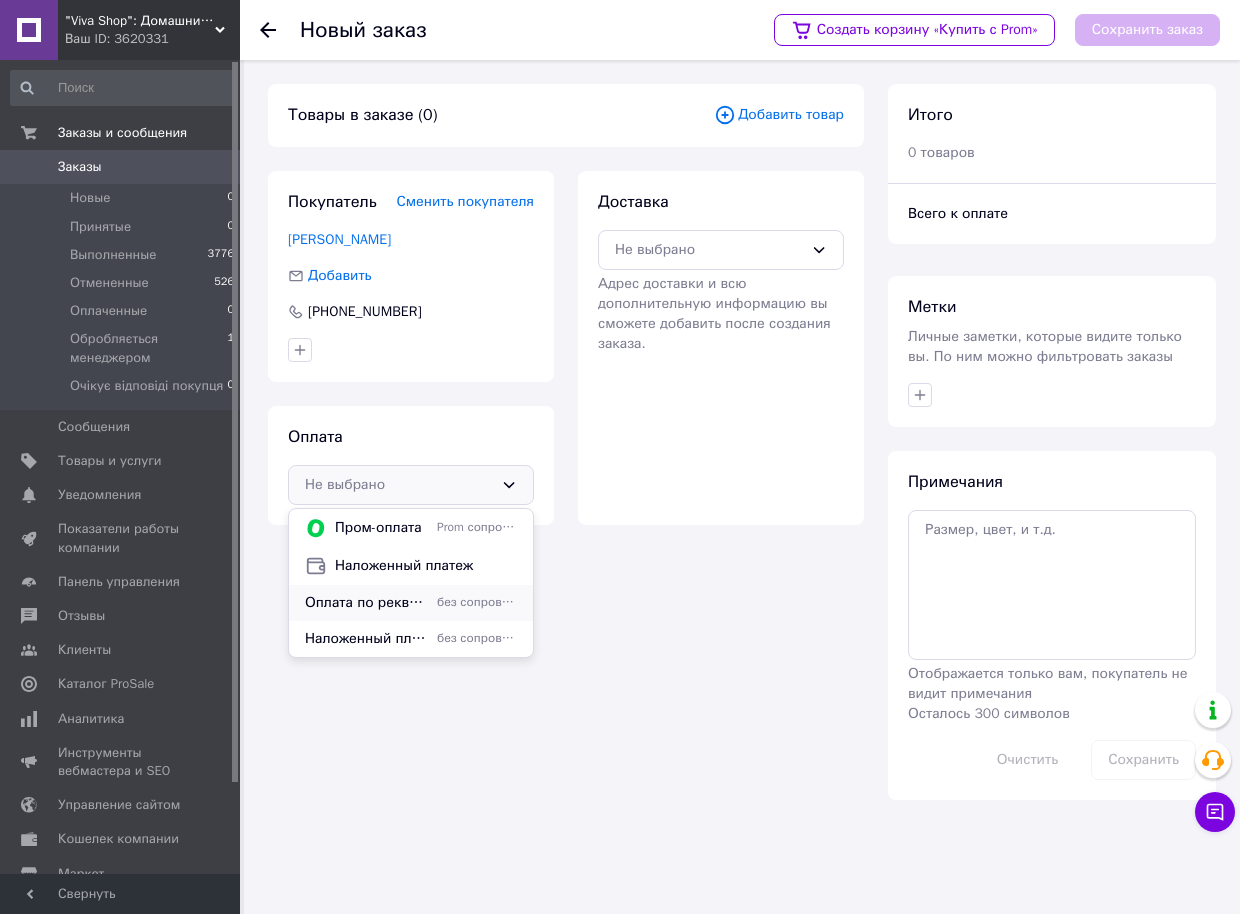 click on "Оплата по реквизитам" at bounding box center [367, 603] 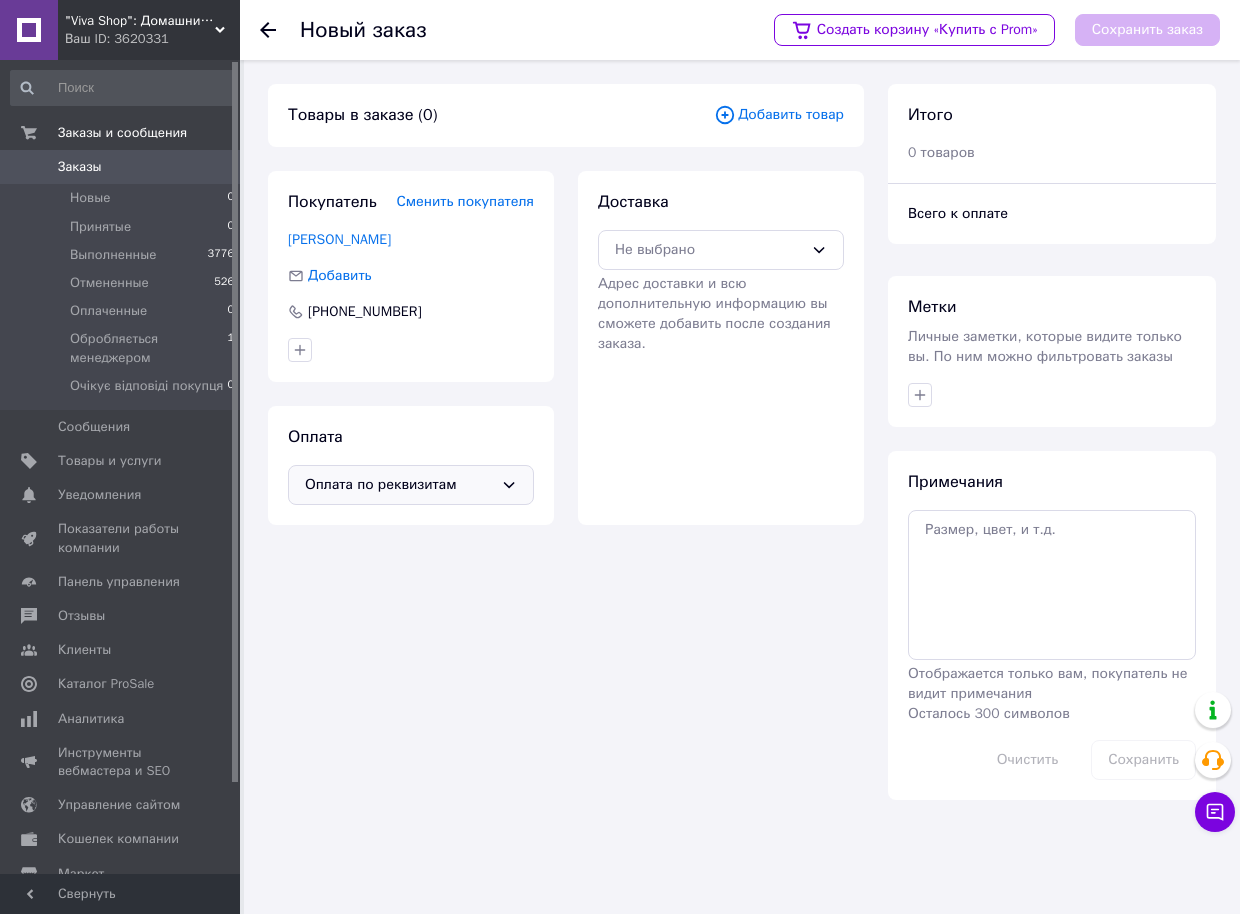 click on "Добавить товар" at bounding box center [779, 115] 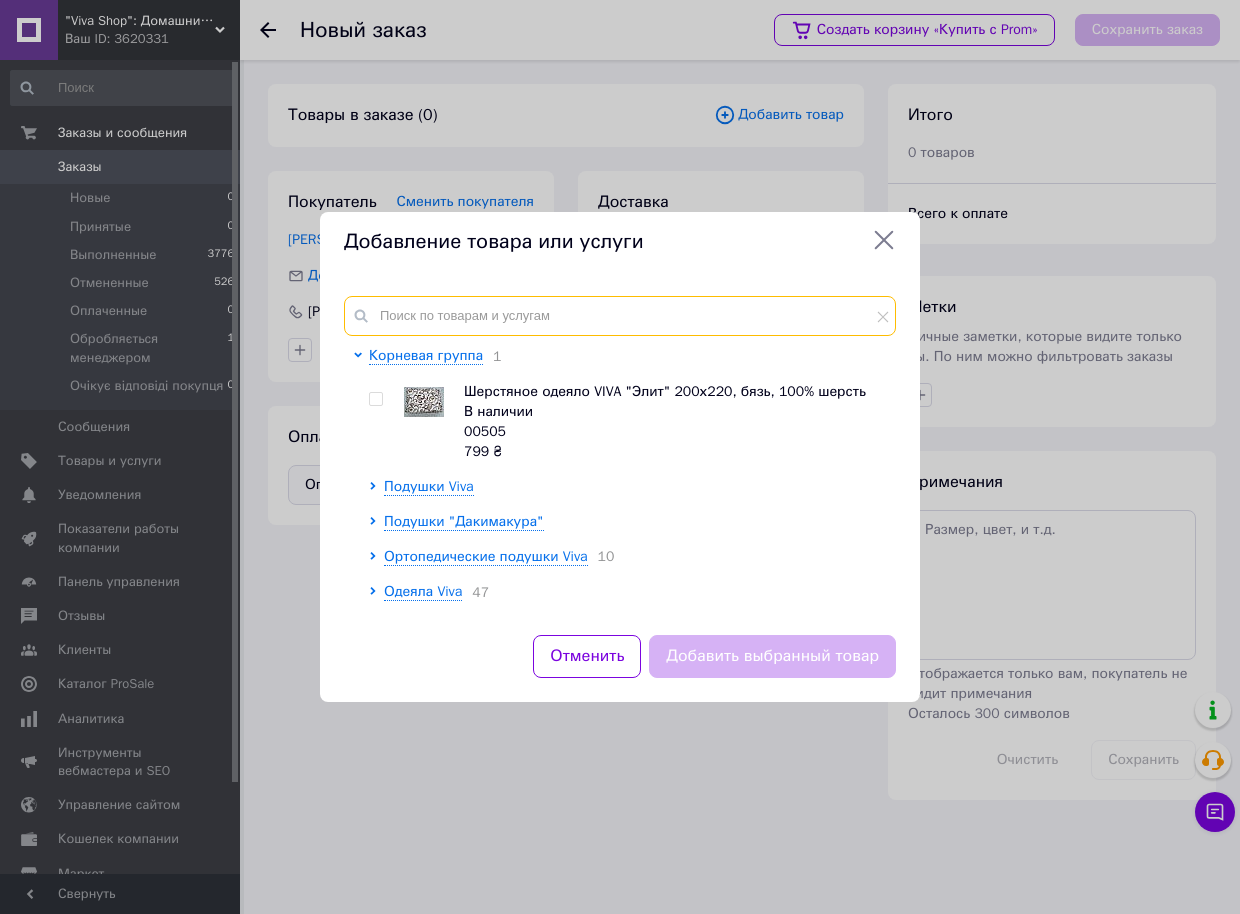 click at bounding box center [620, 316] 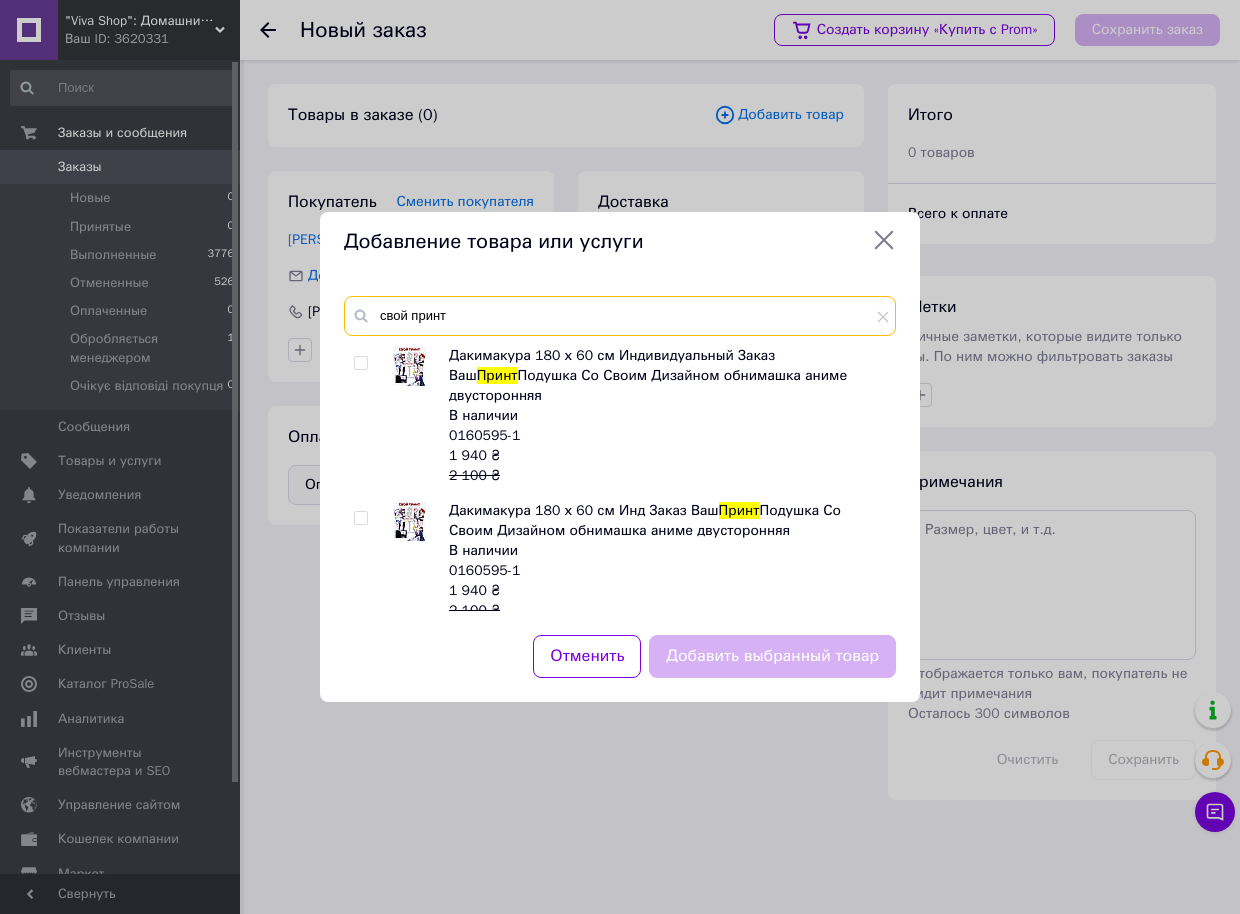 type on "свой принт" 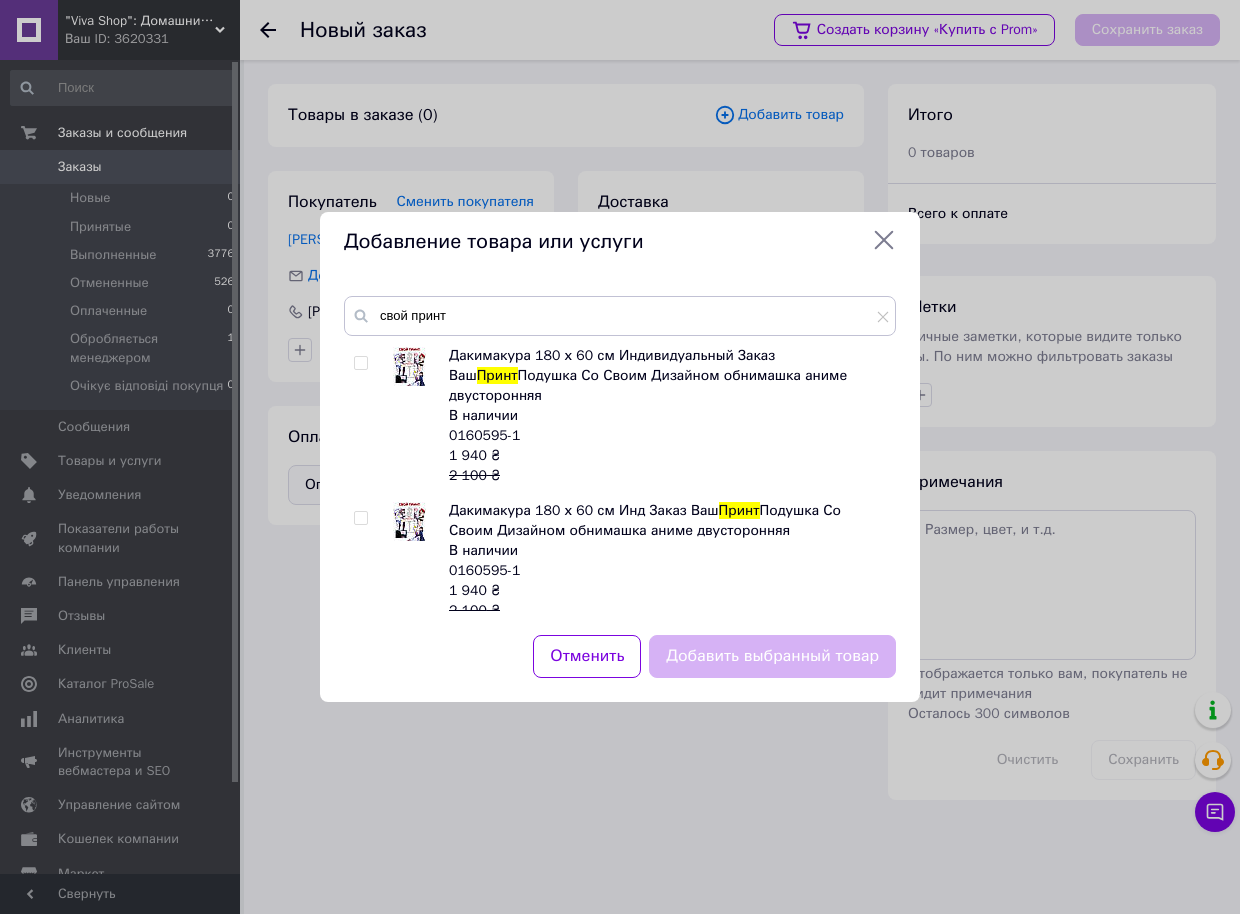 click at bounding box center [360, 363] 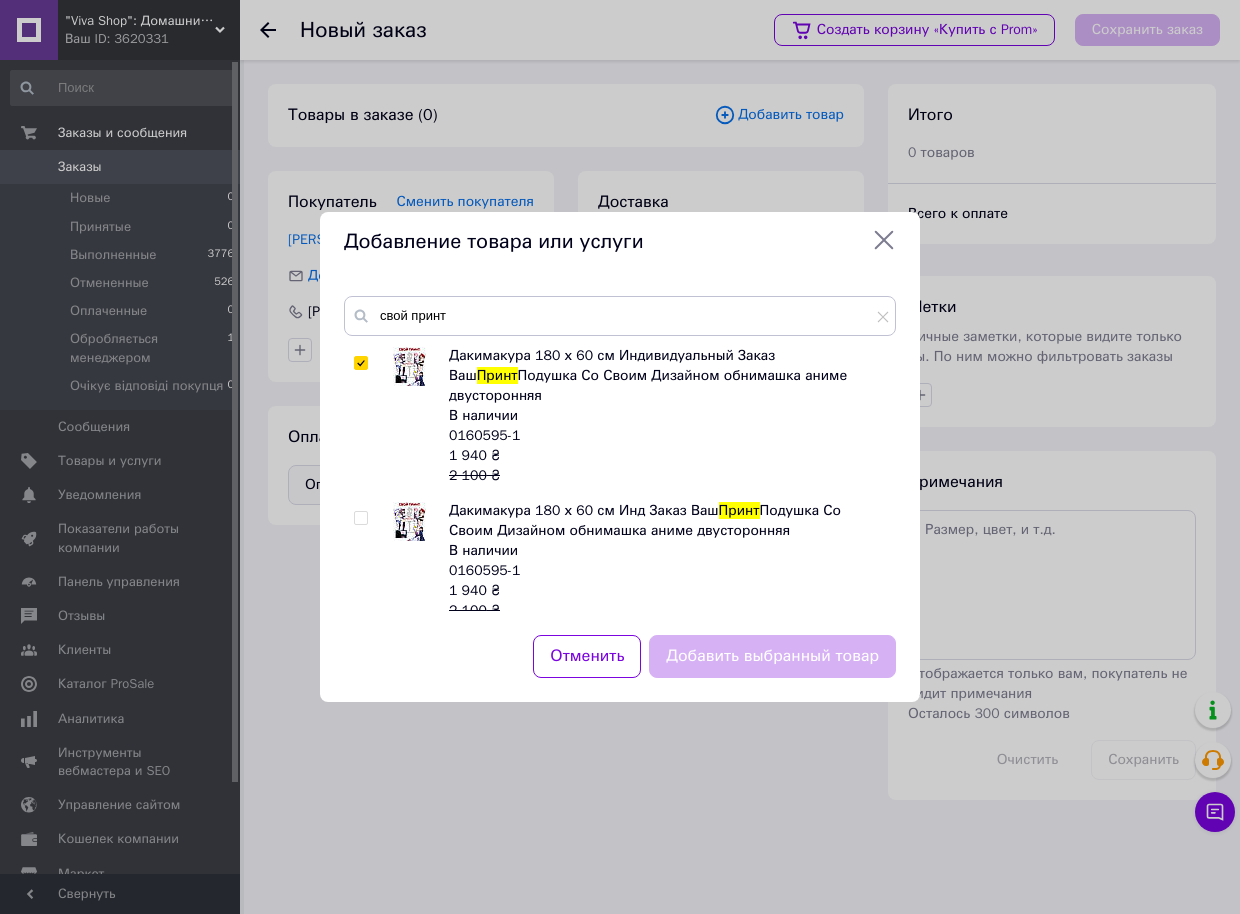 checkbox on "true" 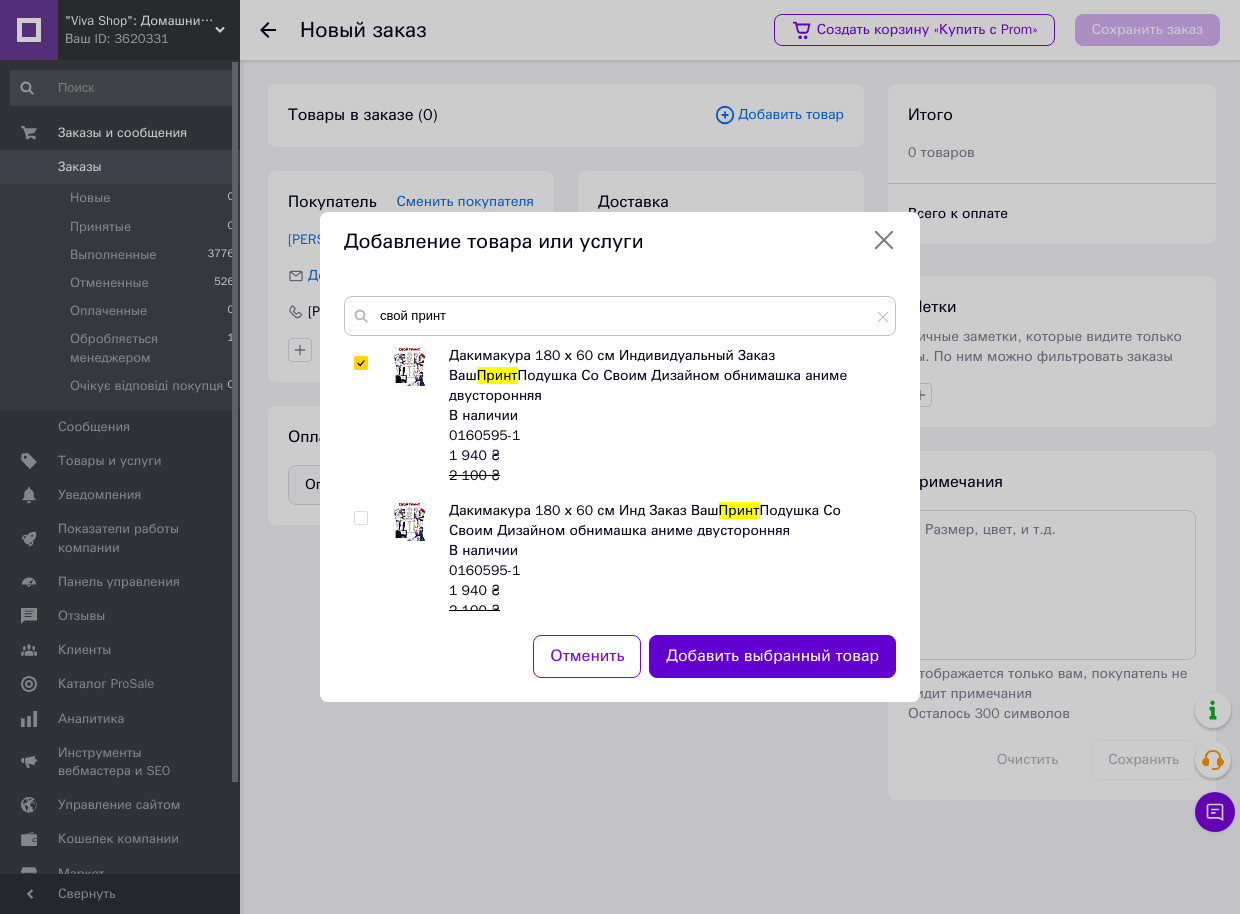click on "Добавить выбранный товар" at bounding box center (772, 656) 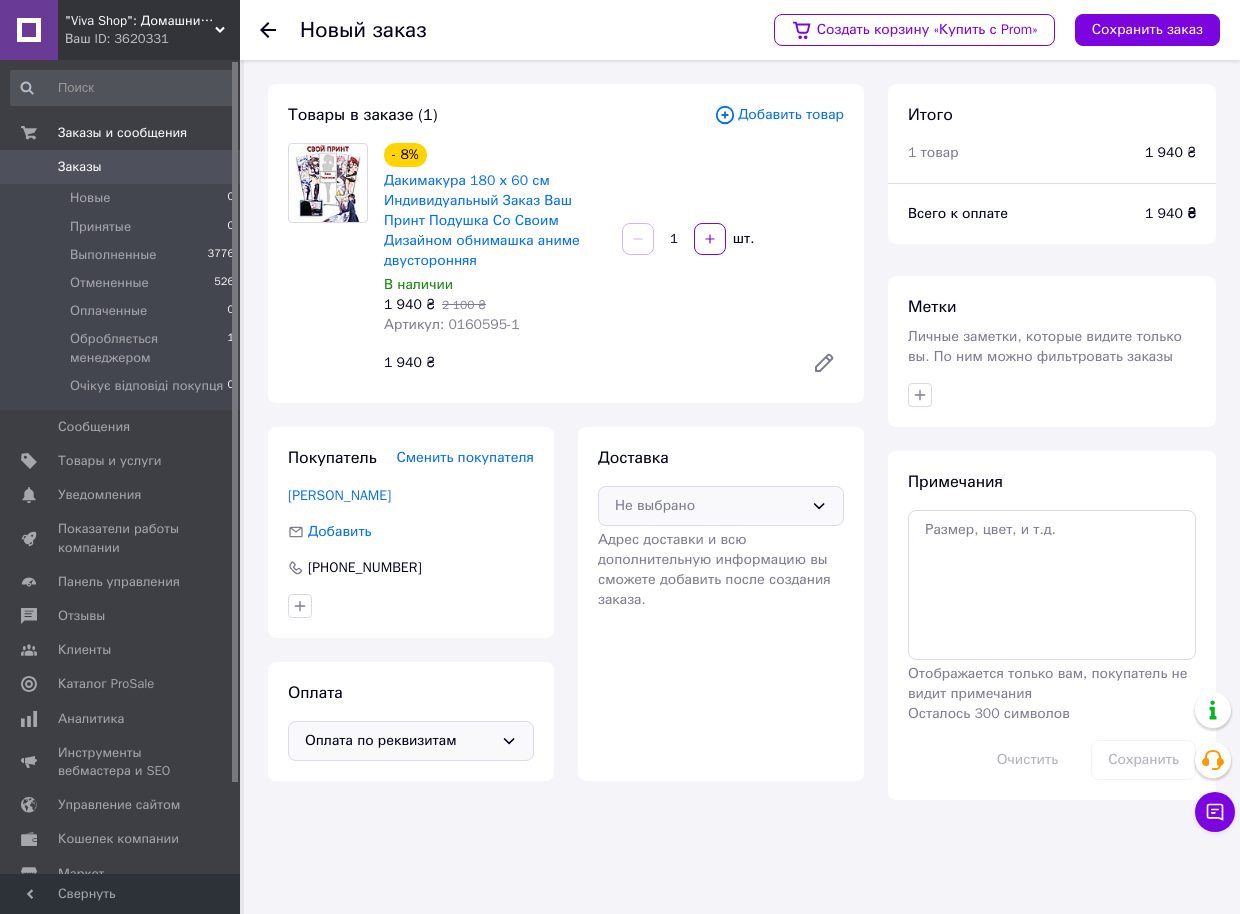 click on "Не выбрано" at bounding box center [709, 506] 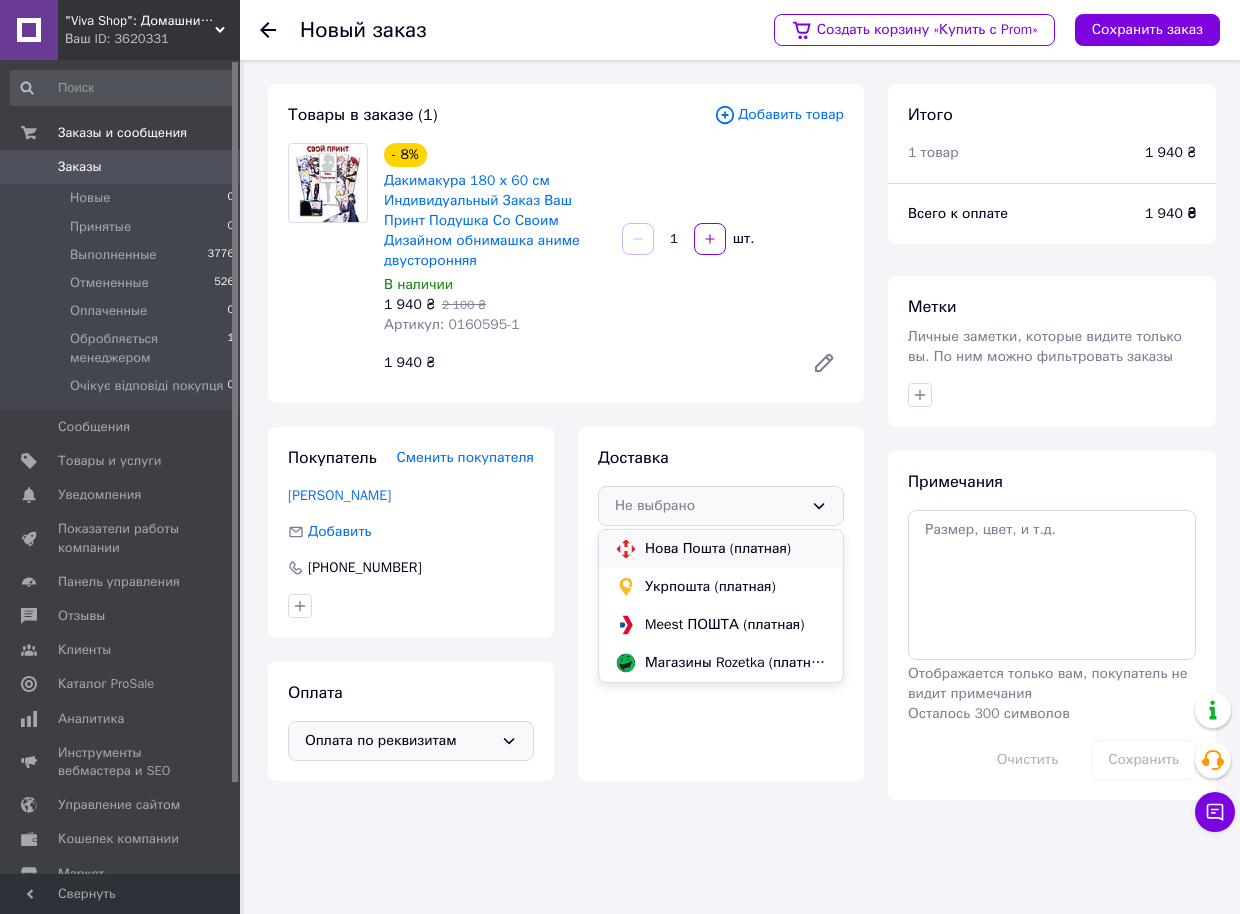click on "Нова Пошта (платная)" at bounding box center [736, 549] 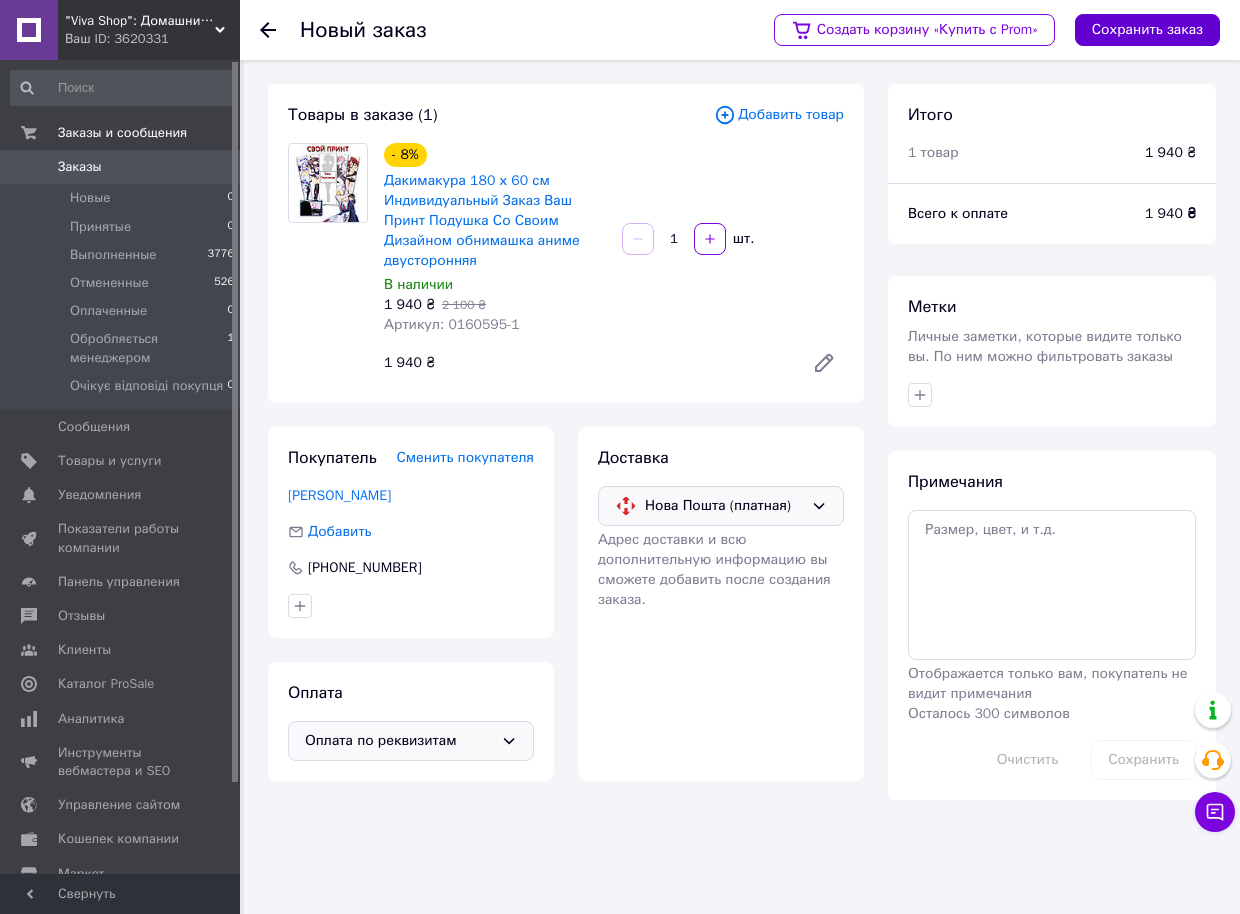 click on "Сохранить заказ" at bounding box center [1147, 30] 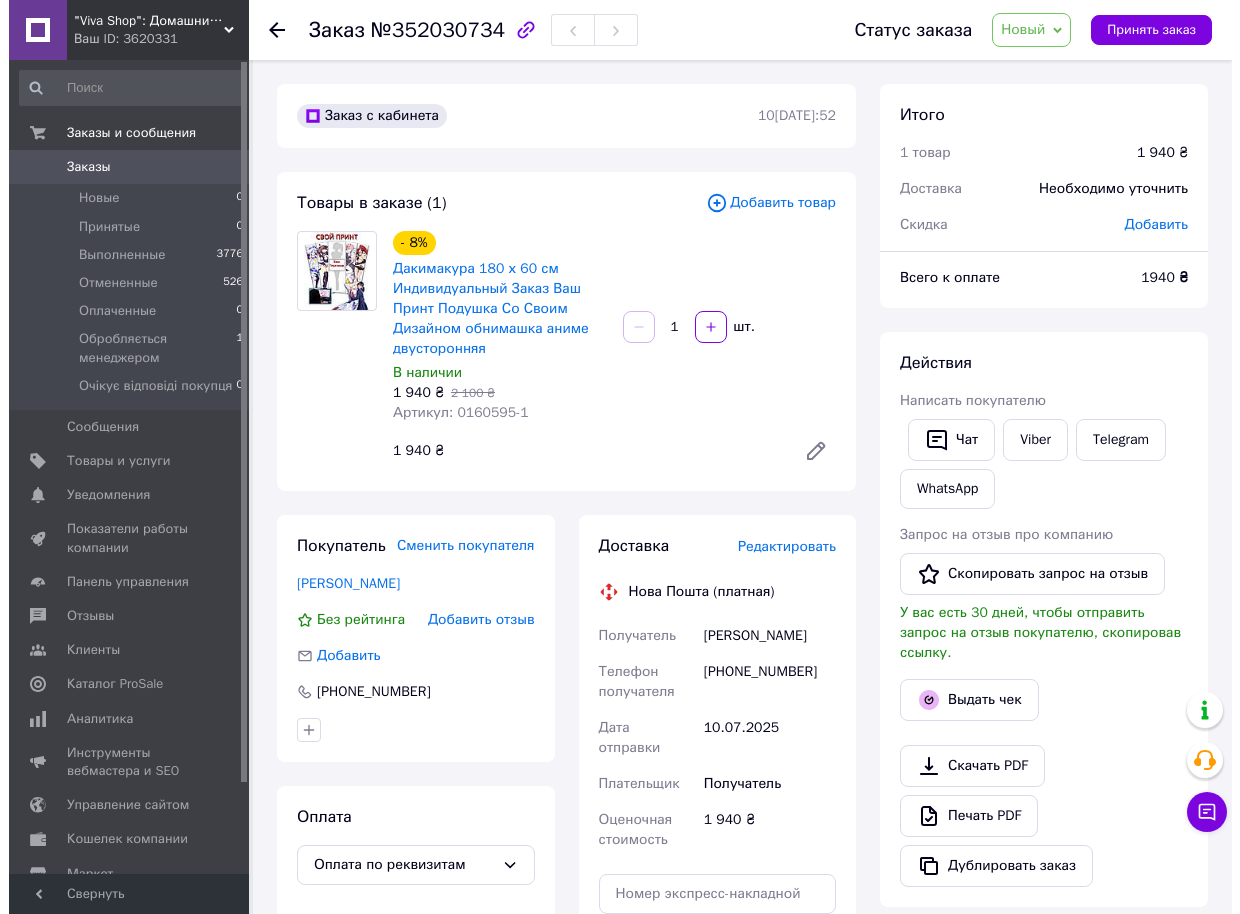scroll, scrollTop: 300, scrollLeft: 0, axis: vertical 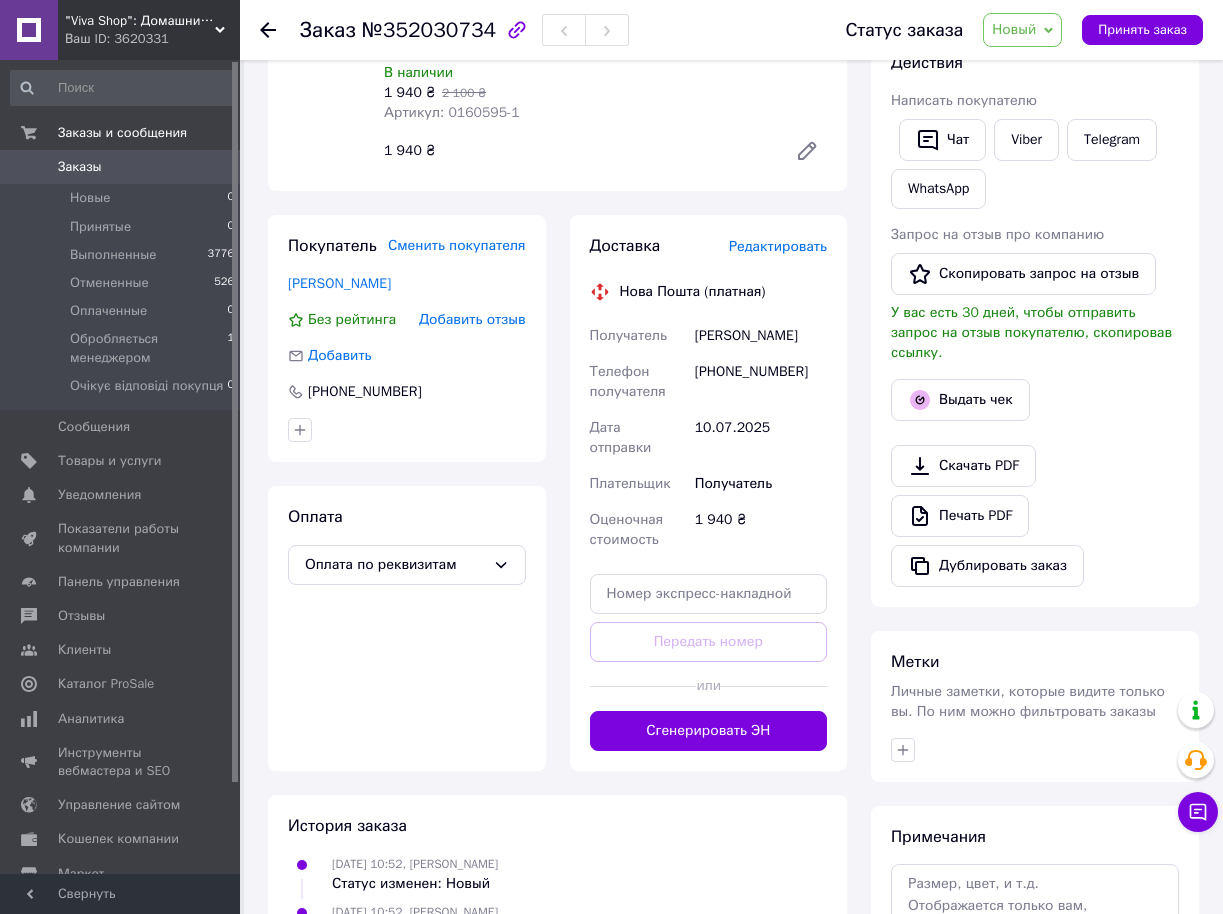 click on "Новый" at bounding box center (1014, 29) 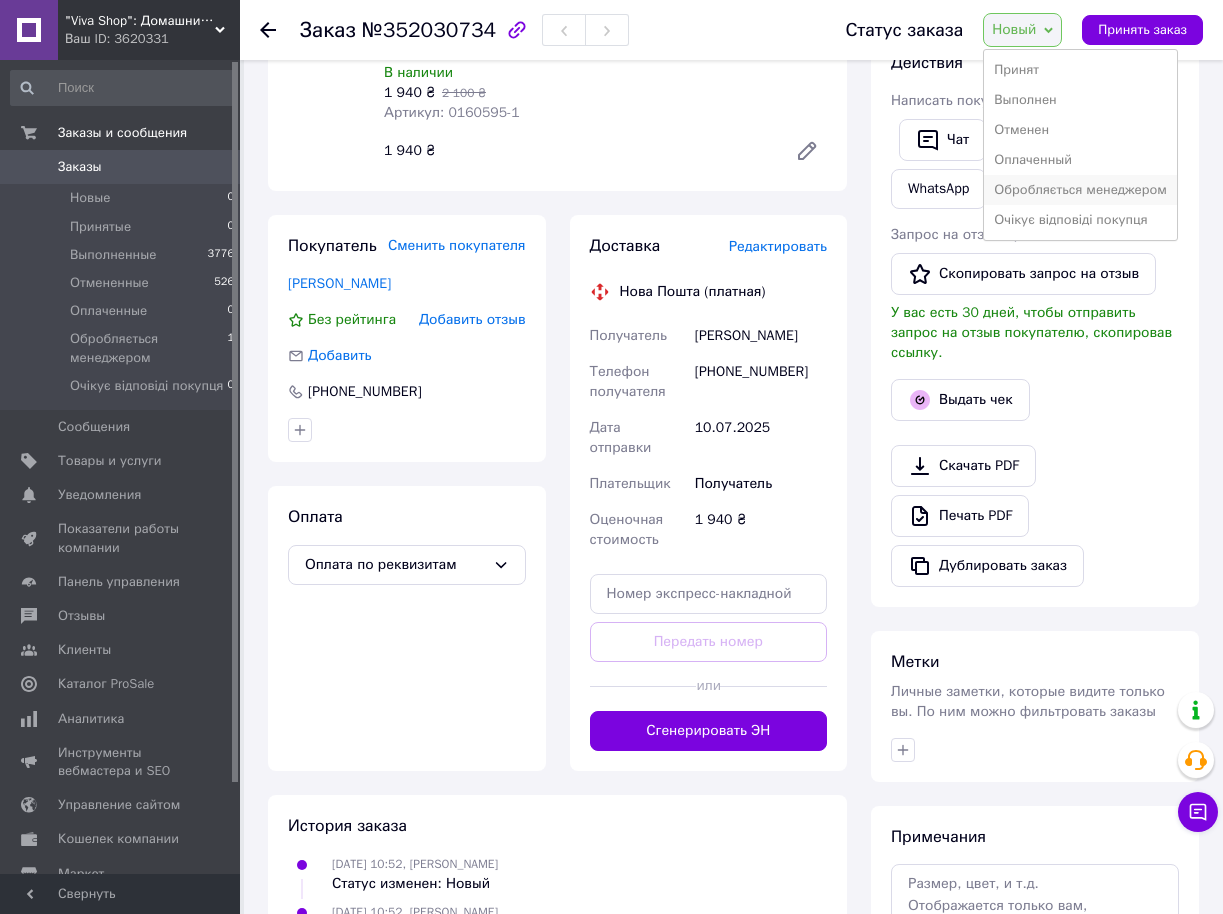 click on "Обробляється менеджером" at bounding box center [1080, 190] 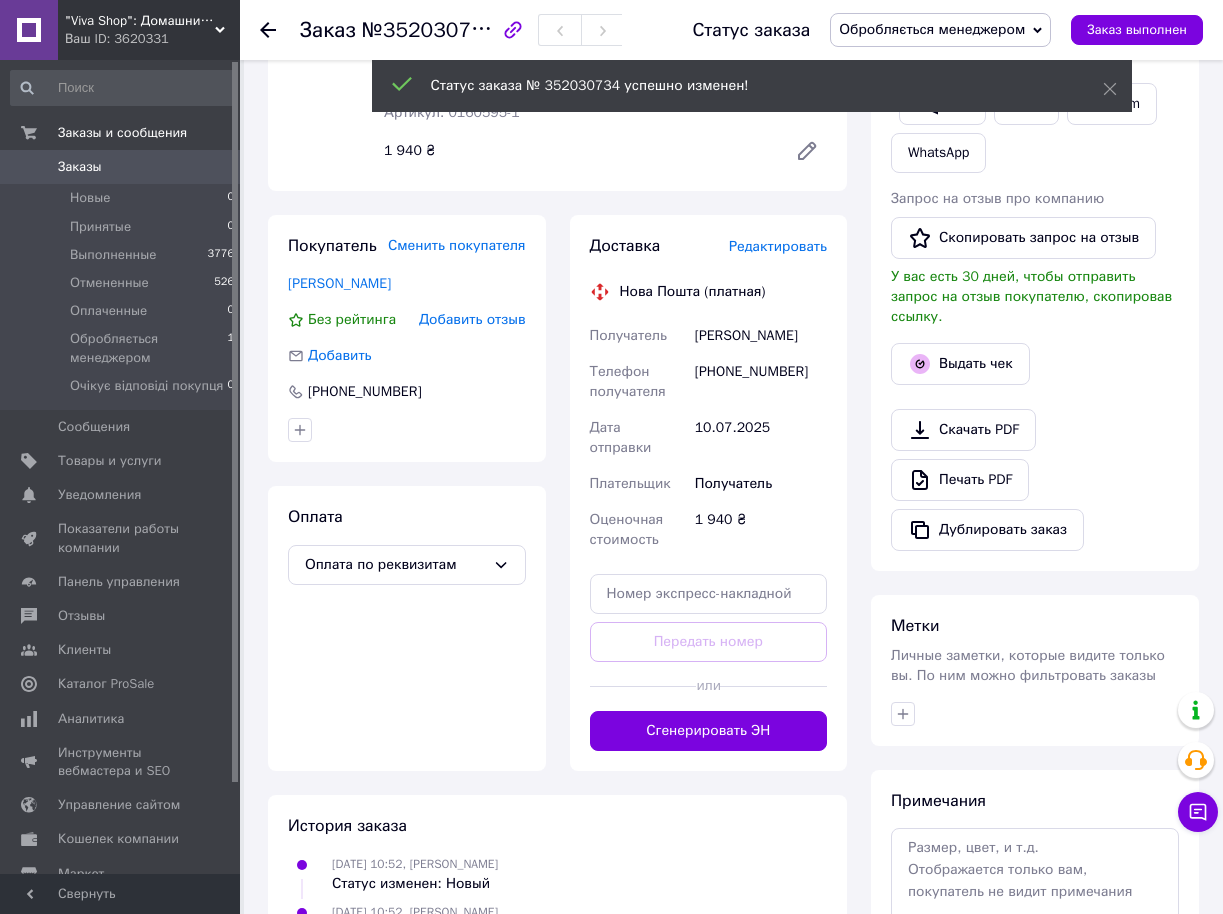 click on "Редактировать" at bounding box center [778, 246] 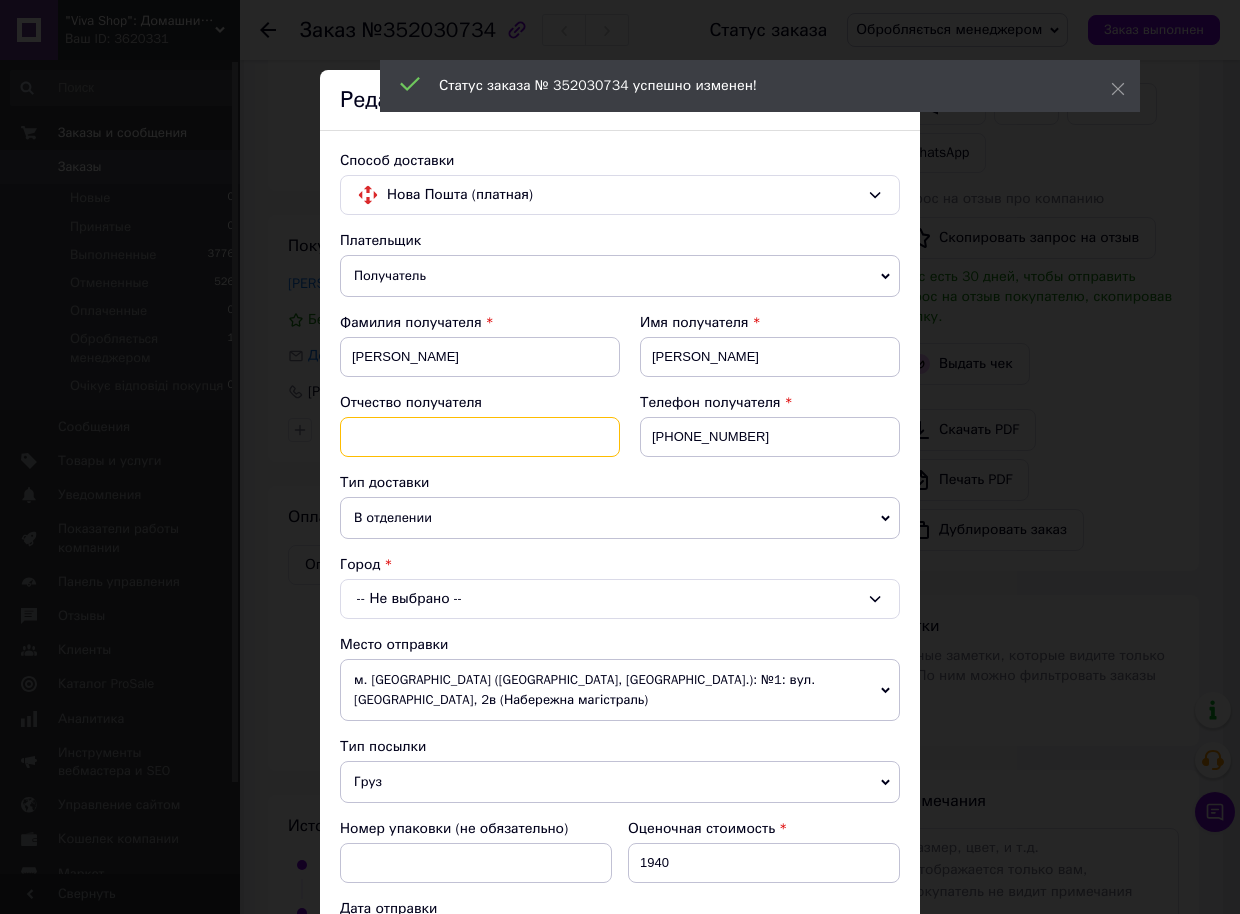 click at bounding box center [480, 437] 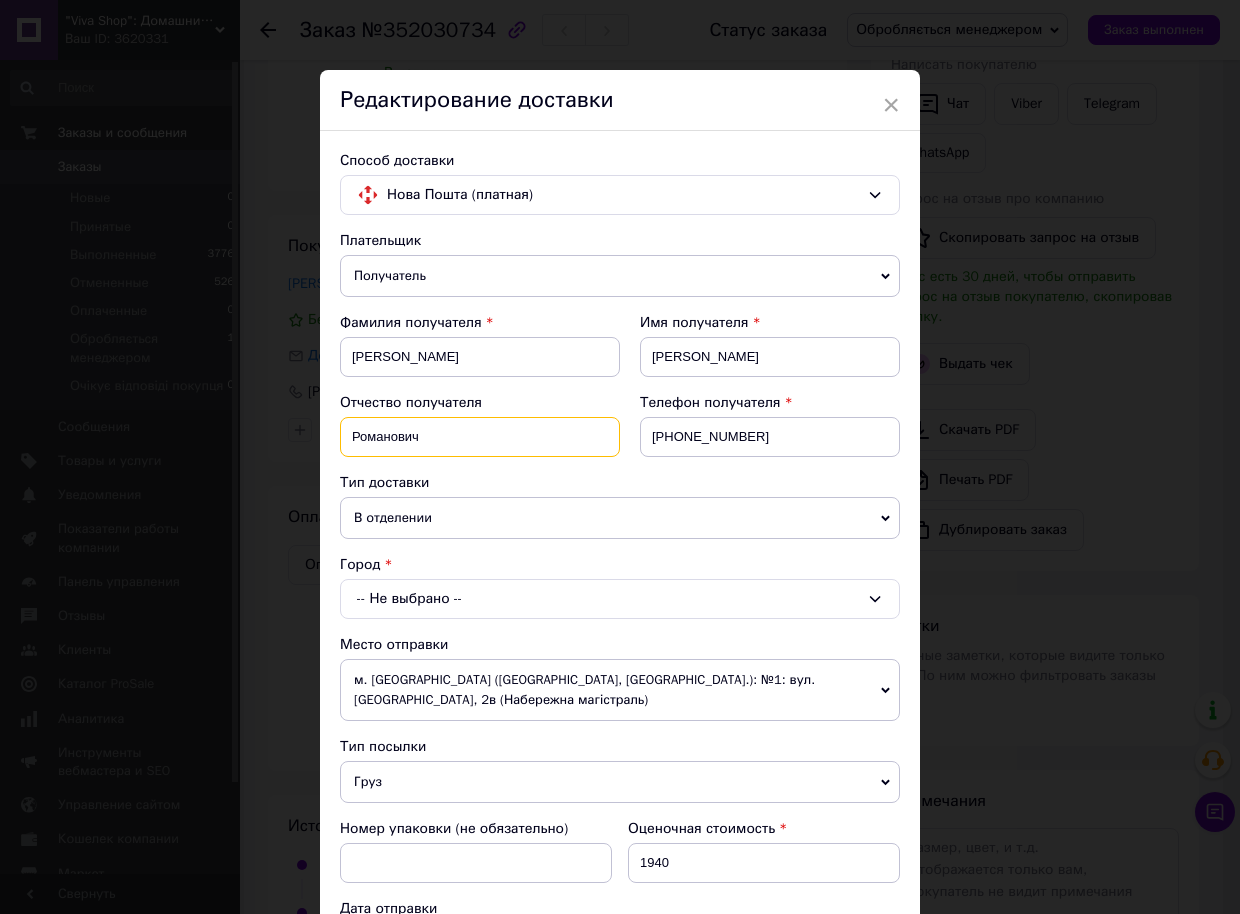 scroll, scrollTop: 100, scrollLeft: 0, axis: vertical 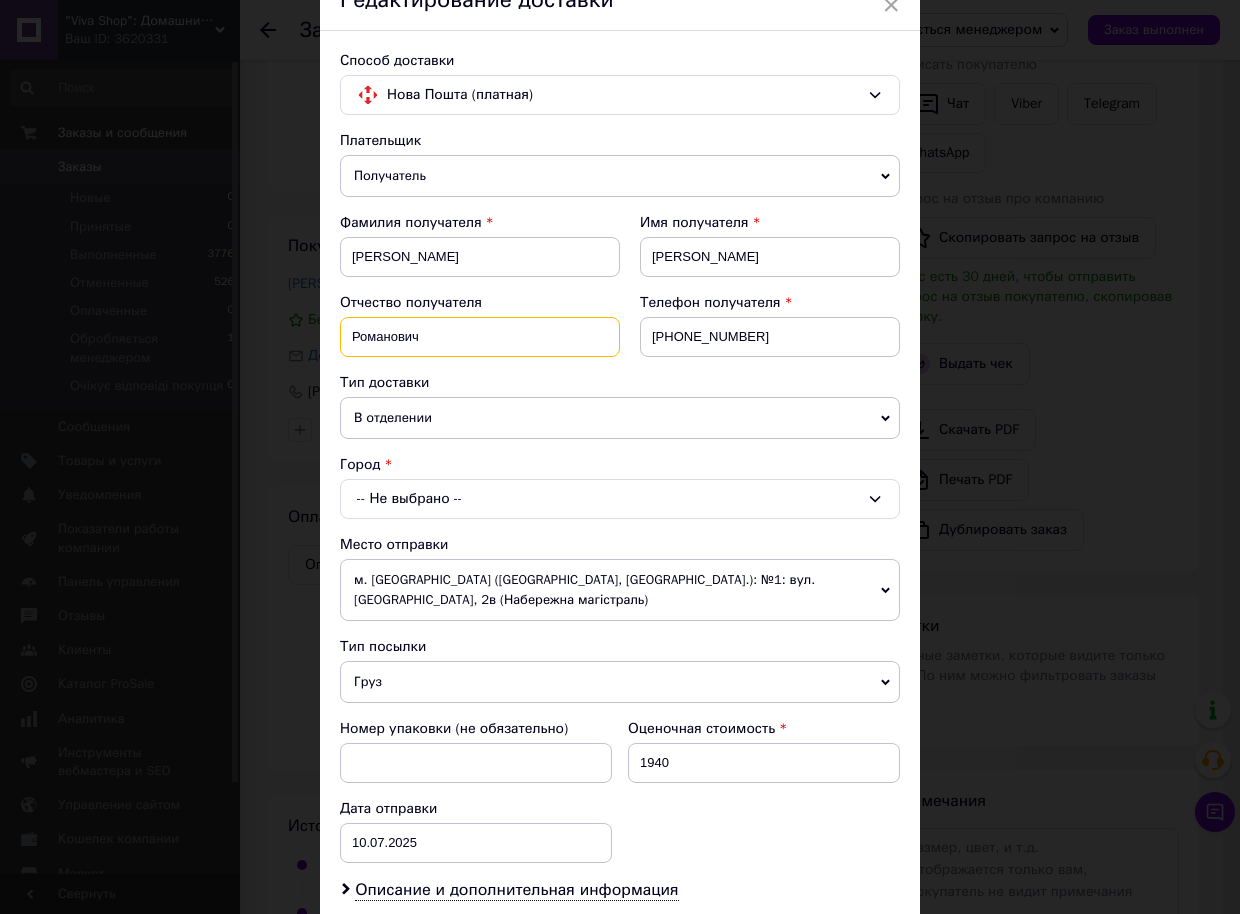 type on "Романович" 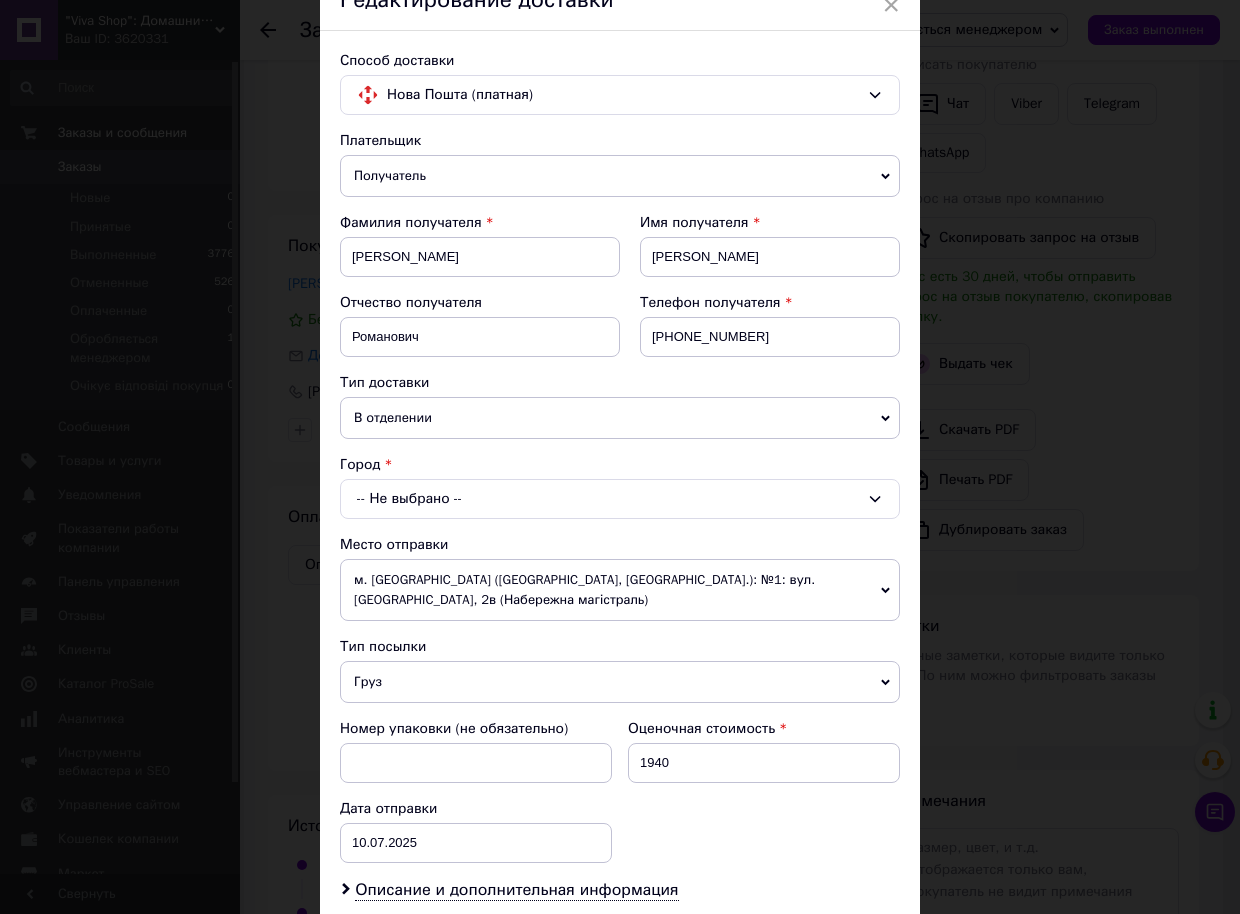 click on "-- Не выбрано --" at bounding box center [620, 499] 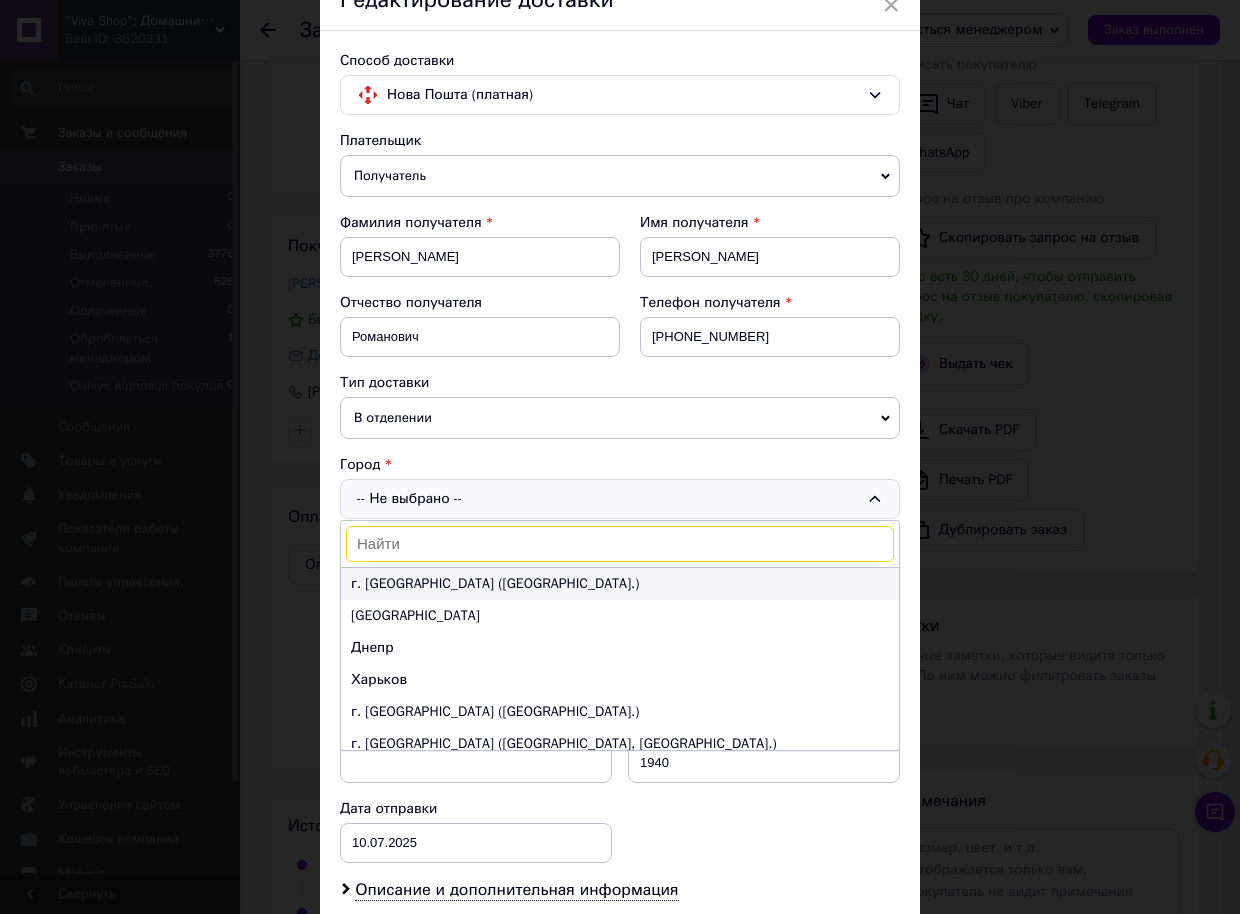 click on "г. Киев (Киевская обл.)" at bounding box center [620, 584] 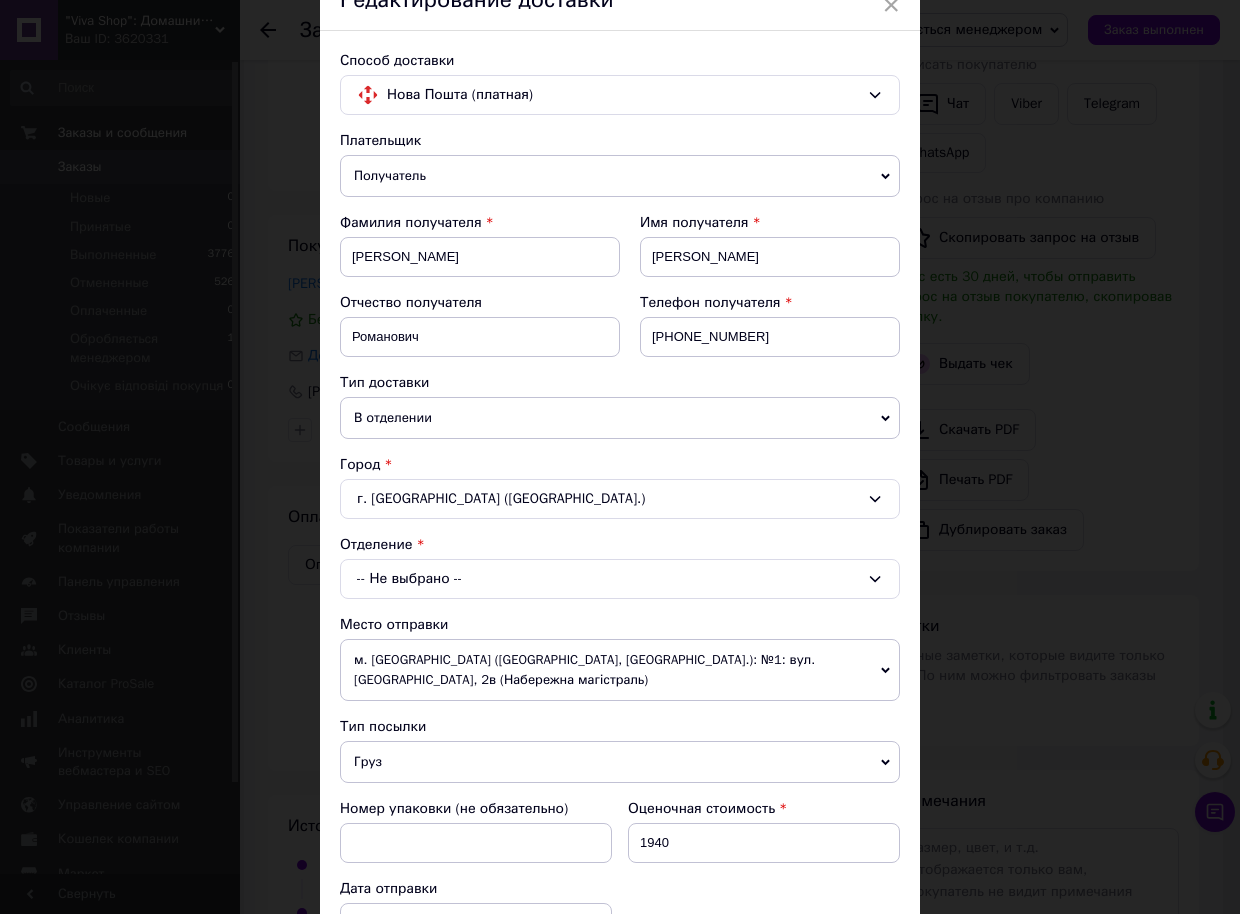 scroll, scrollTop: 300, scrollLeft: 0, axis: vertical 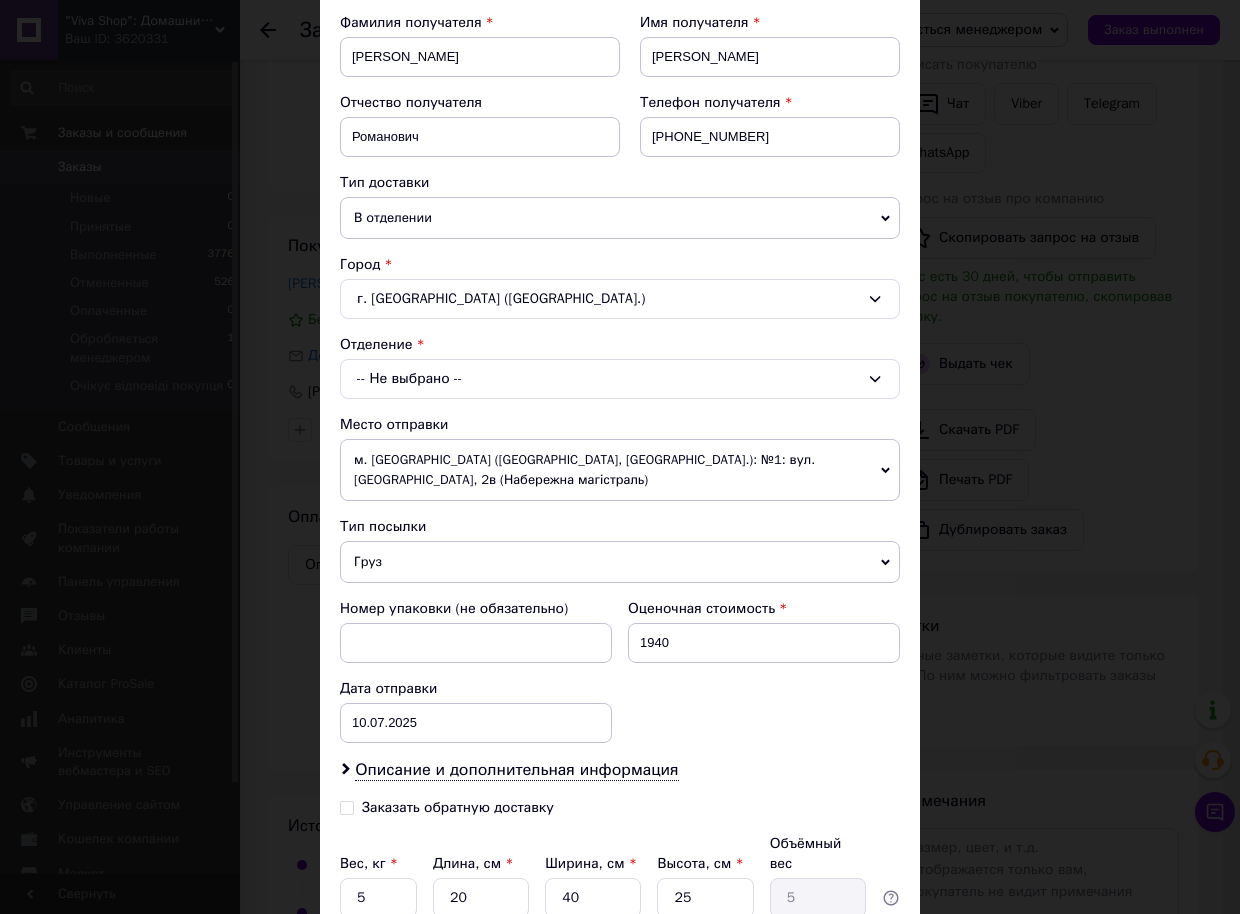 click on "-- Не выбрано --" at bounding box center [620, 379] 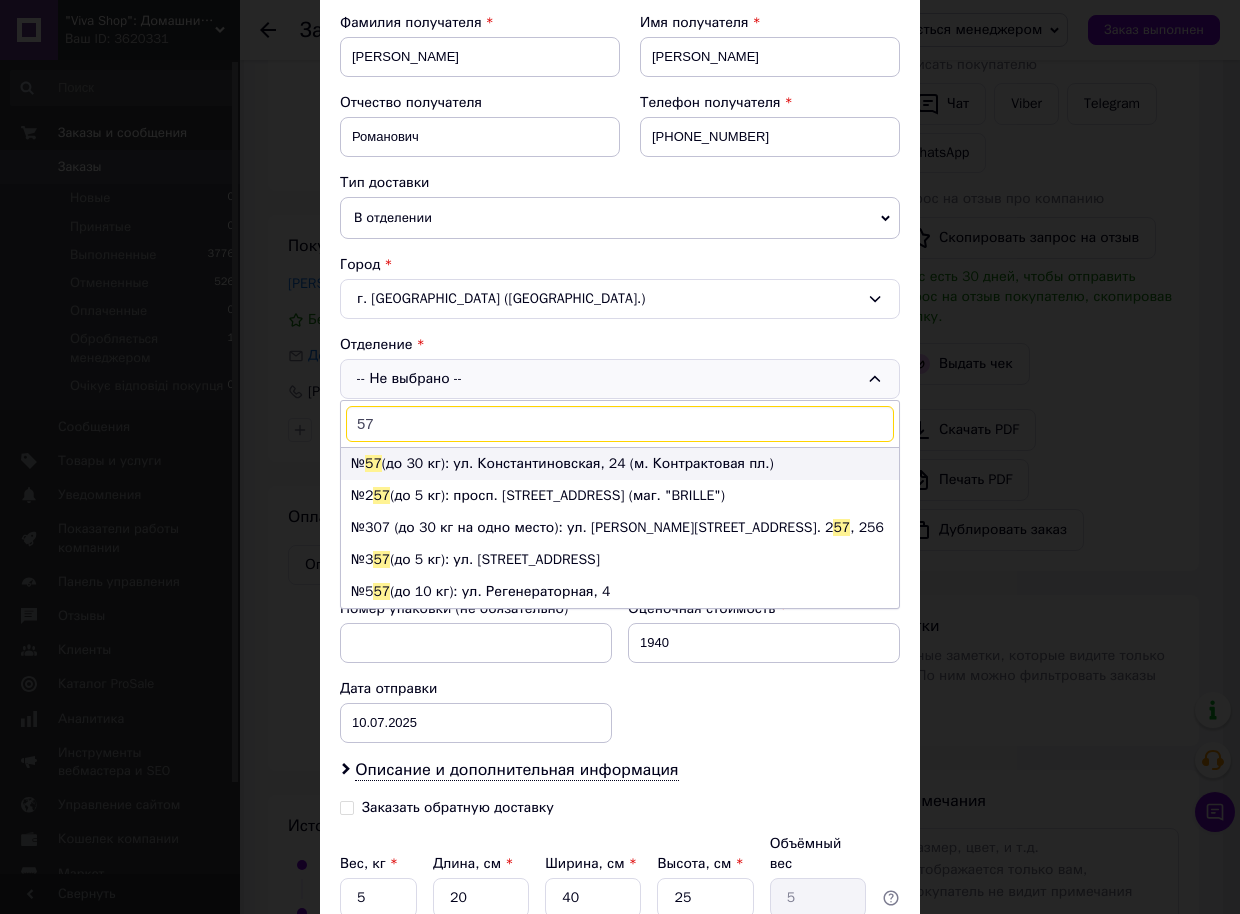 type on "57" 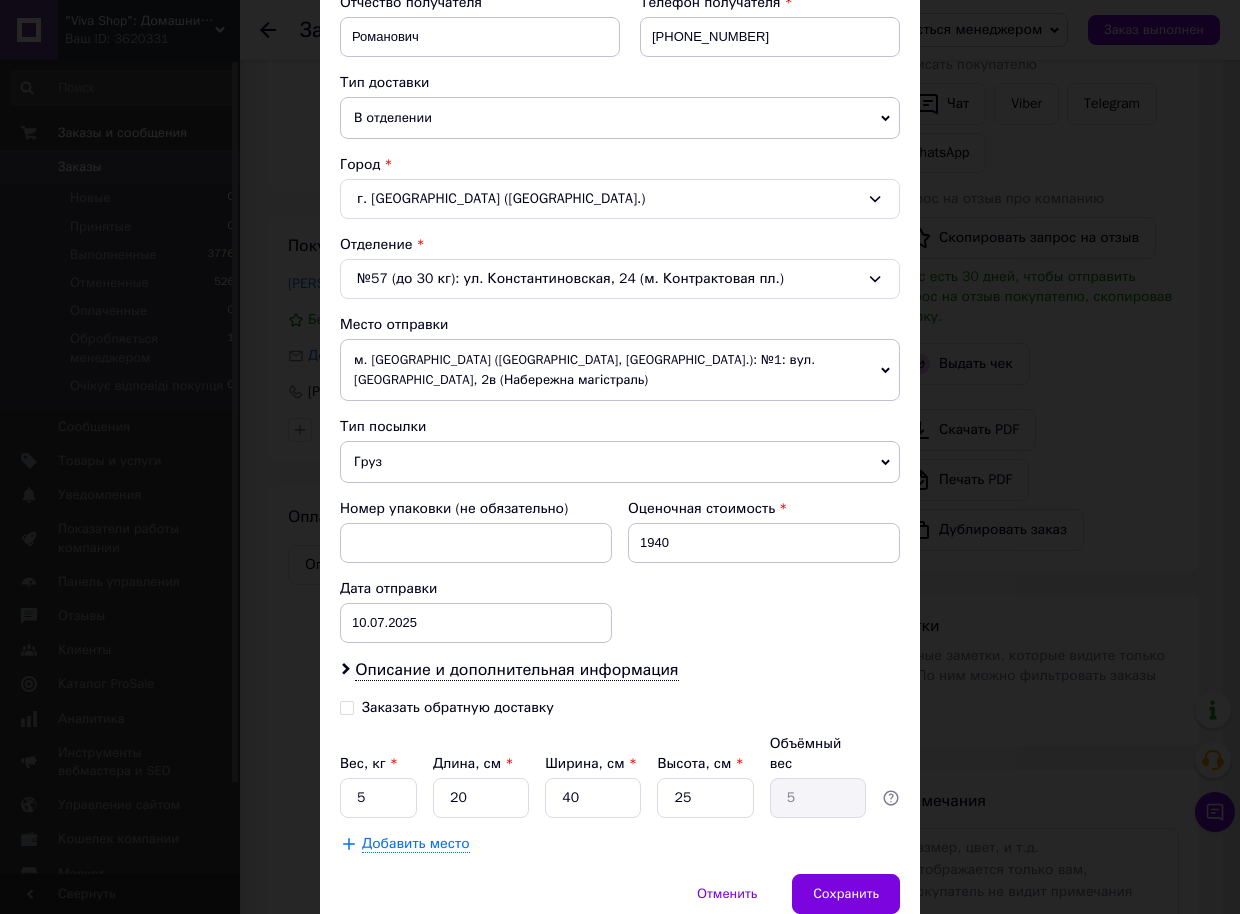 scroll, scrollTop: 470, scrollLeft: 0, axis: vertical 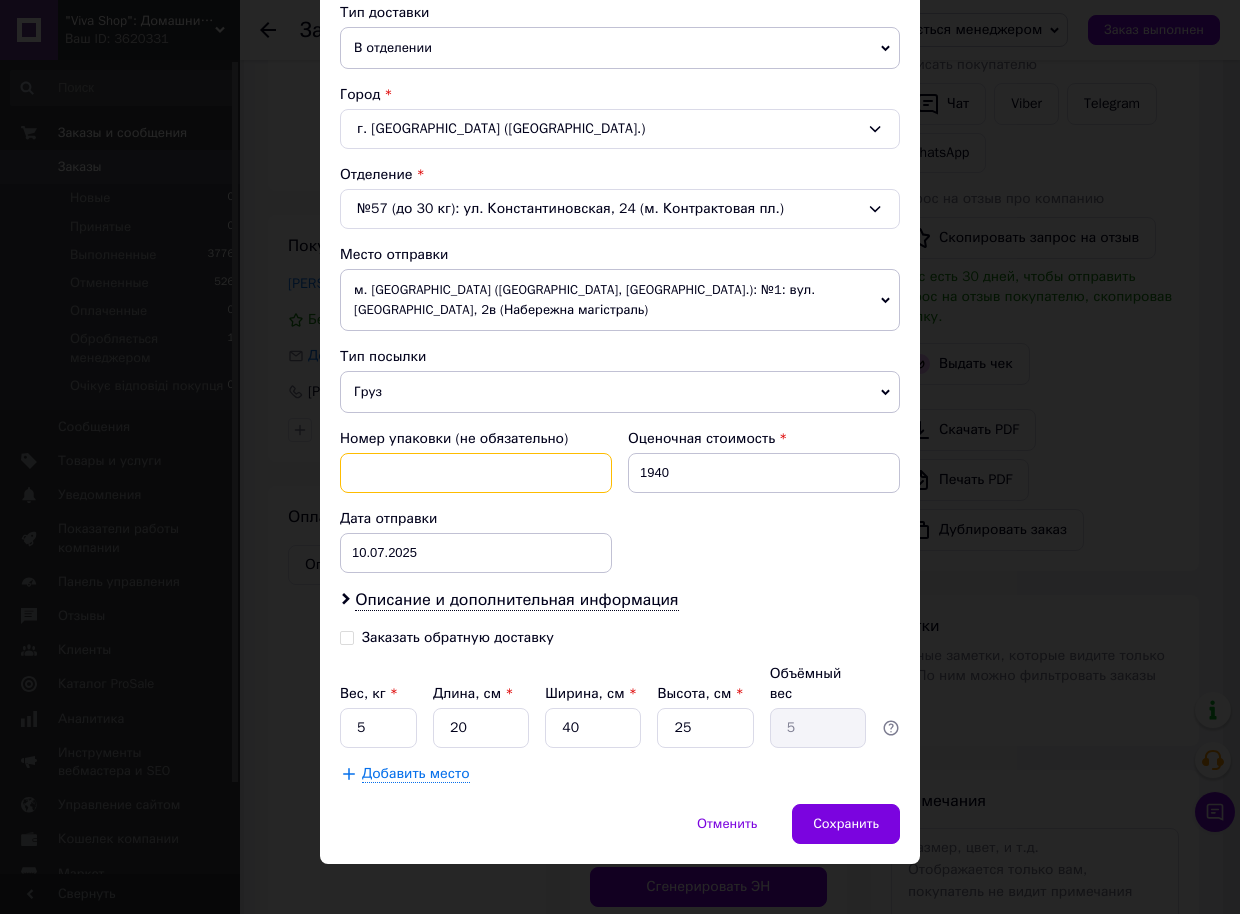 click at bounding box center (476, 473) 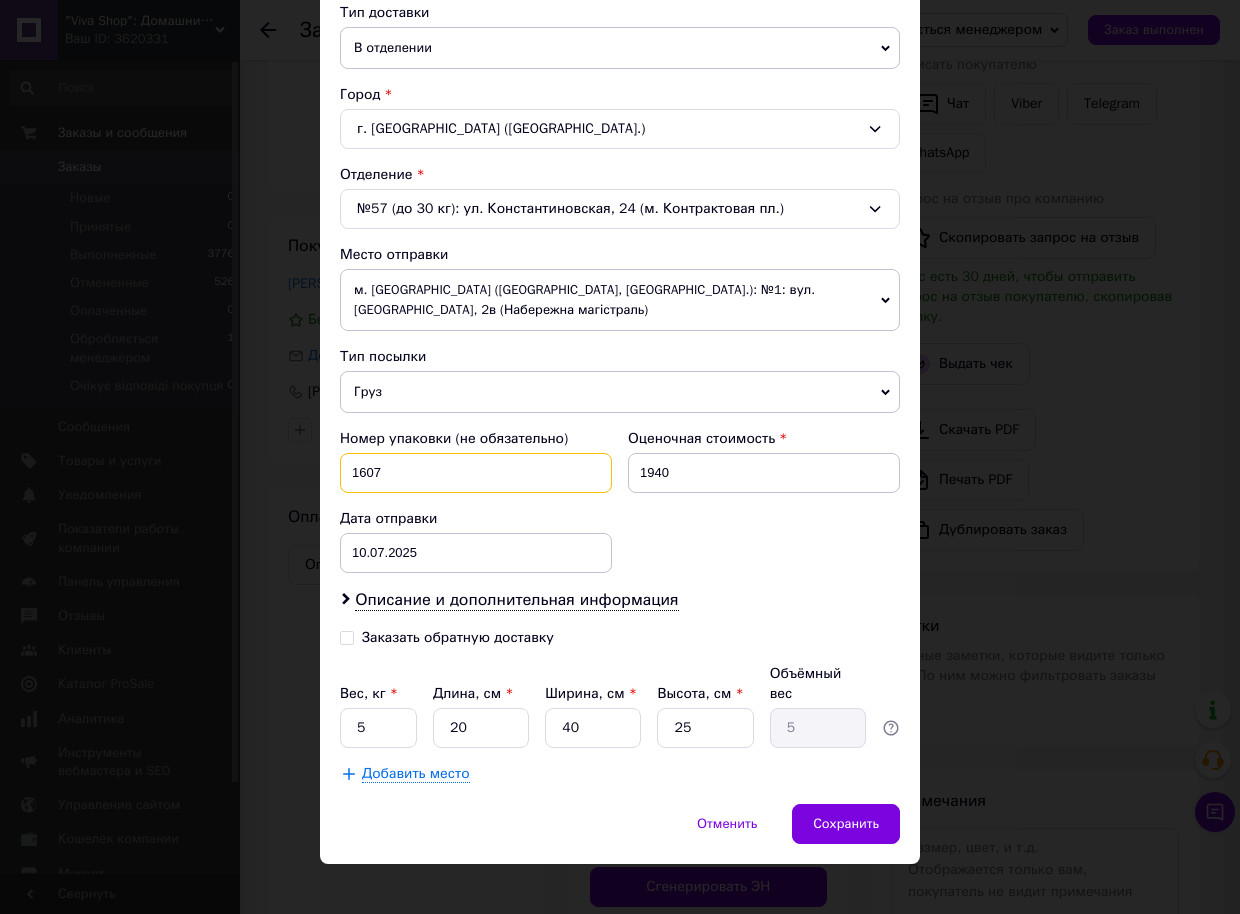 click on "1607" at bounding box center [476, 473] 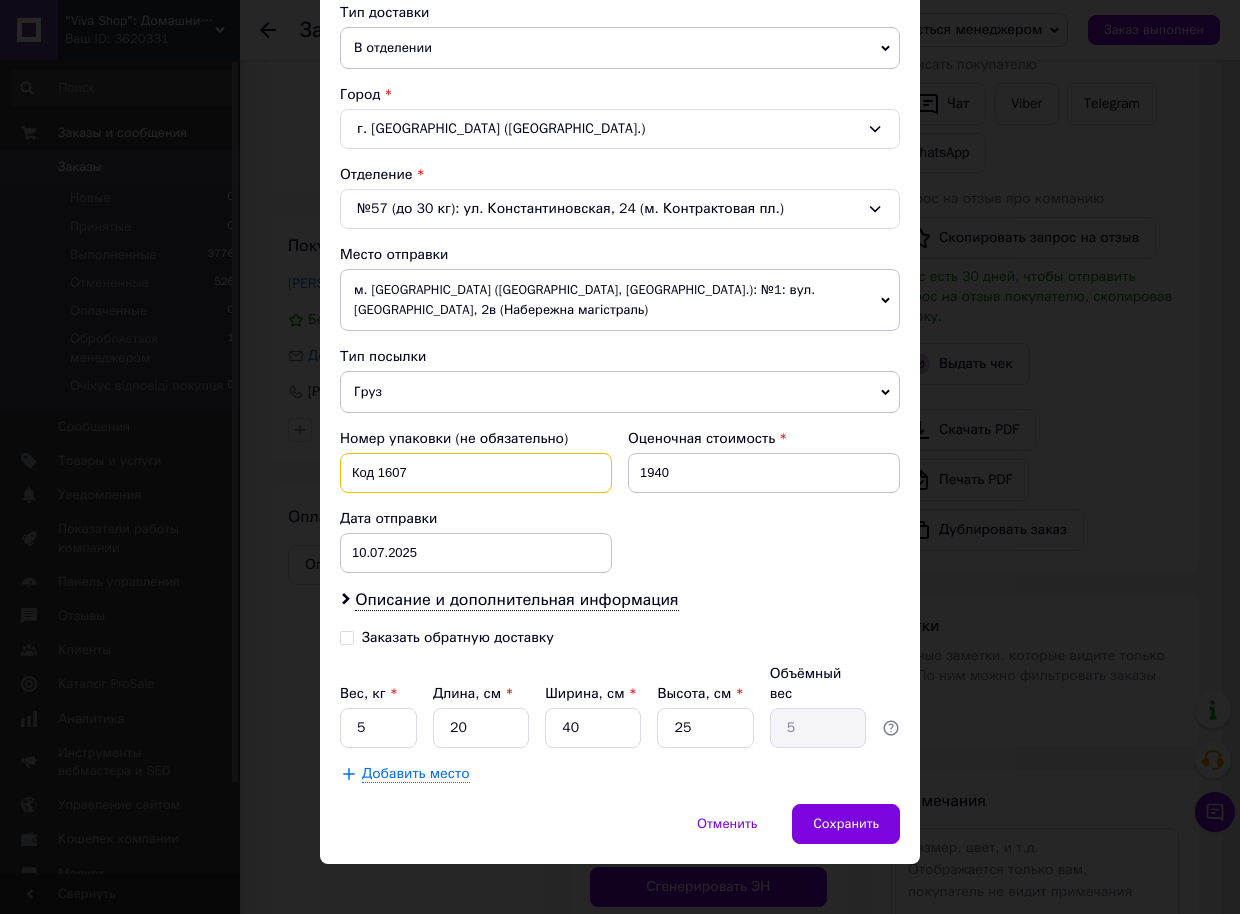 drag, startPoint x: 341, startPoint y: 475, endPoint x: 420, endPoint y: 480, distance: 79.15807 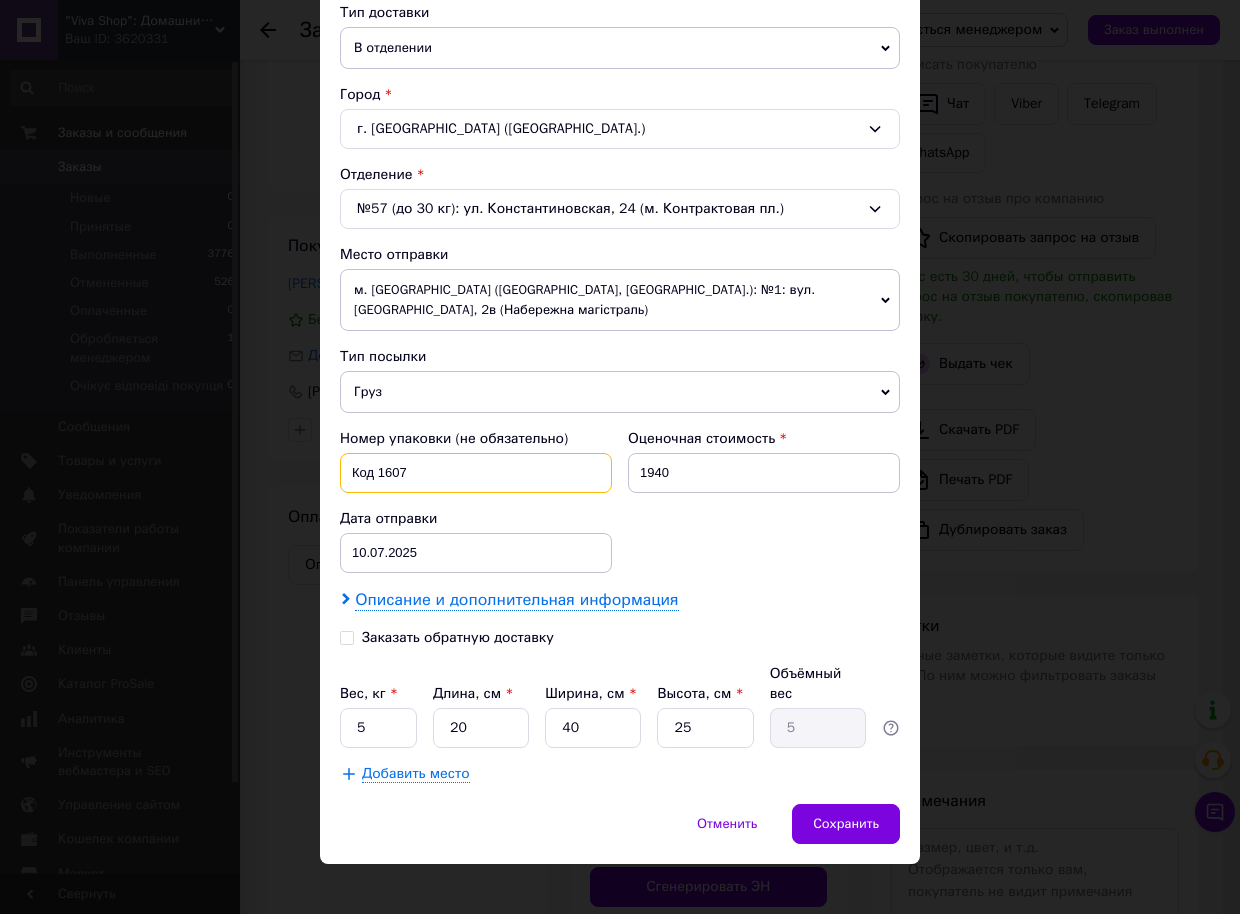 type on "Код 1607" 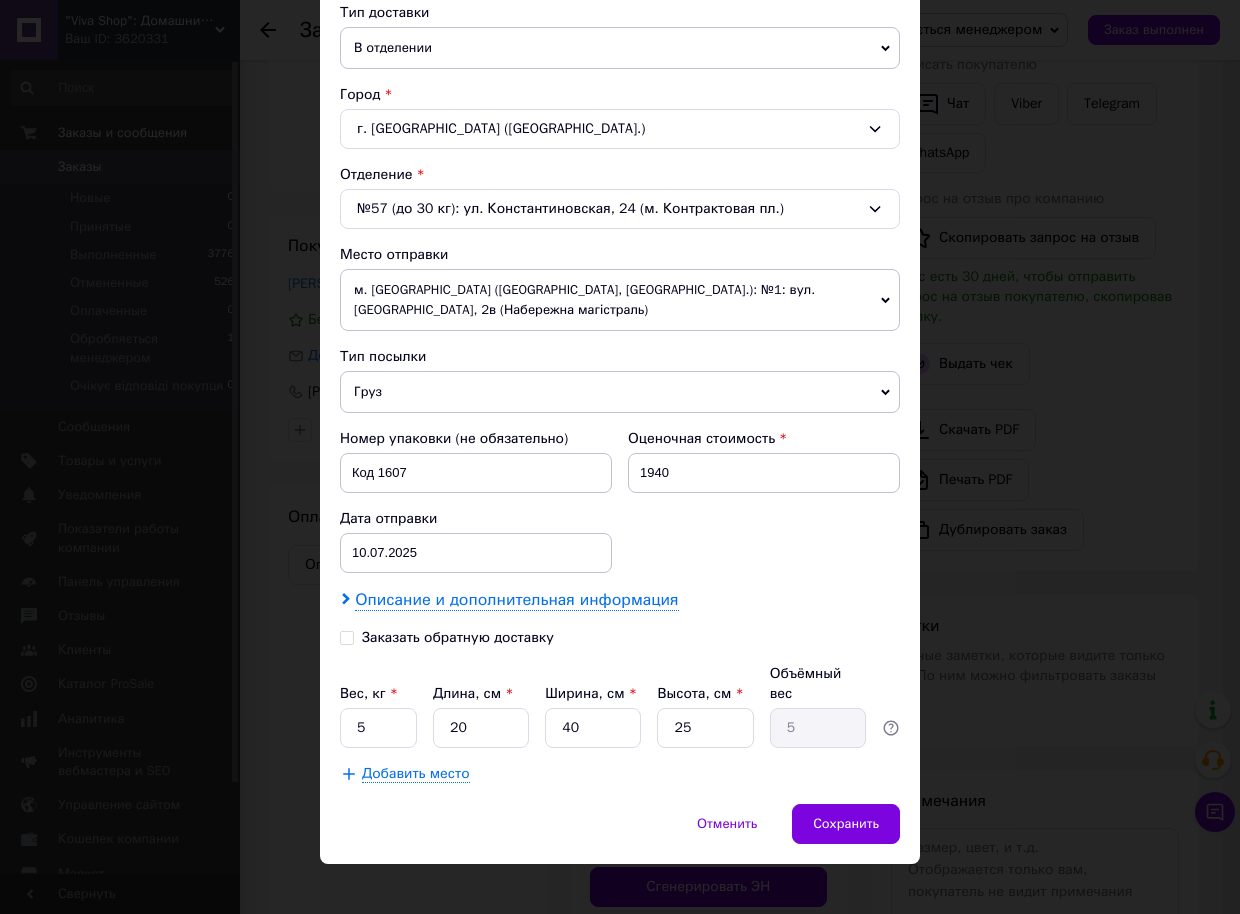 click on "Описание и дополнительная информация" at bounding box center [516, 600] 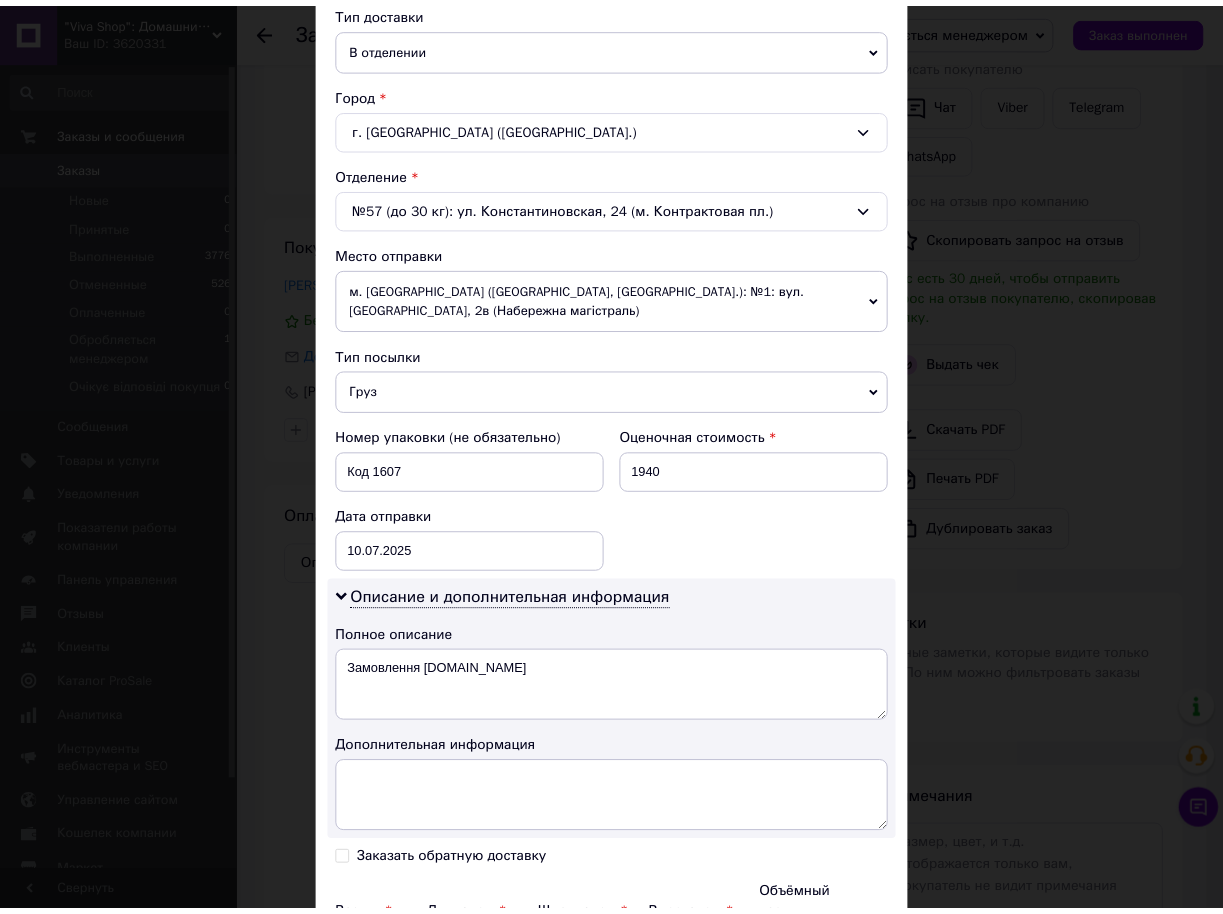 scroll, scrollTop: 694, scrollLeft: 0, axis: vertical 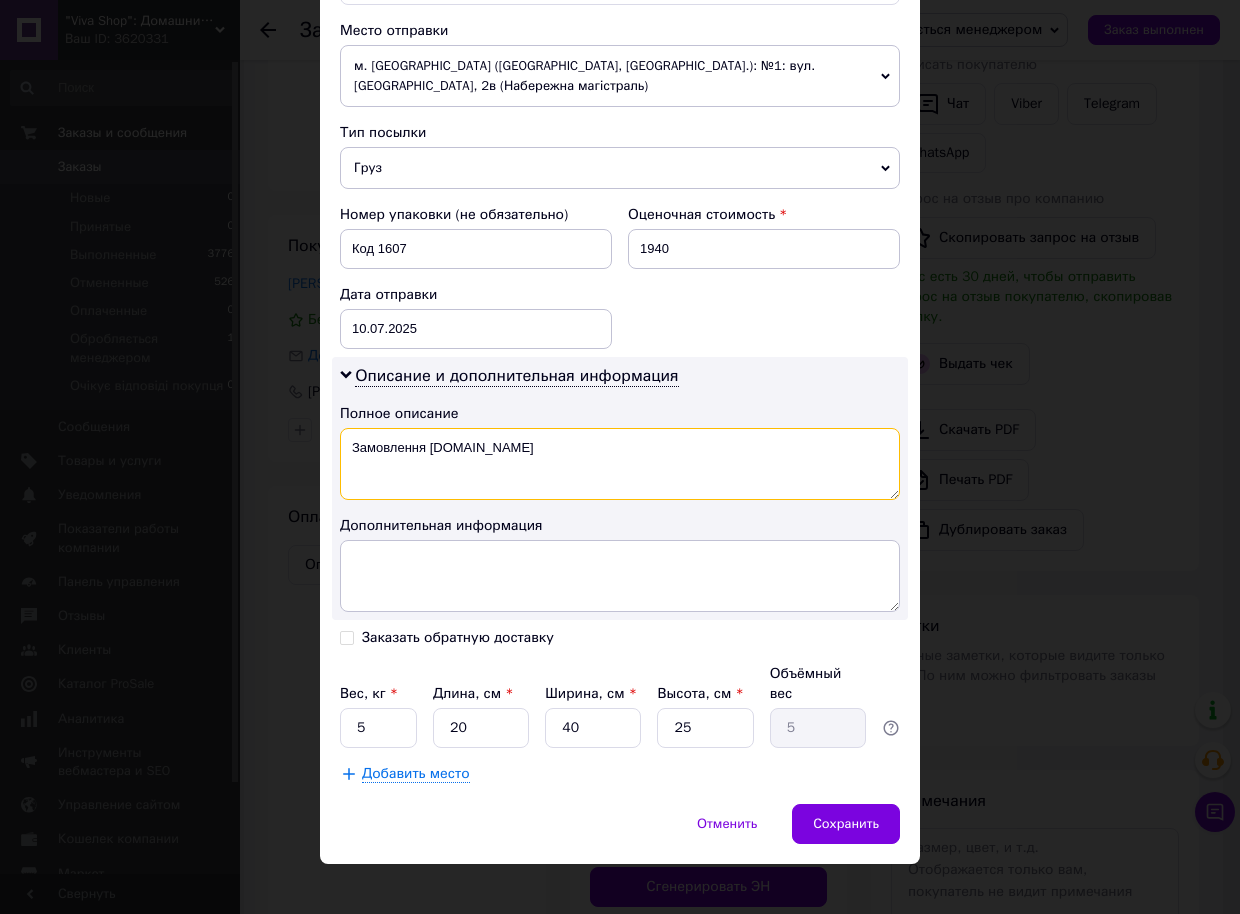 click on "Замовлення Prom.ua" at bounding box center (620, 464) 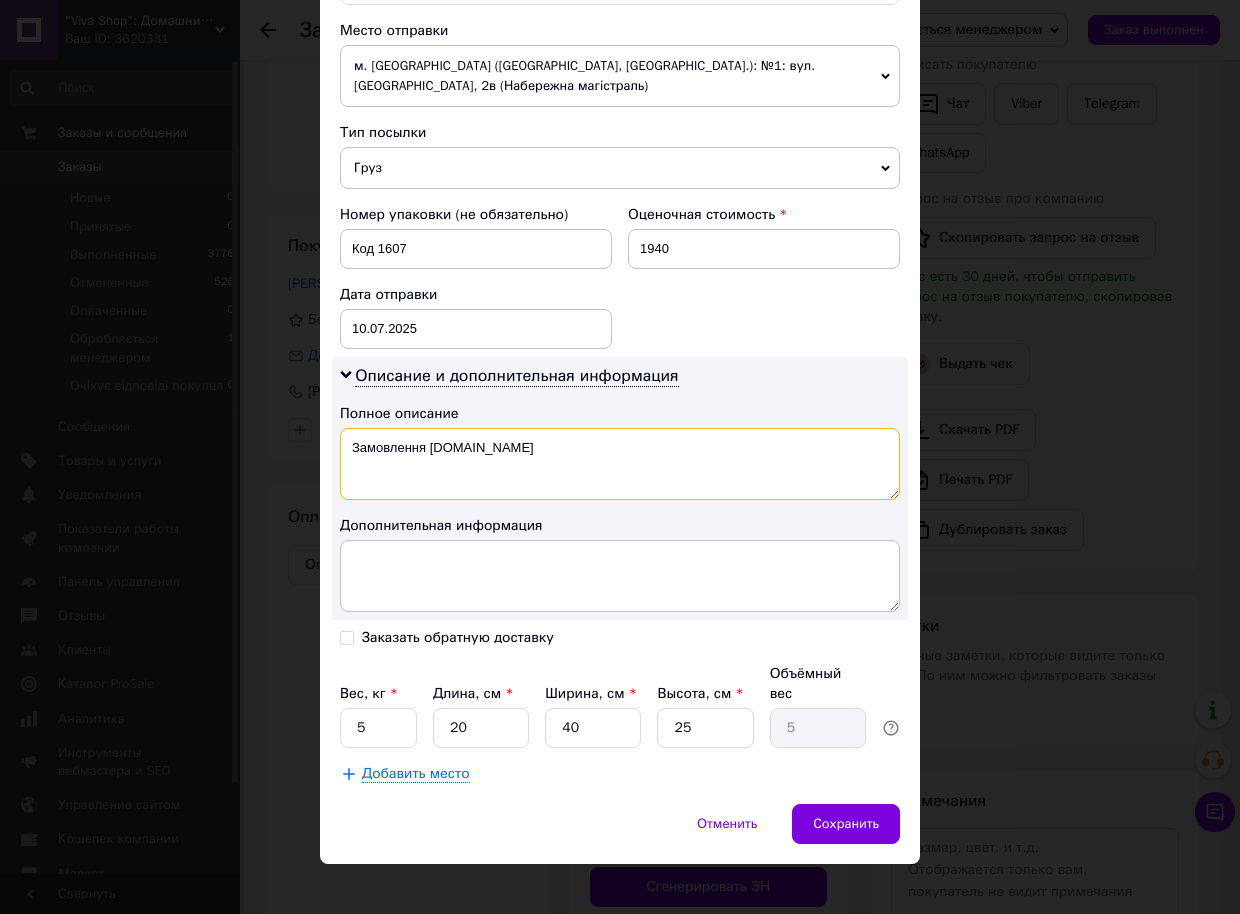 paste on "Код 1607" 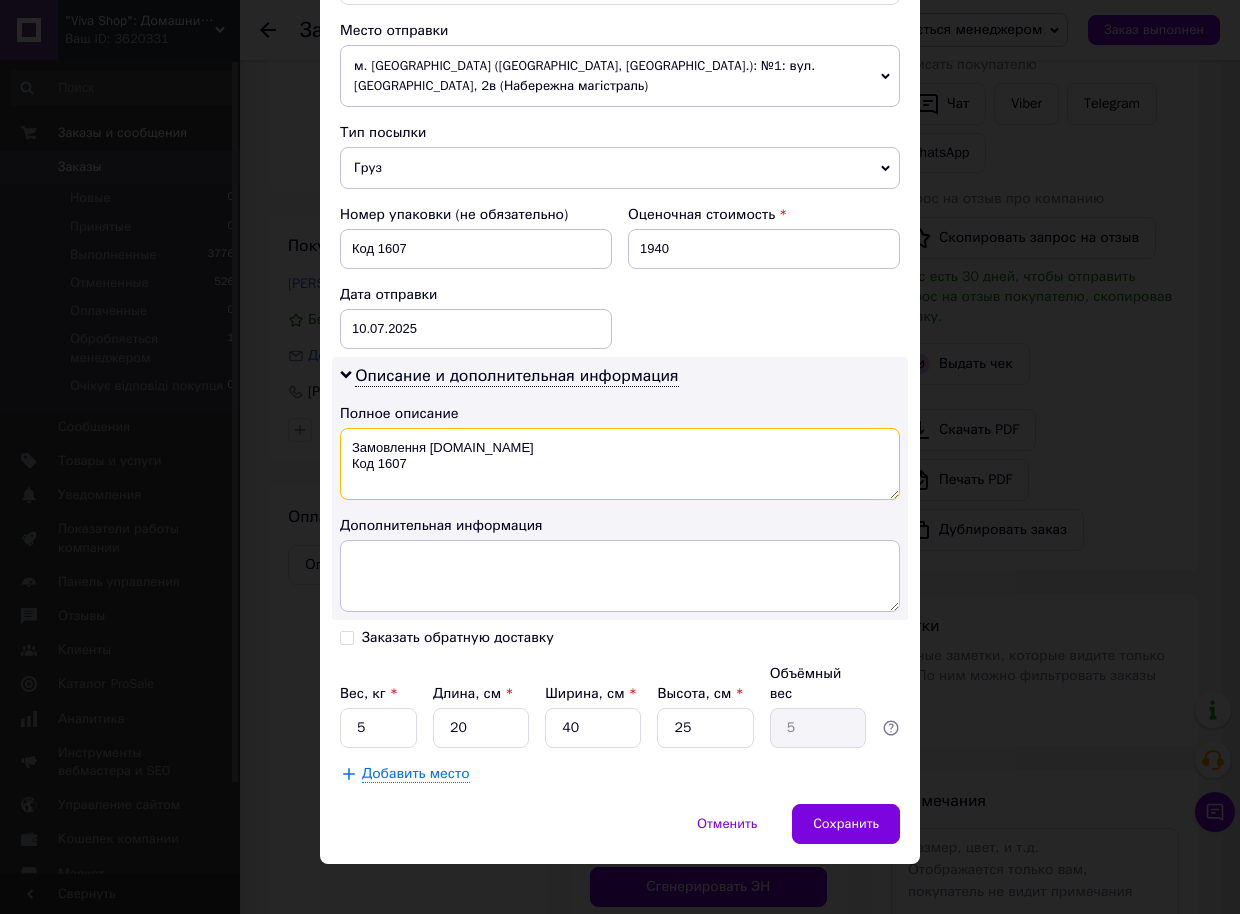 type on "Замовлення Prom.ua
Код 1607" 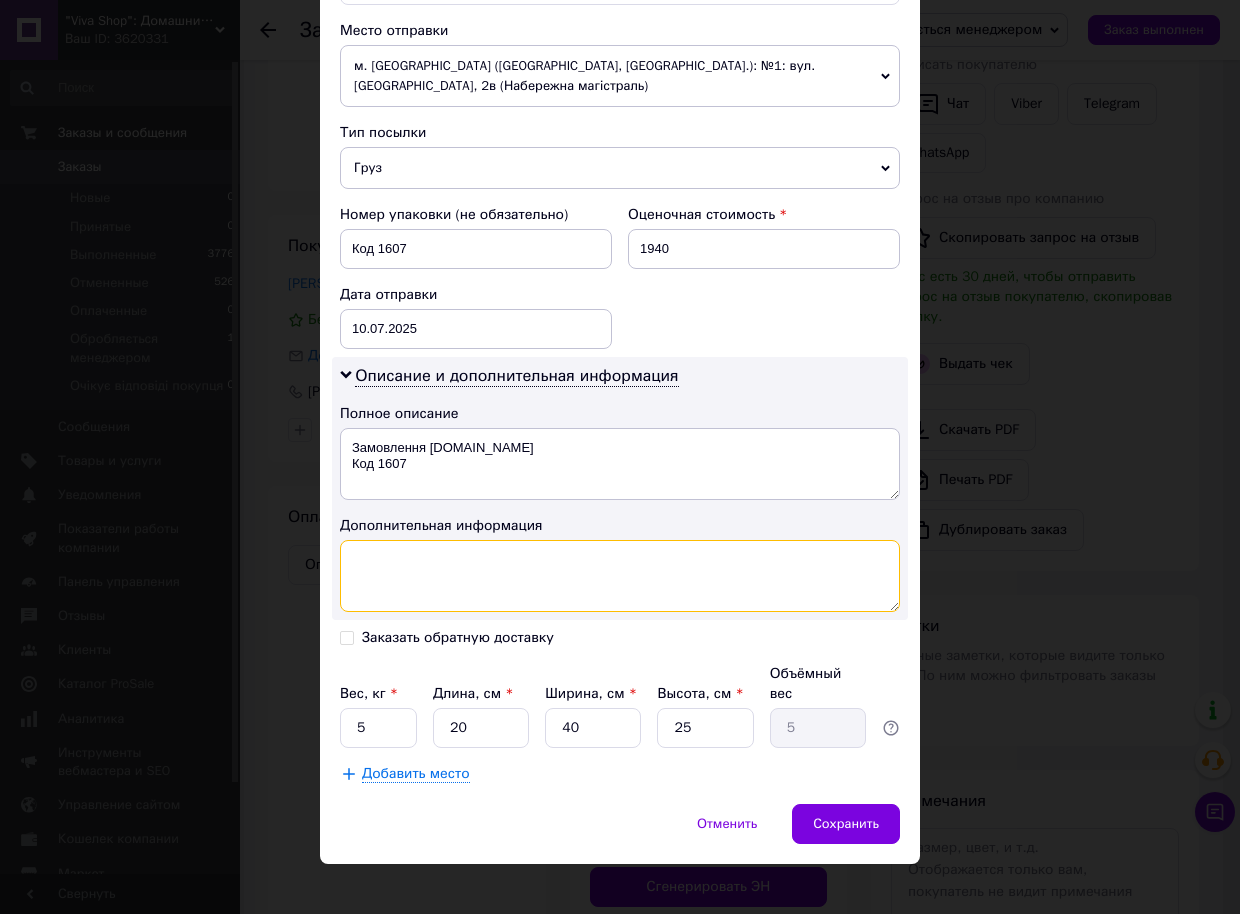 paste on "Код 1607" 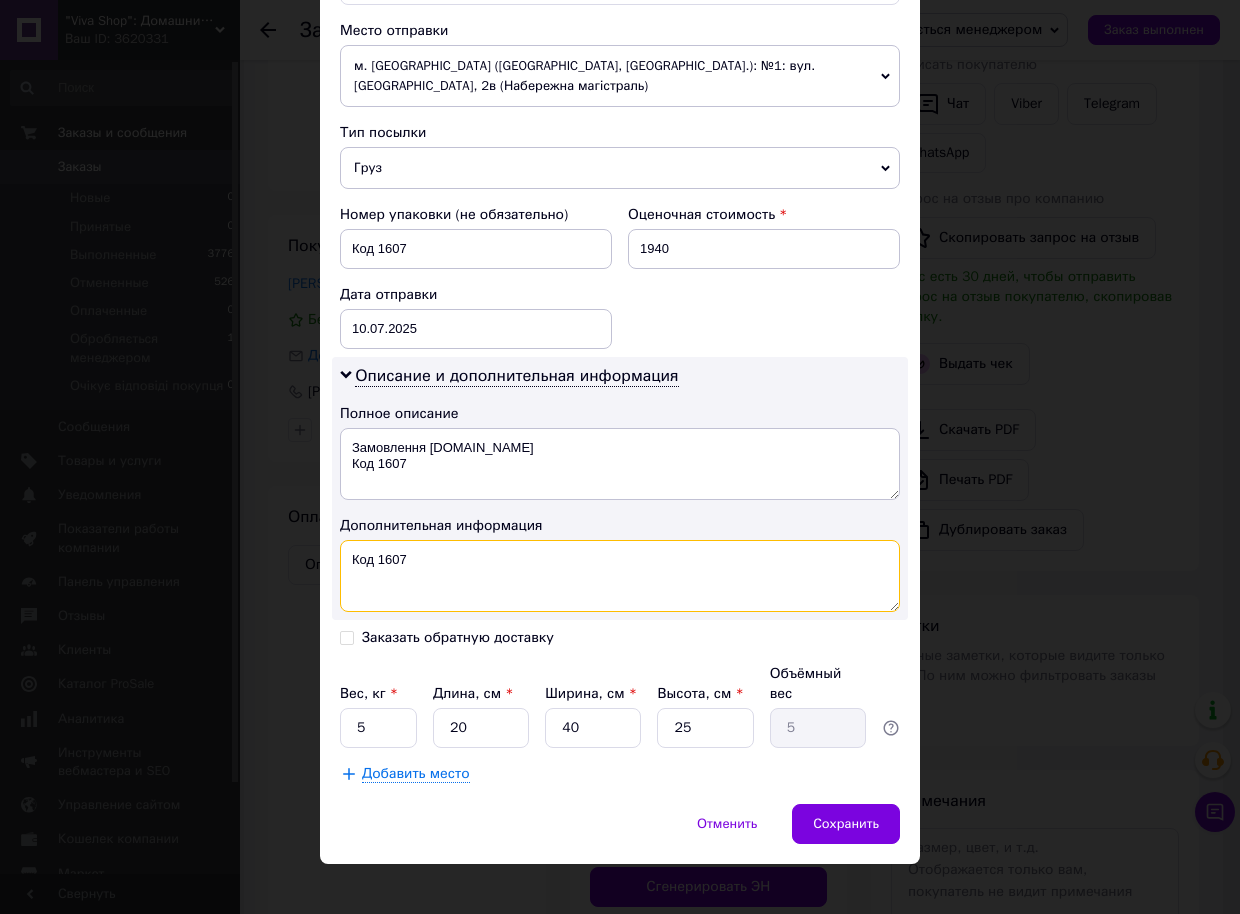 type on "Код 1607" 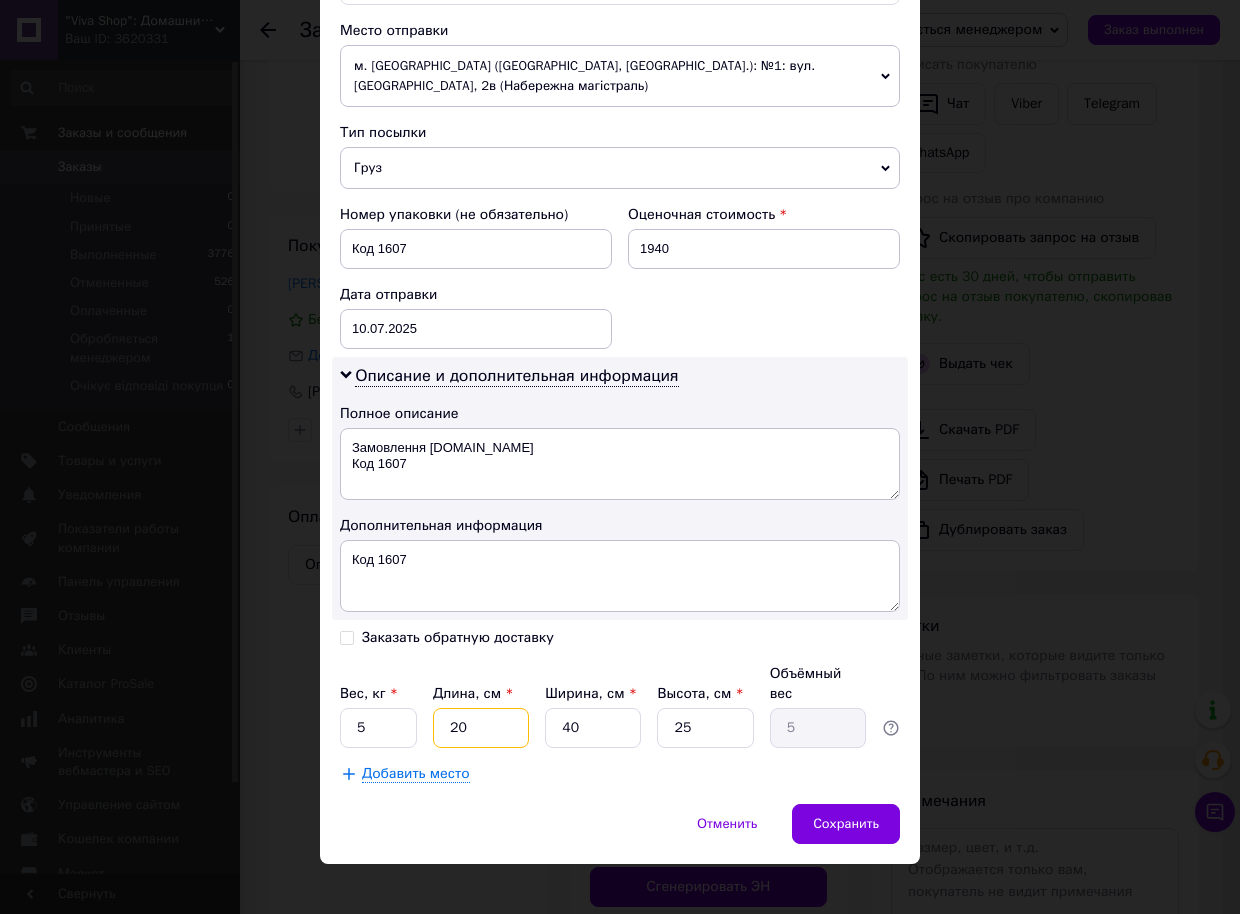 drag, startPoint x: 443, startPoint y: 711, endPoint x: 508, endPoint y: 704, distance: 65.37584 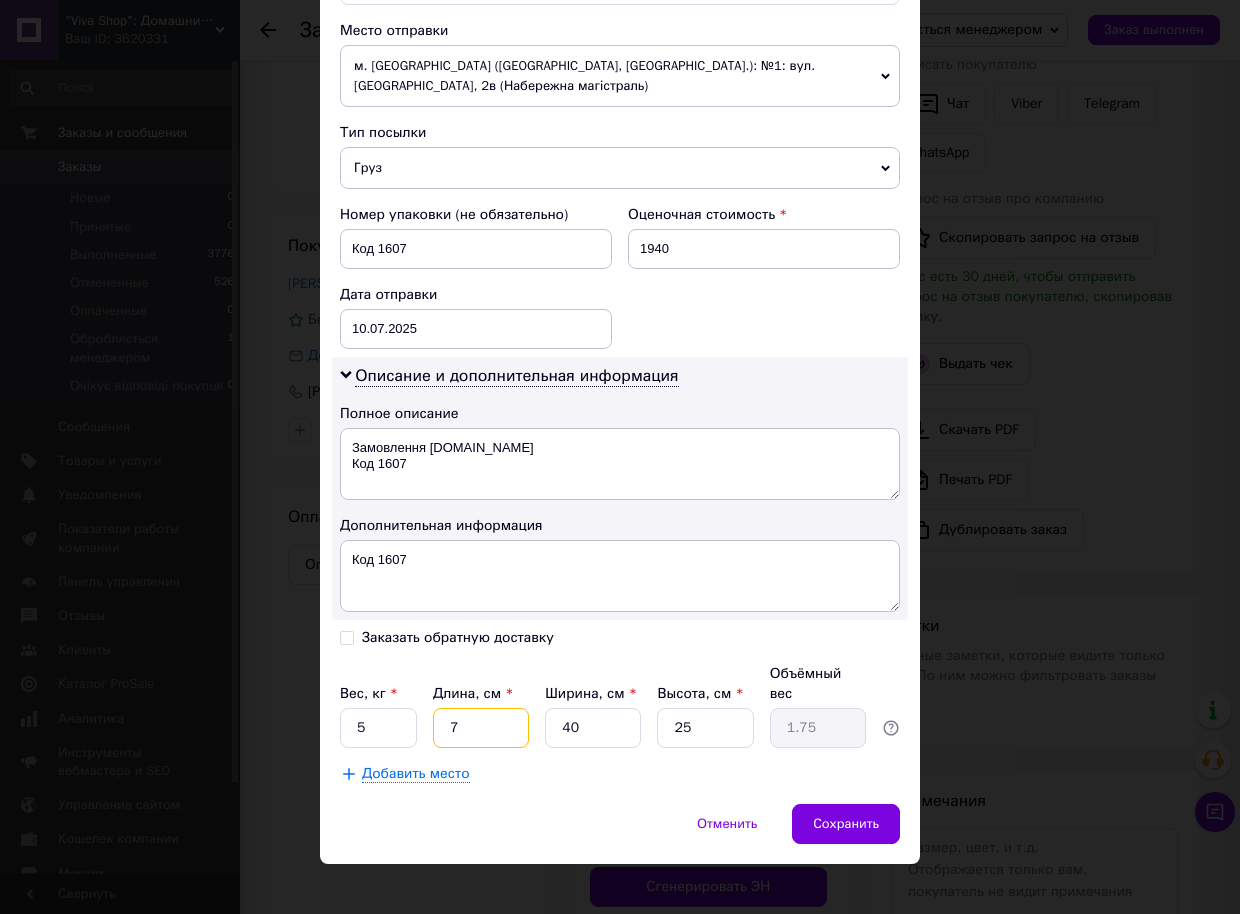 type on "70" 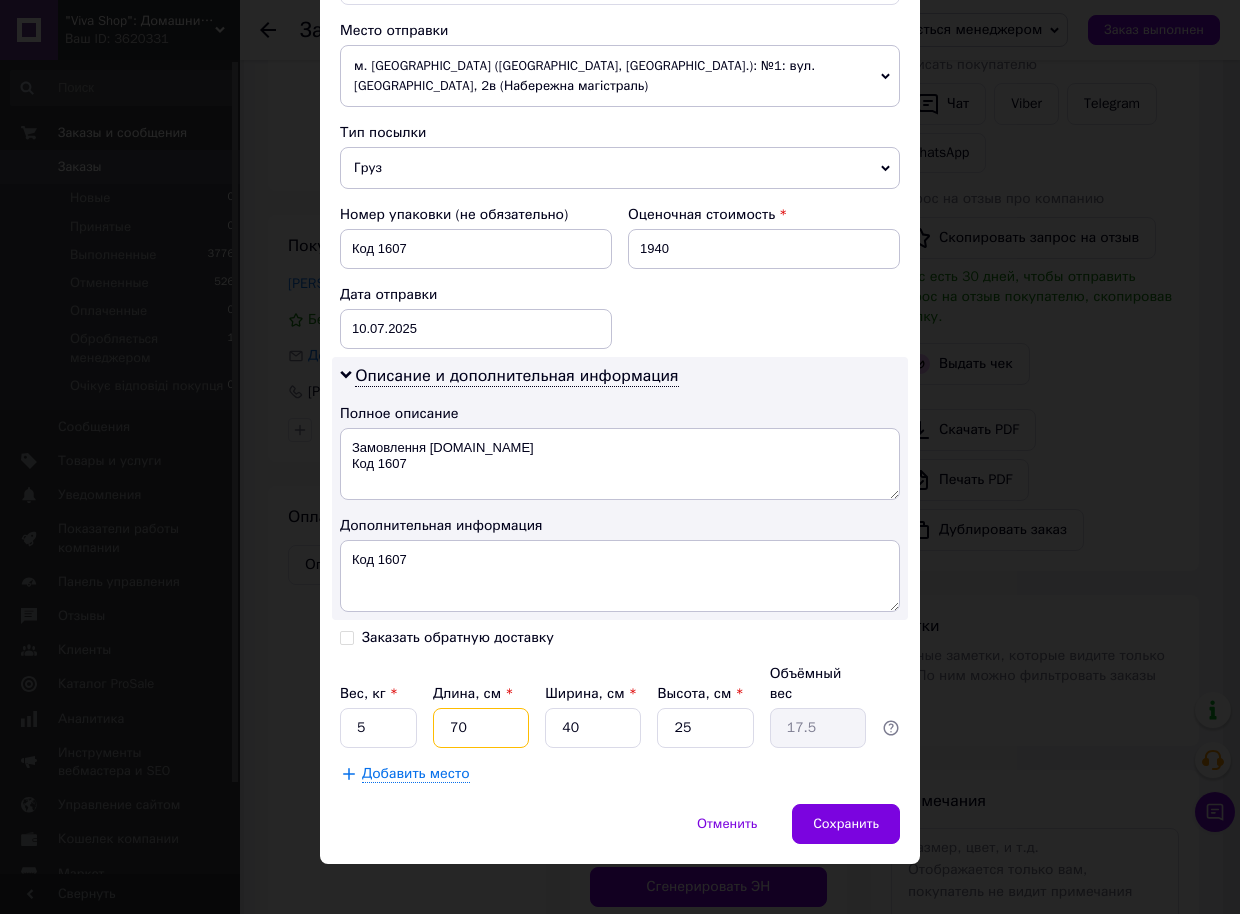type on "70" 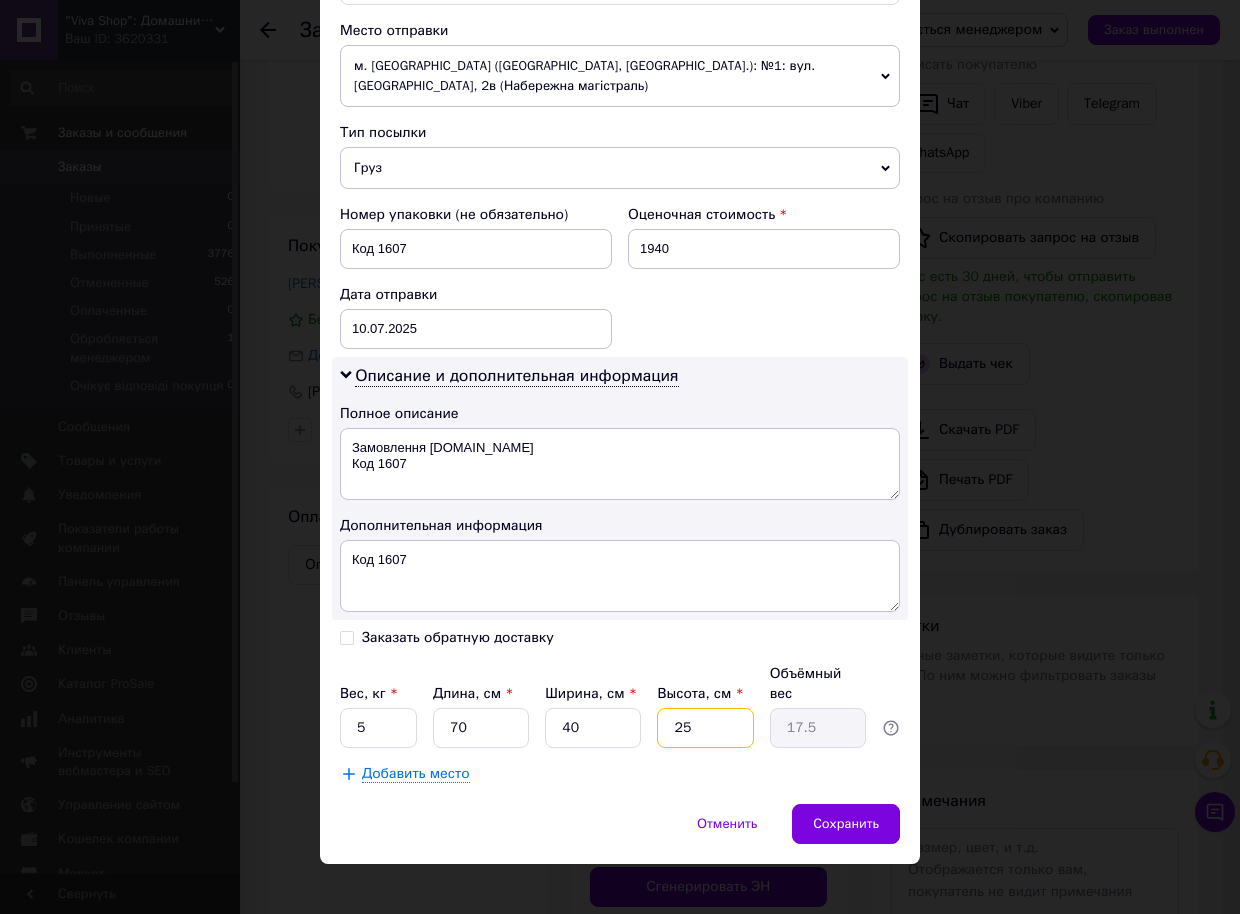 drag, startPoint x: 667, startPoint y: 703, endPoint x: 746, endPoint y: 704, distance: 79.00633 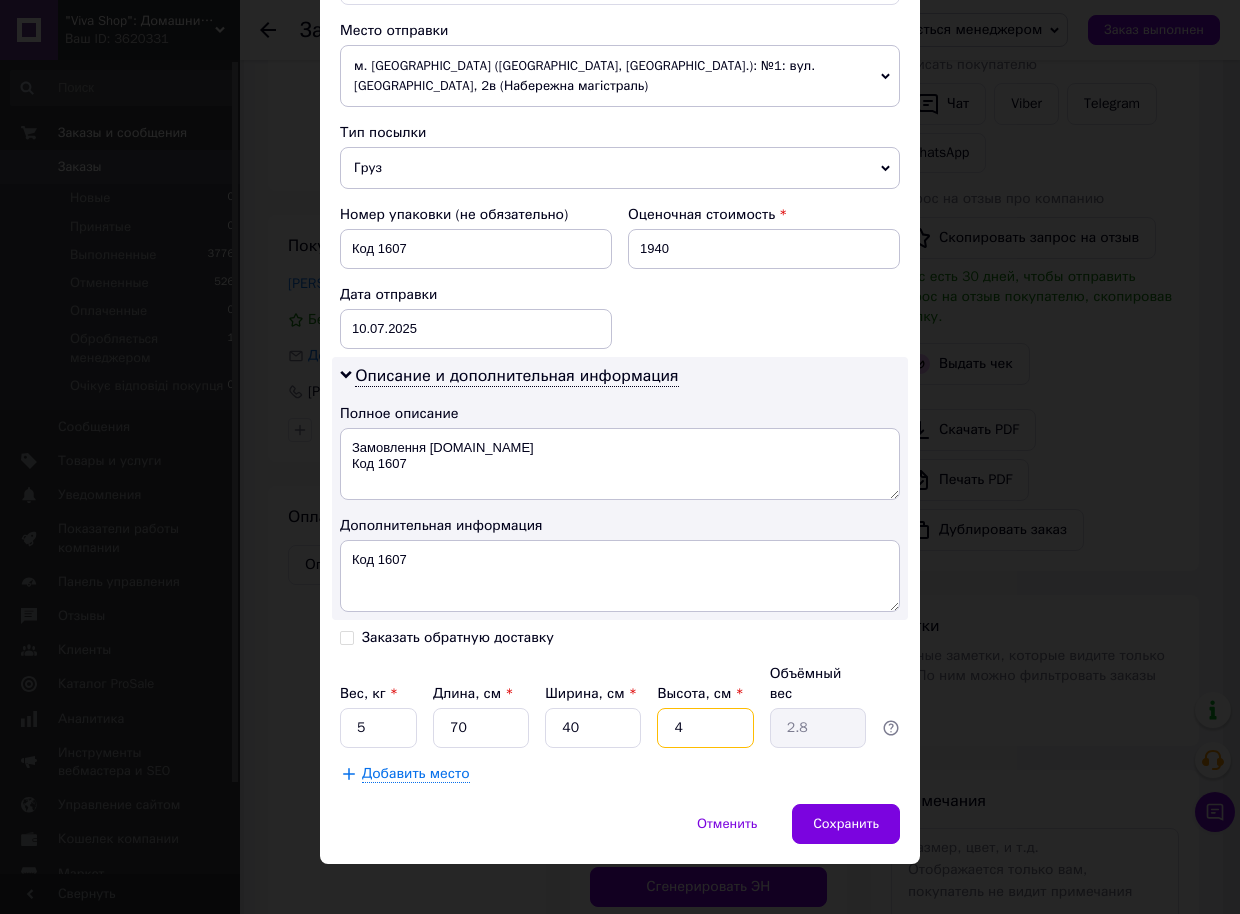 type on "42" 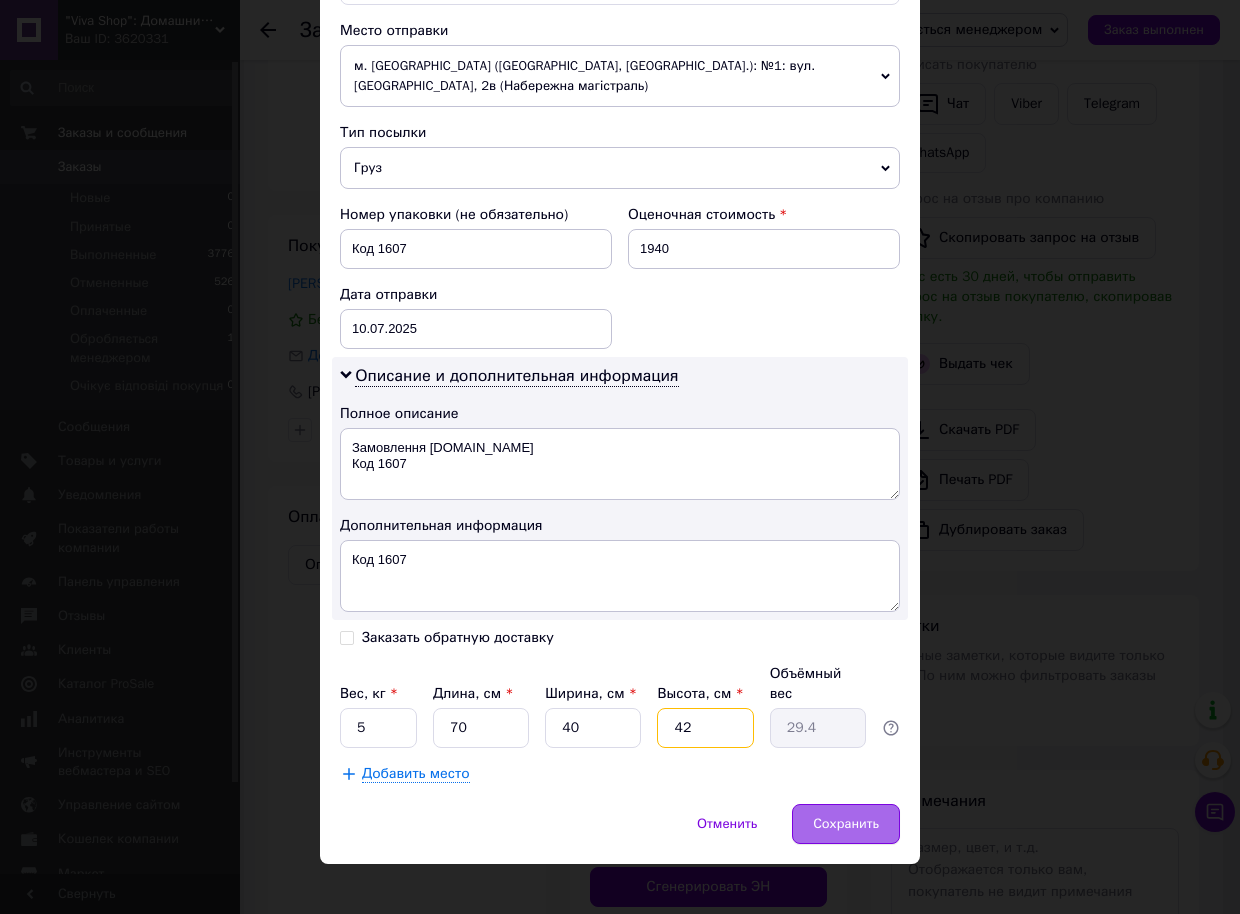 type on "42" 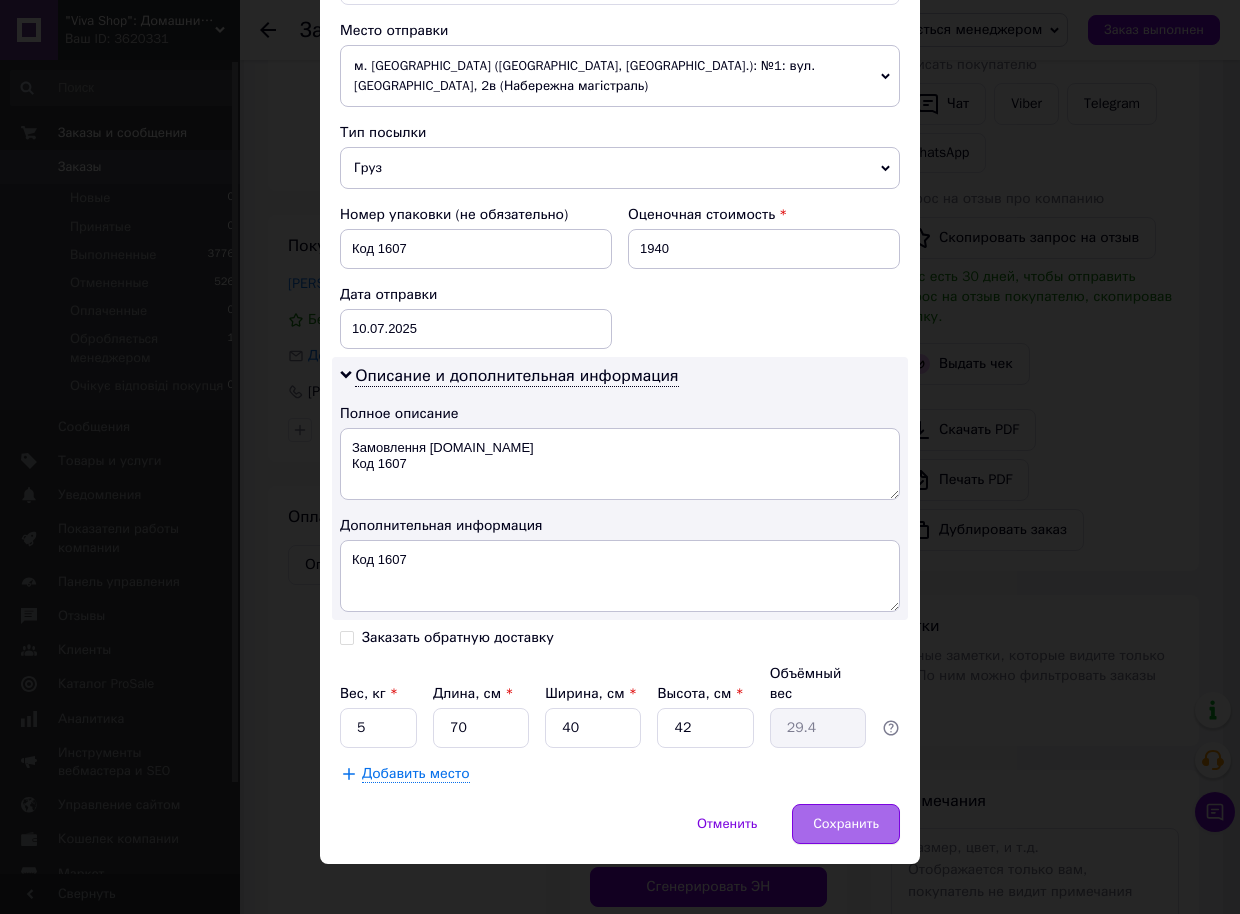 click on "Сохранить" at bounding box center [846, 824] 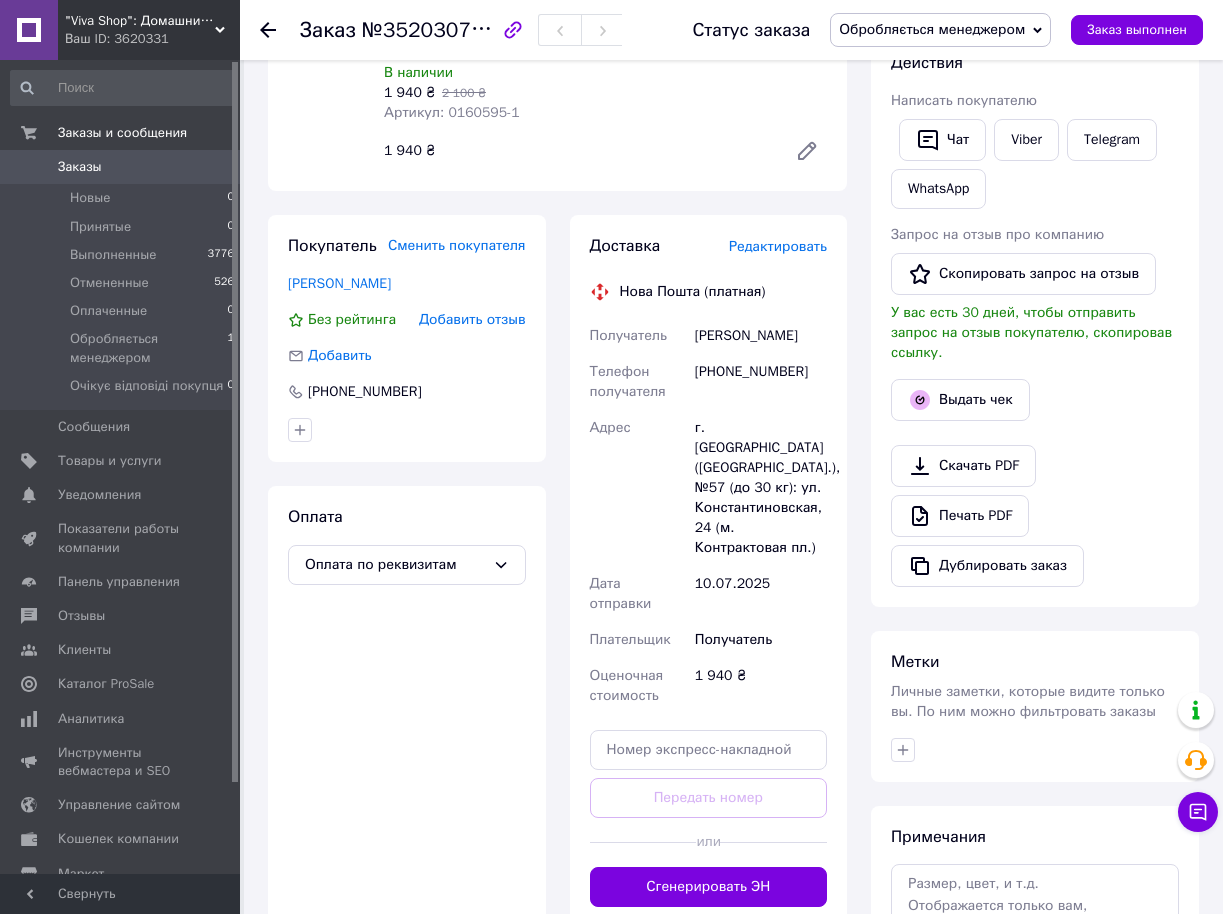 click on "Заказы" at bounding box center [80, 167] 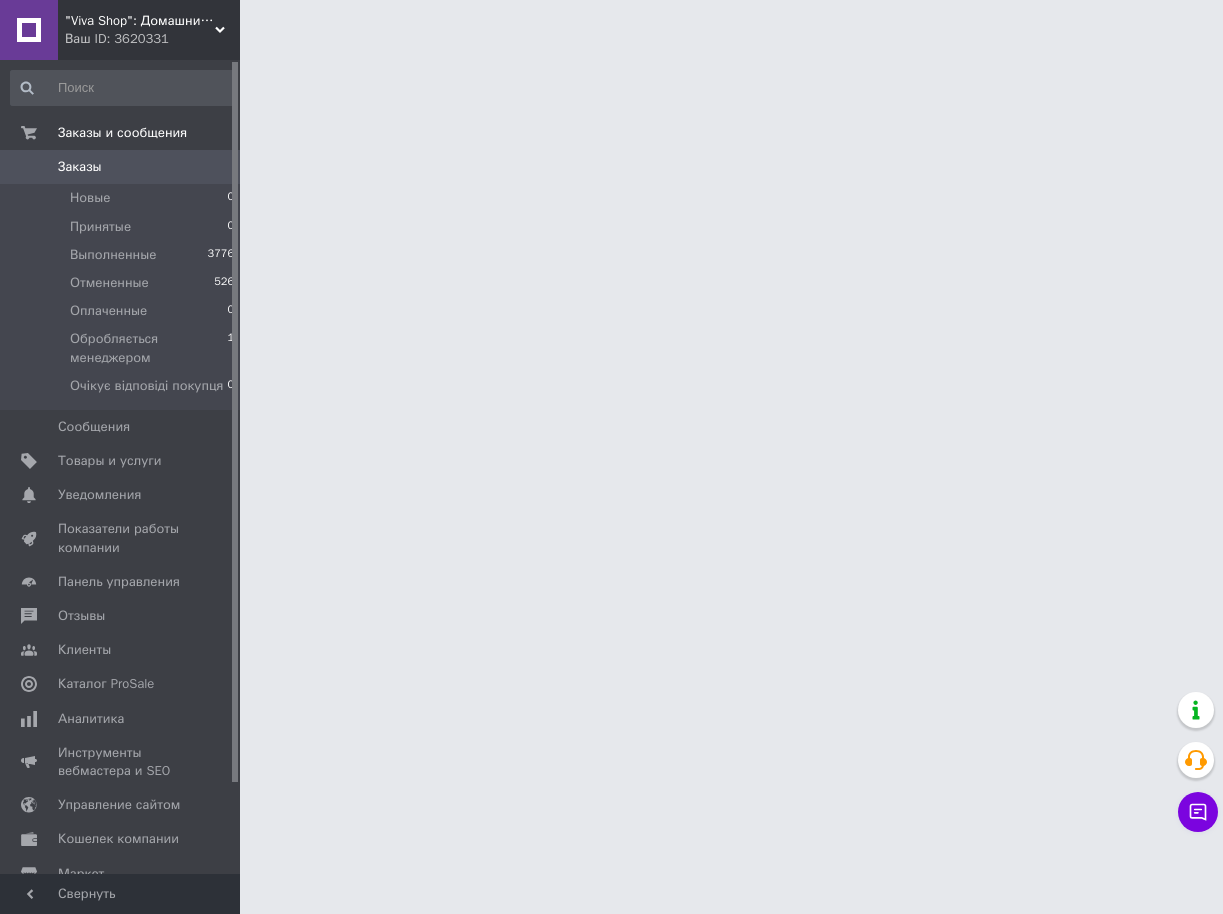 scroll, scrollTop: 0, scrollLeft: 0, axis: both 